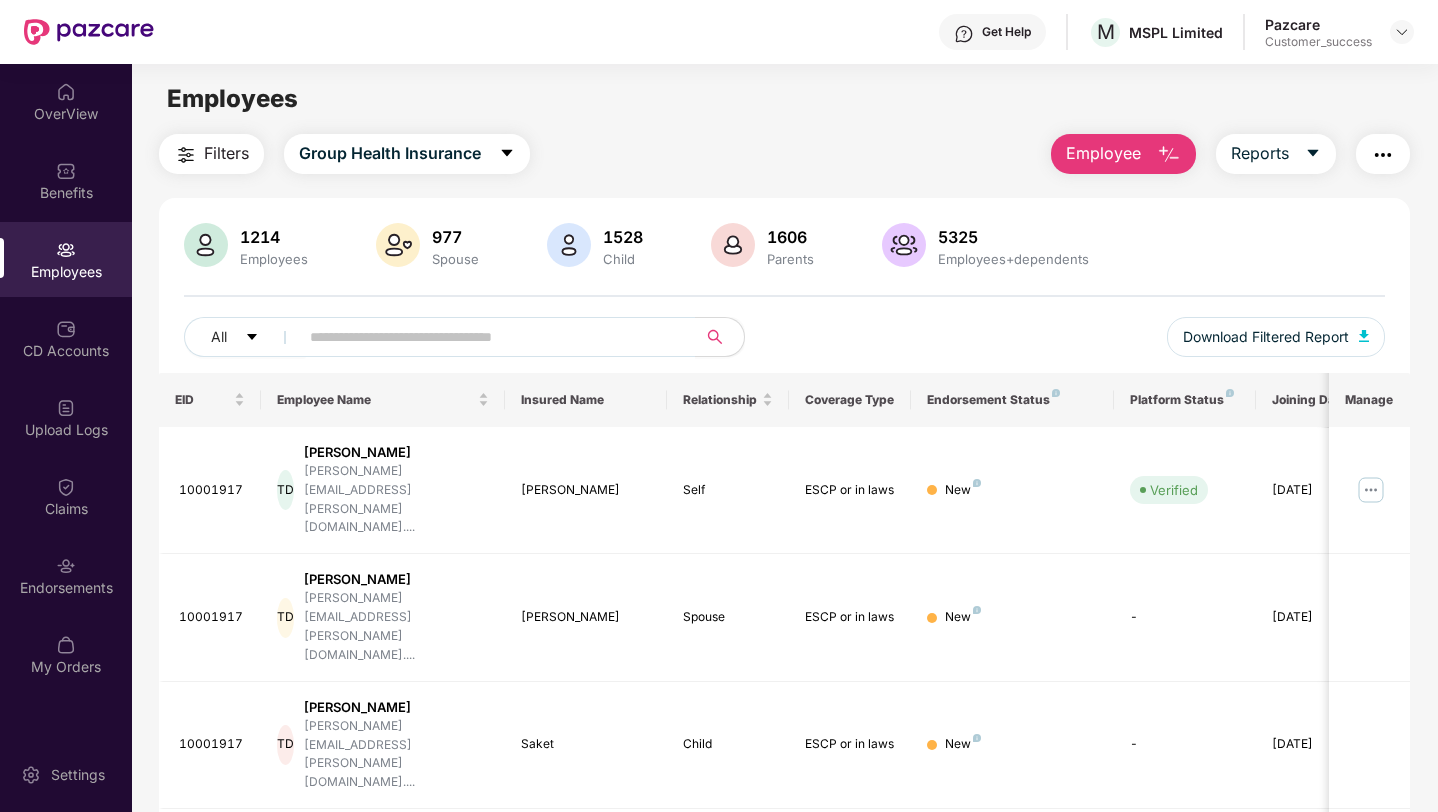 scroll, scrollTop: 0, scrollLeft: 0, axis: both 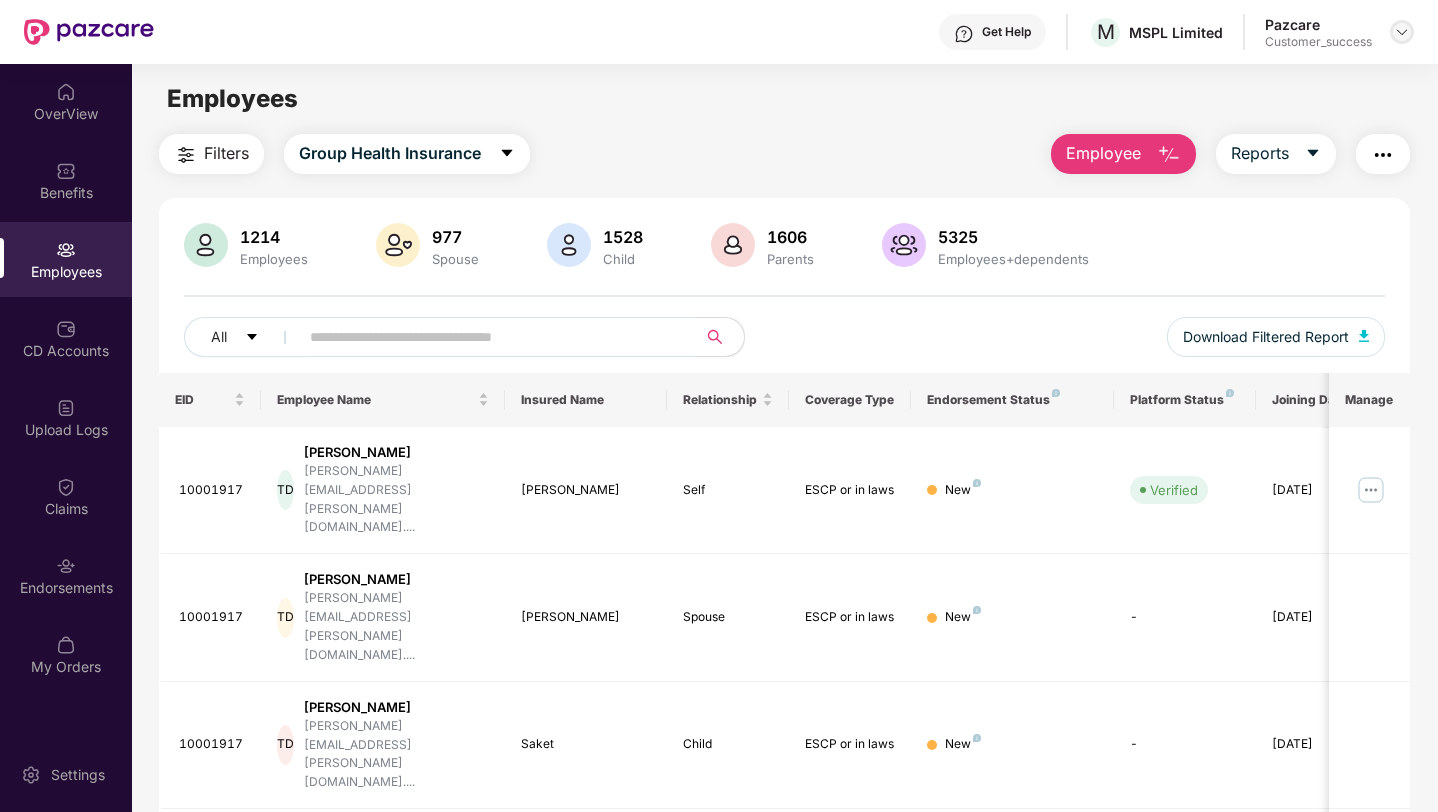 click at bounding box center (1402, 32) 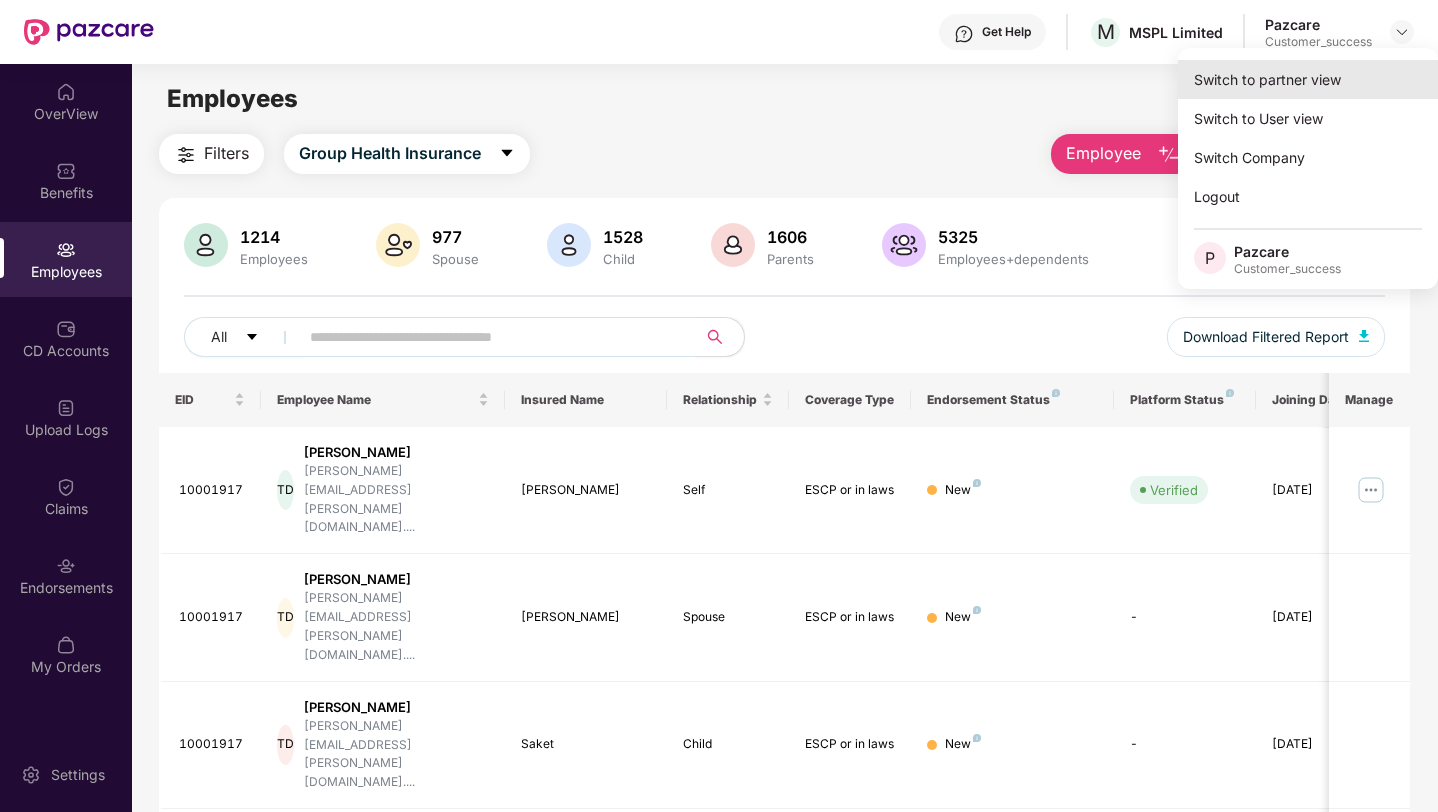 click on "Switch to partner view" at bounding box center [1308, 79] 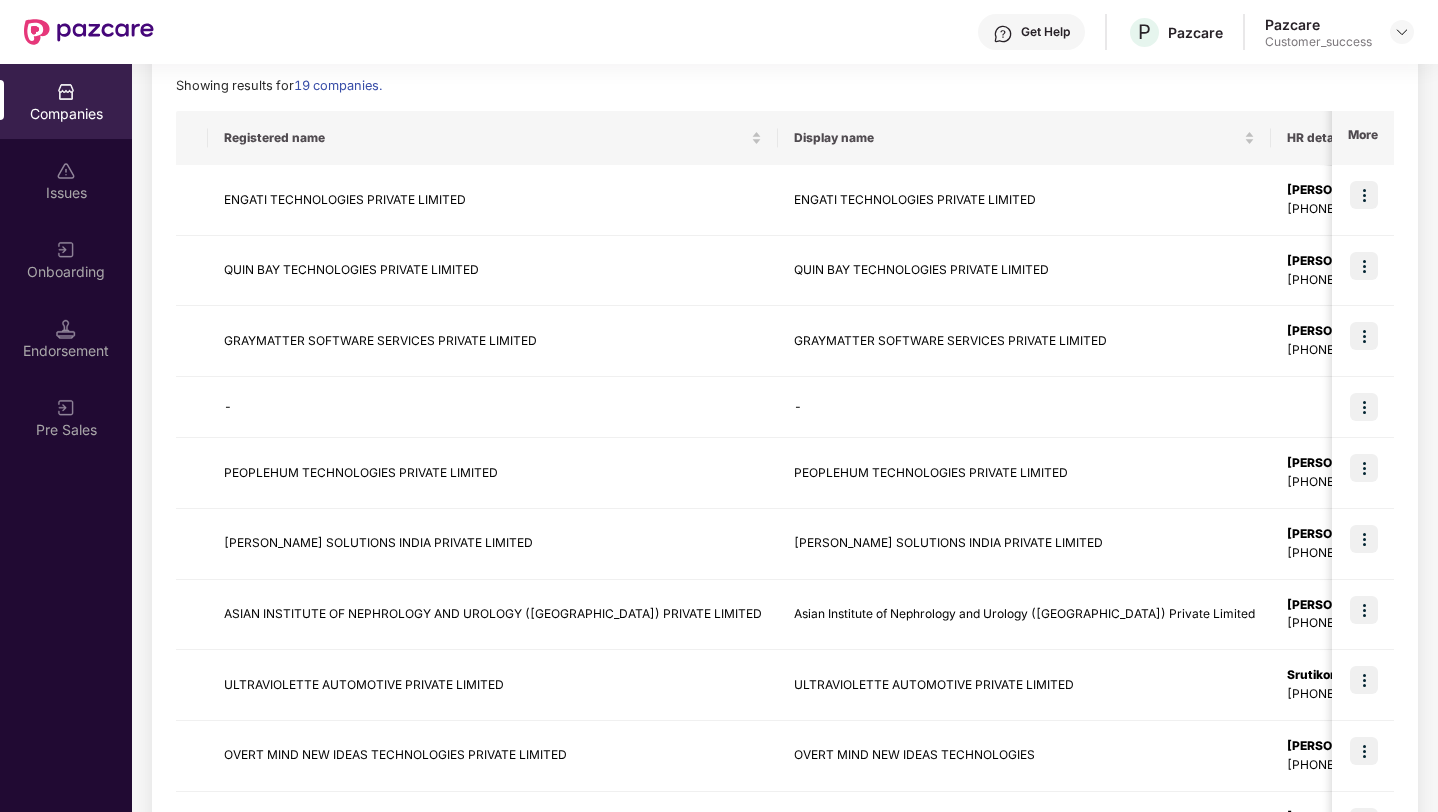 scroll, scrollTop: 443, scrollLeft: 0, axis: vertical 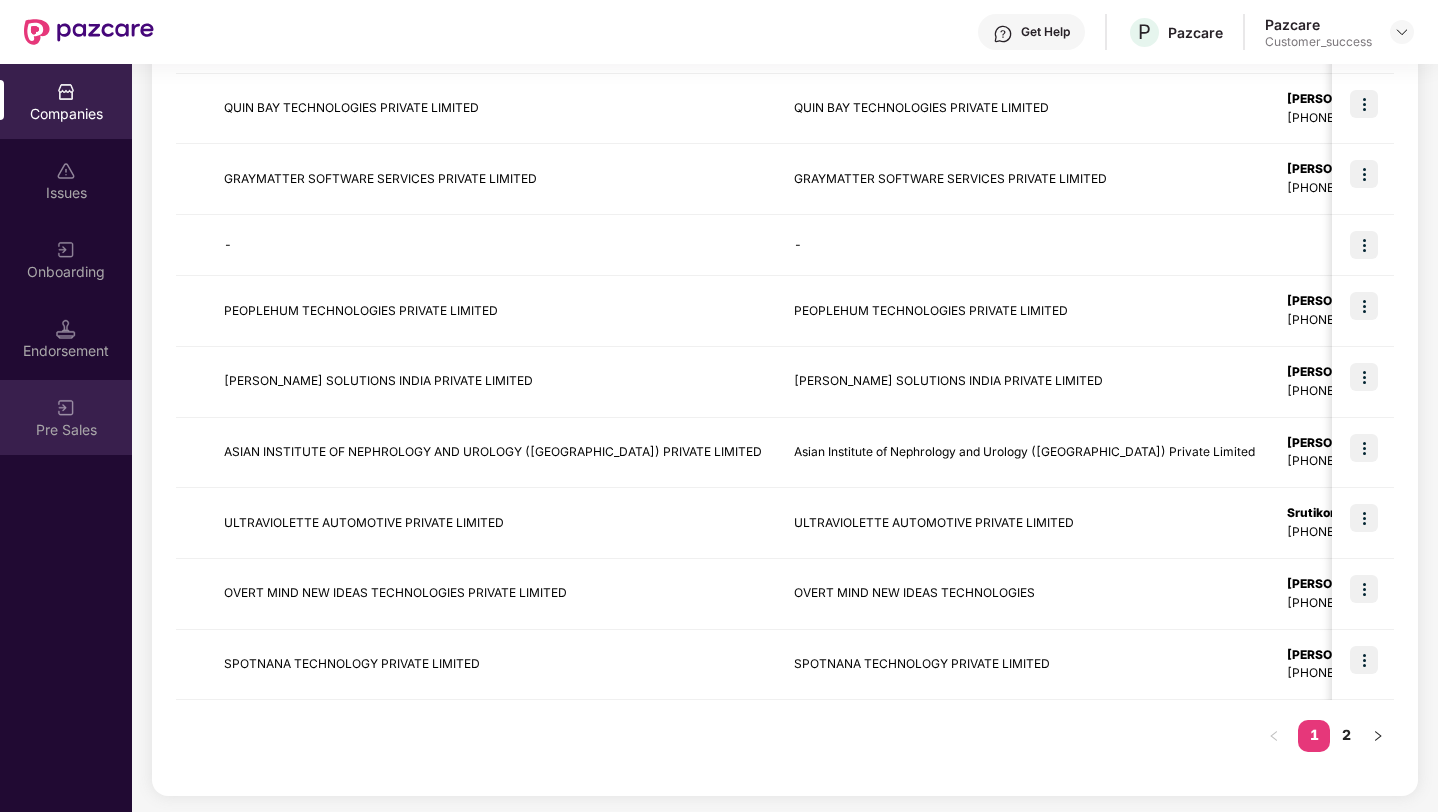 click at bounding box center (66, 408) 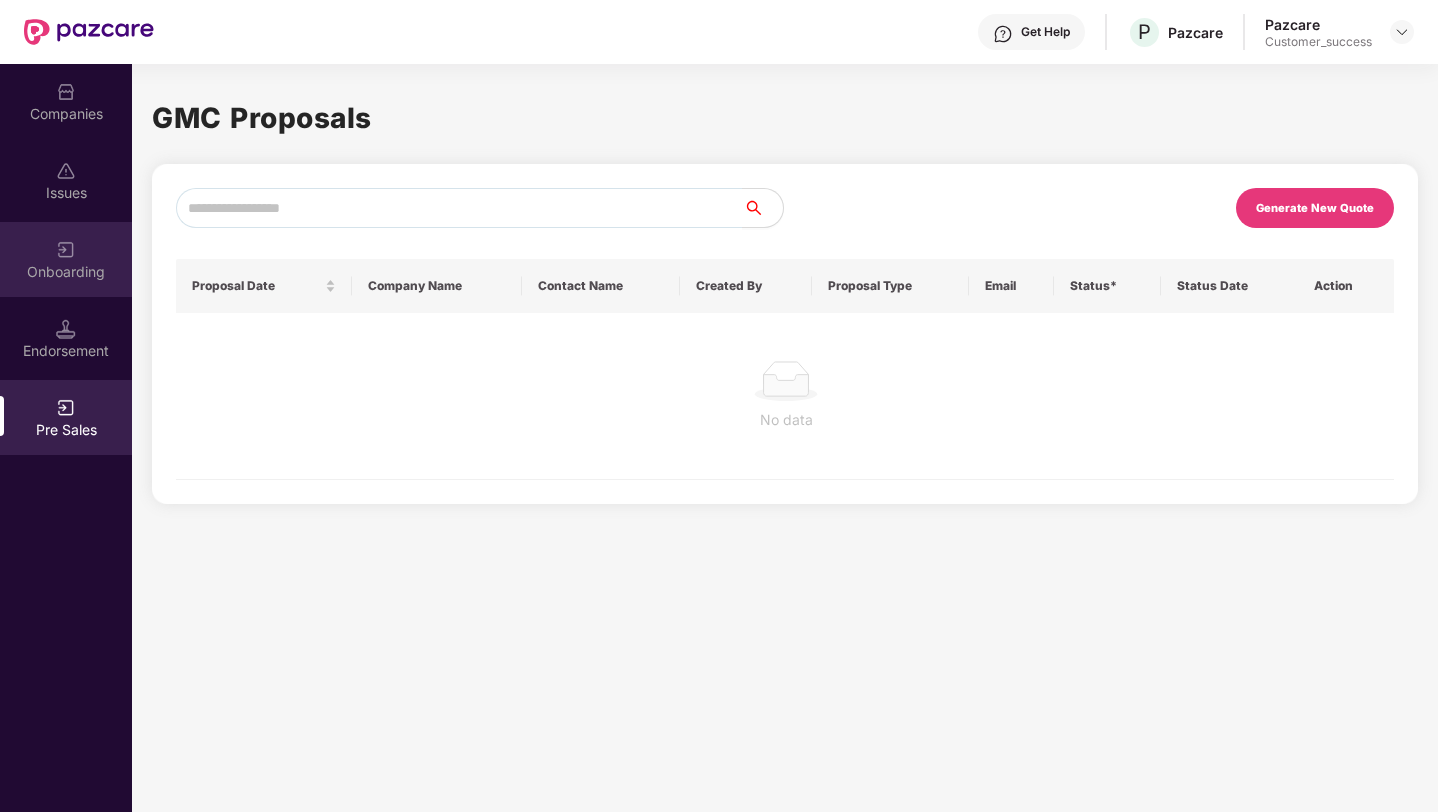 click on "Onboarding" at bounding box center (66, 272) 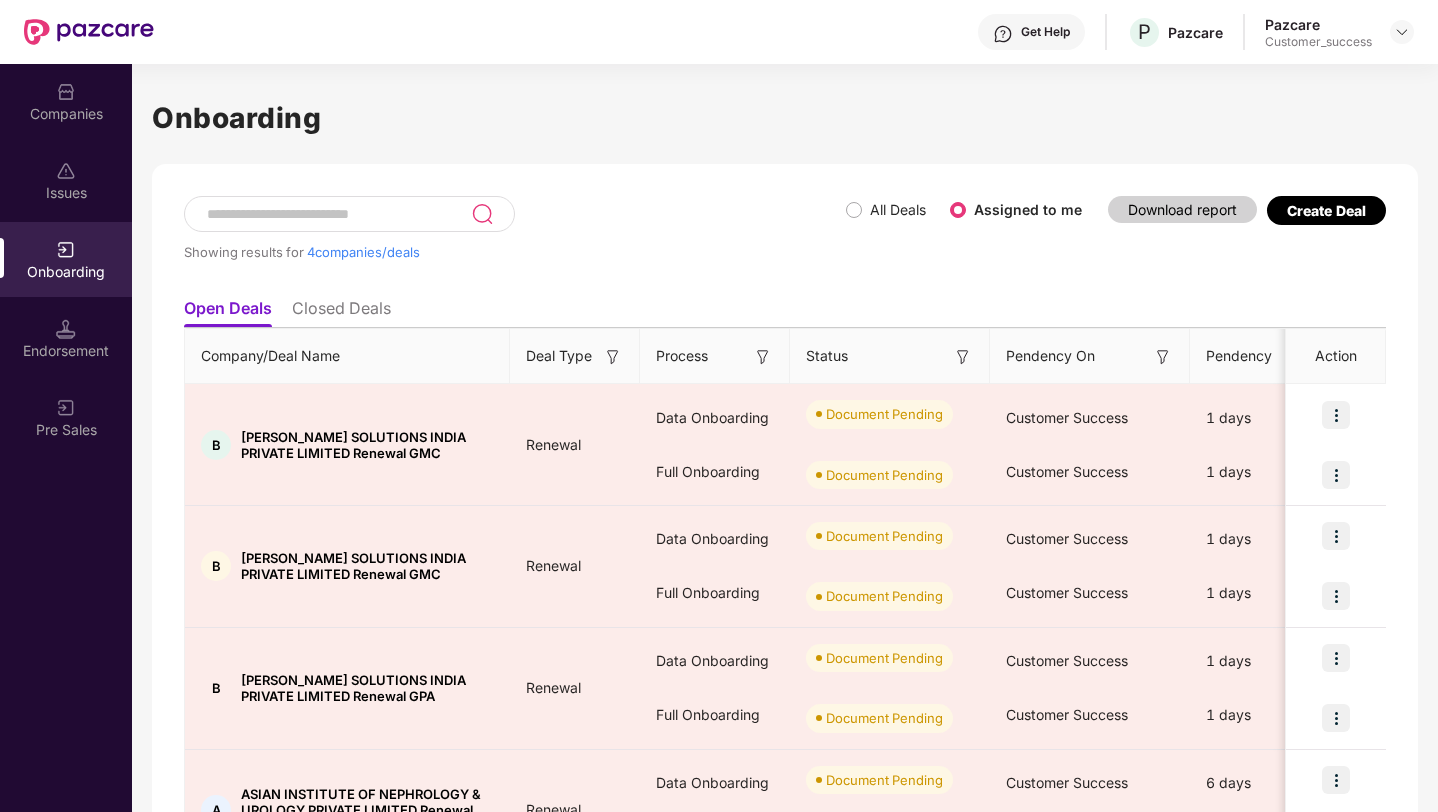 click on "Create Deal" at bounding box center (1326, 210) 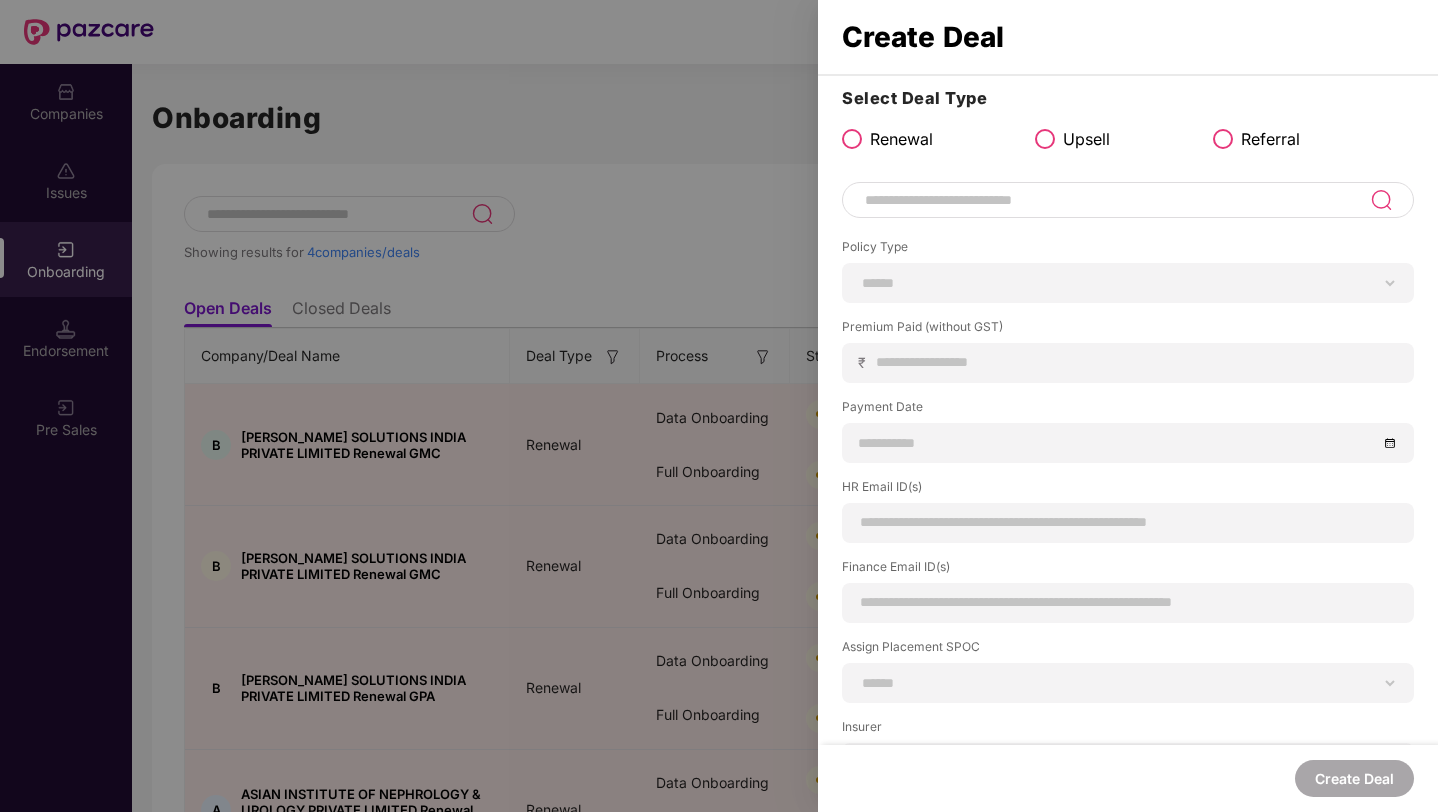 click at bounding box center (1128, 200) 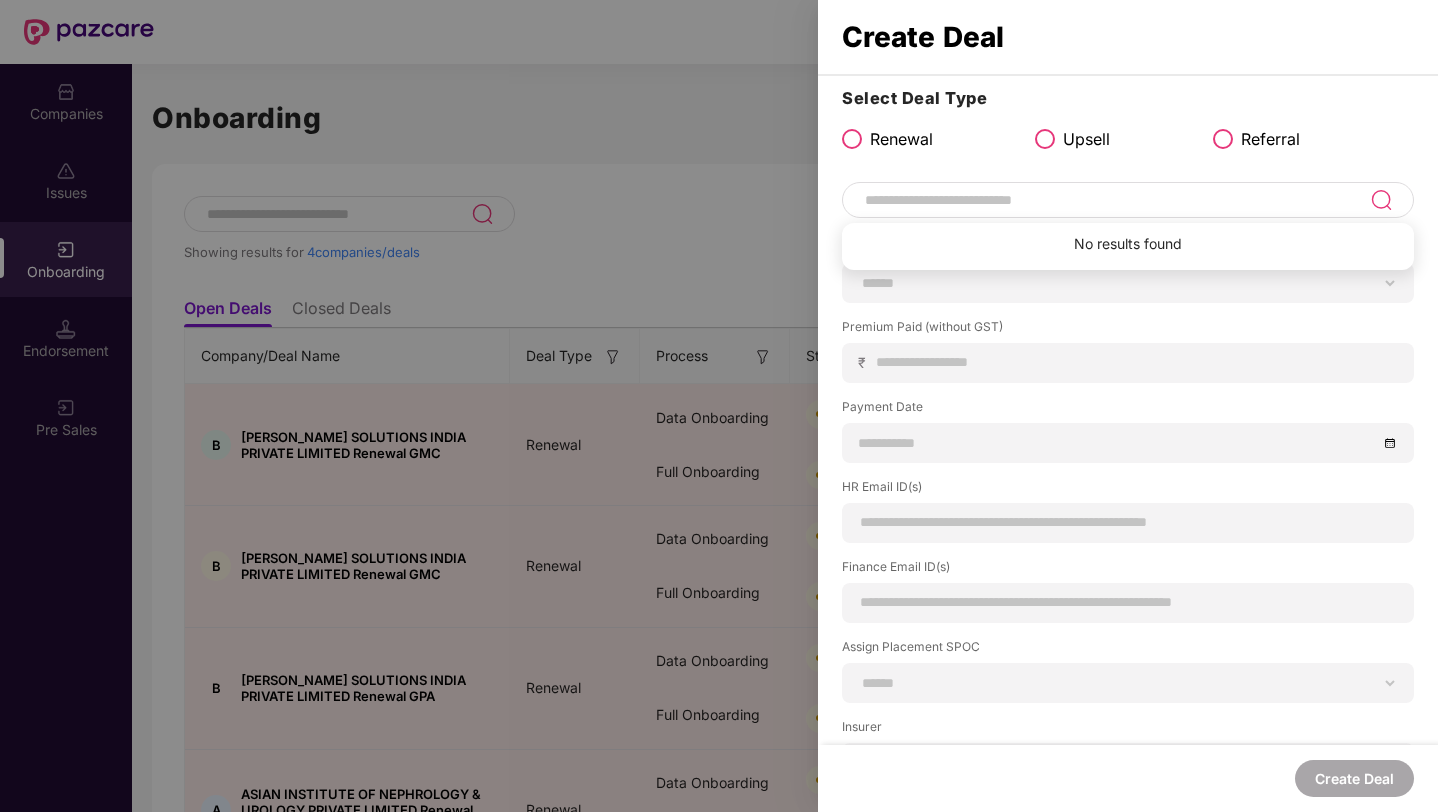 click at bounding box center [1116, 200] 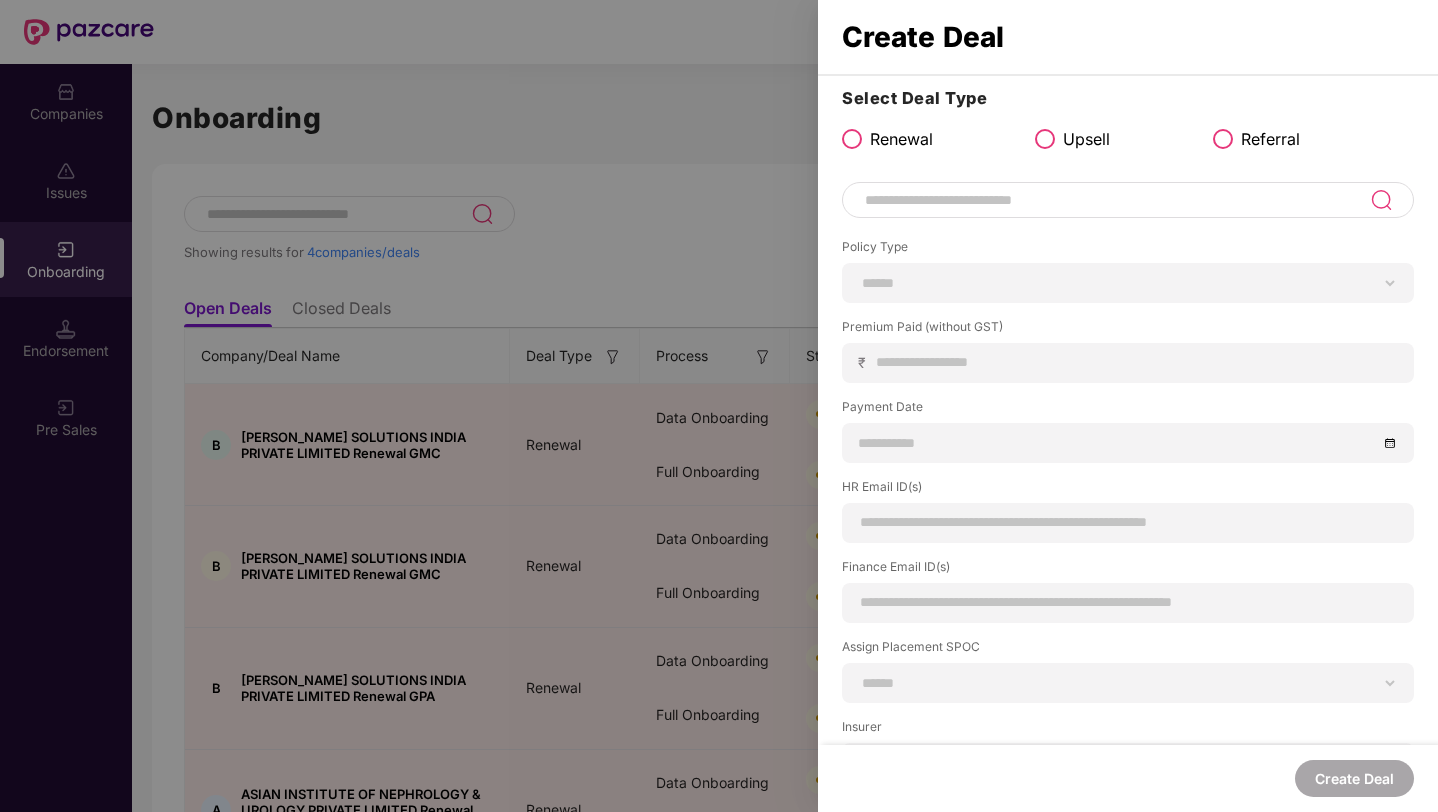 scroll, scrollTop: 0, scrollLeft: 2, axis: horizontal 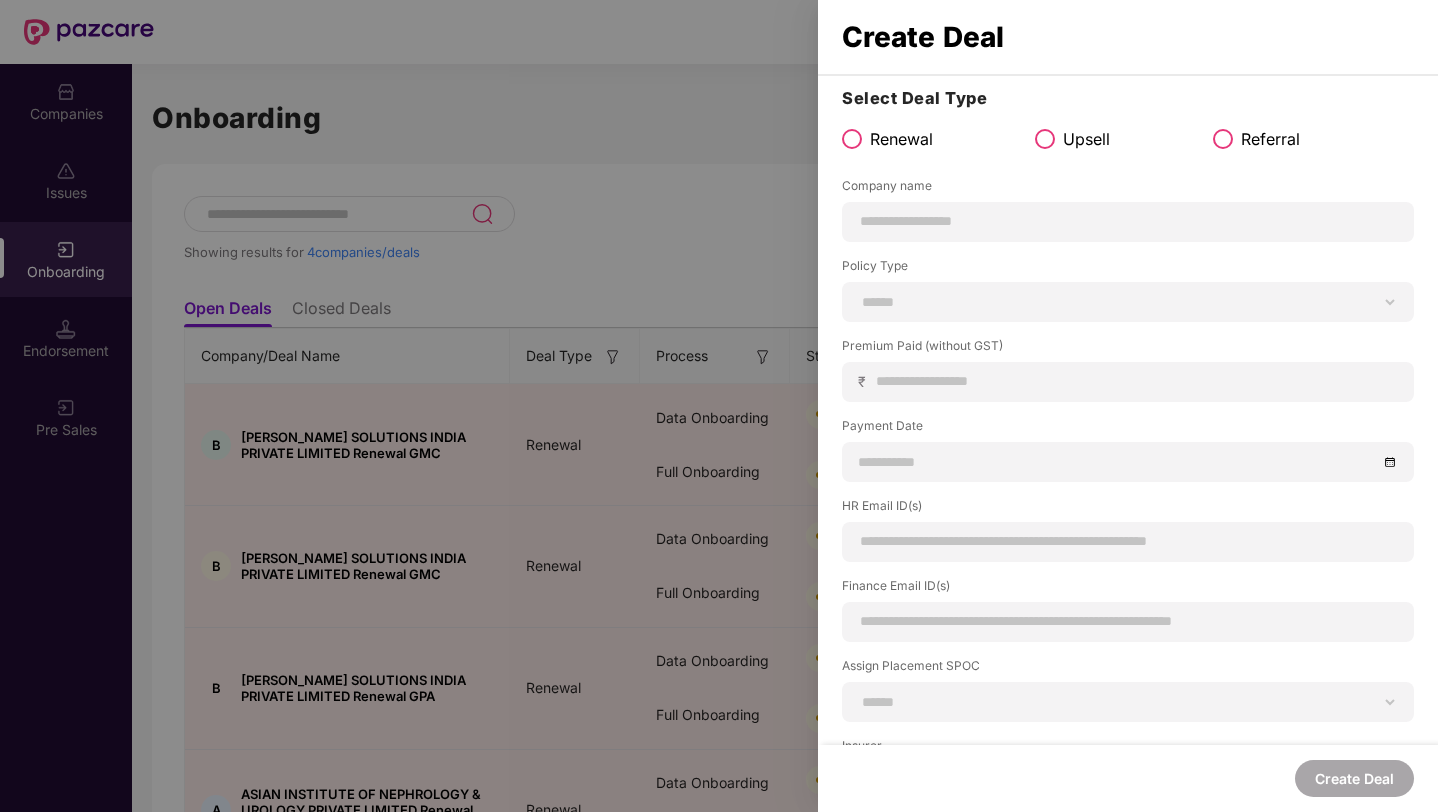click at bounding box center (1045, 139) 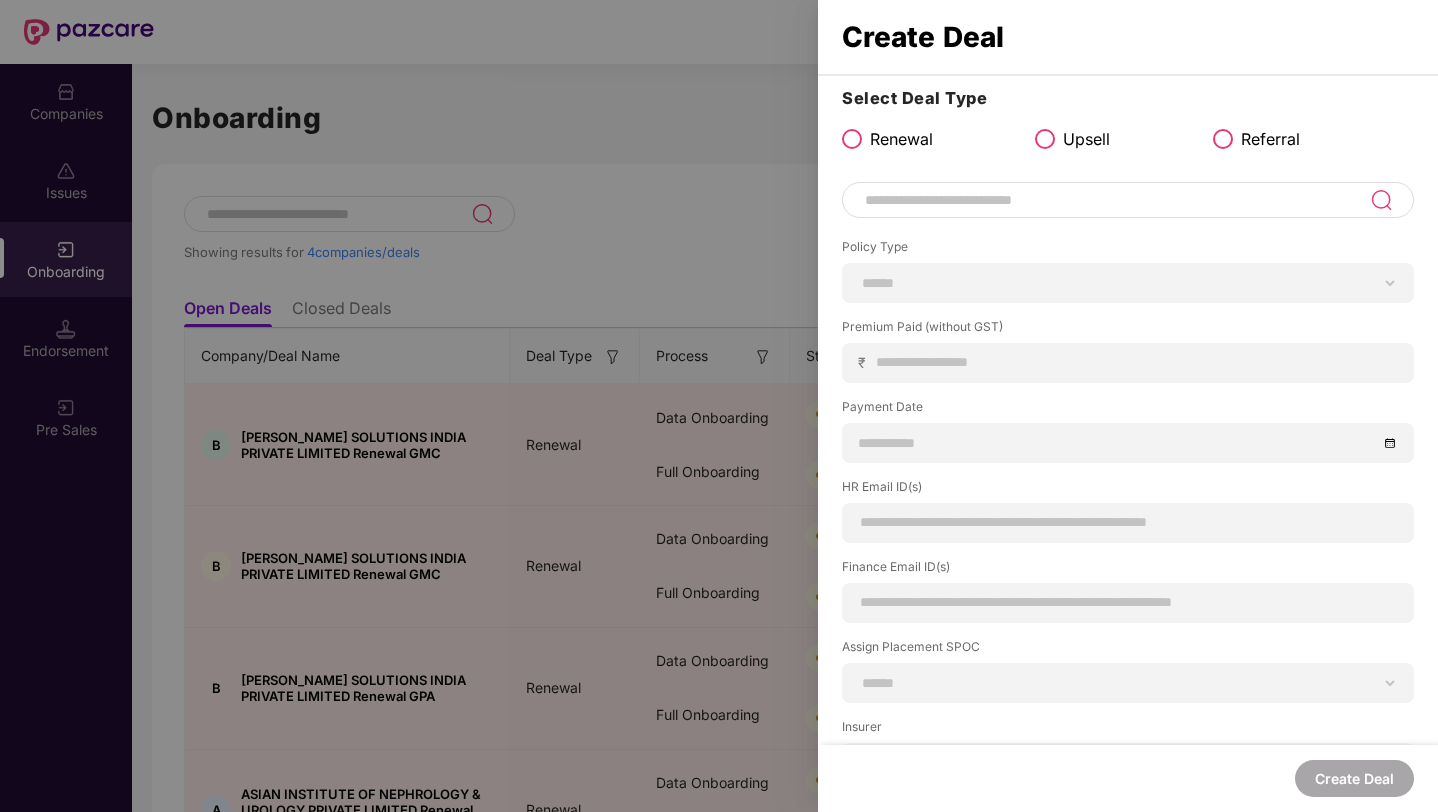 click at bounding box center (852, 139) 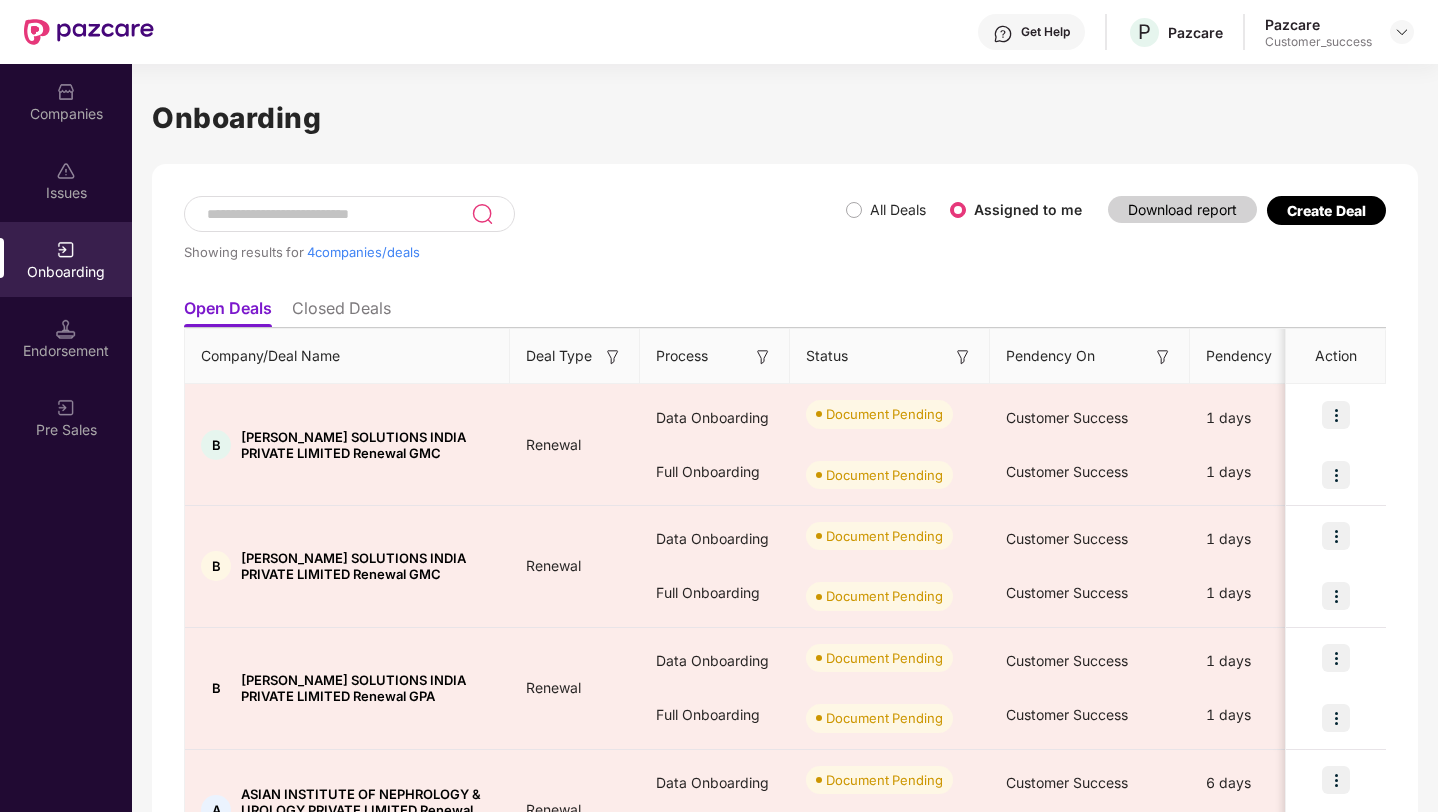 click on "Create Deal" at bounding box center (1326, 210) 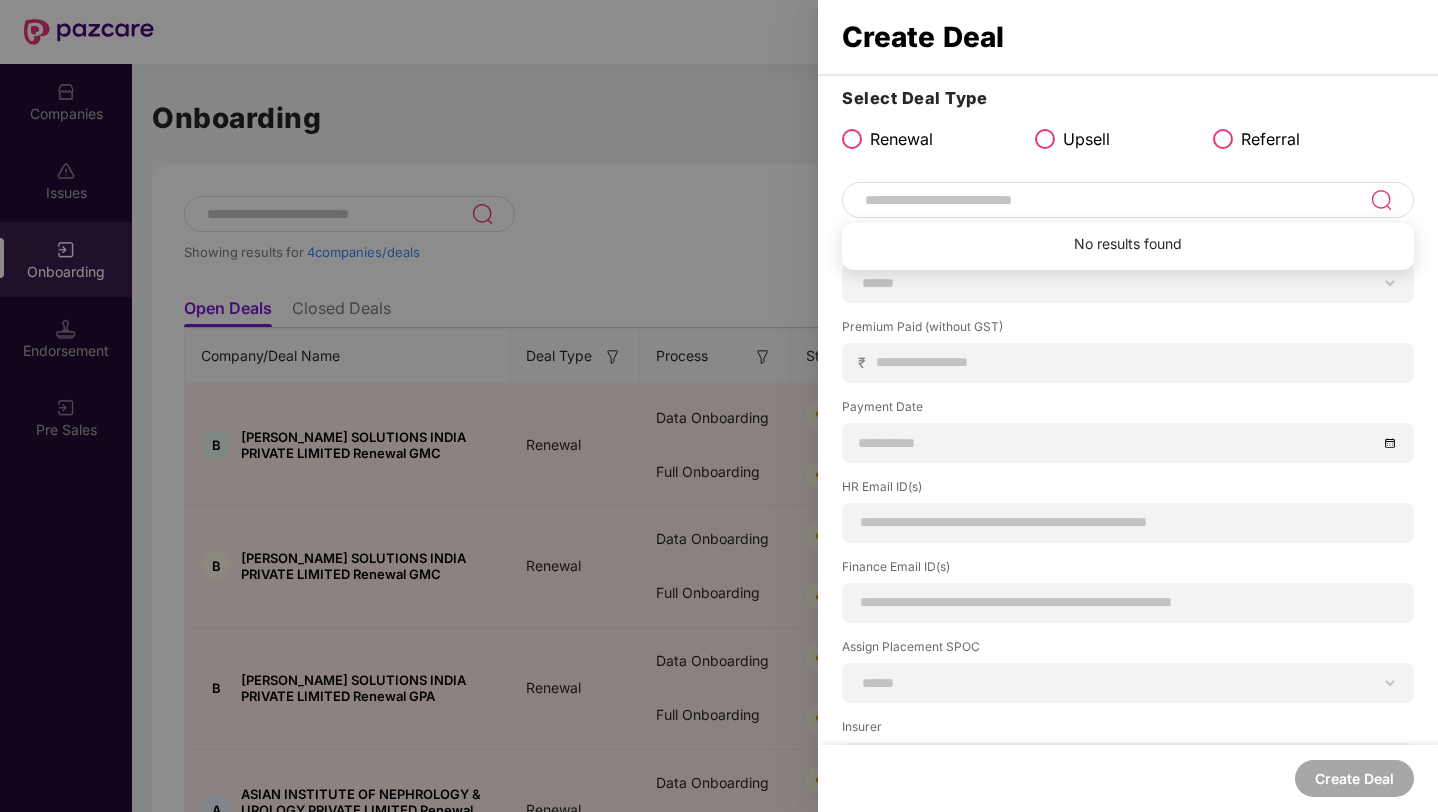 click at bounding box center [1116, 200] 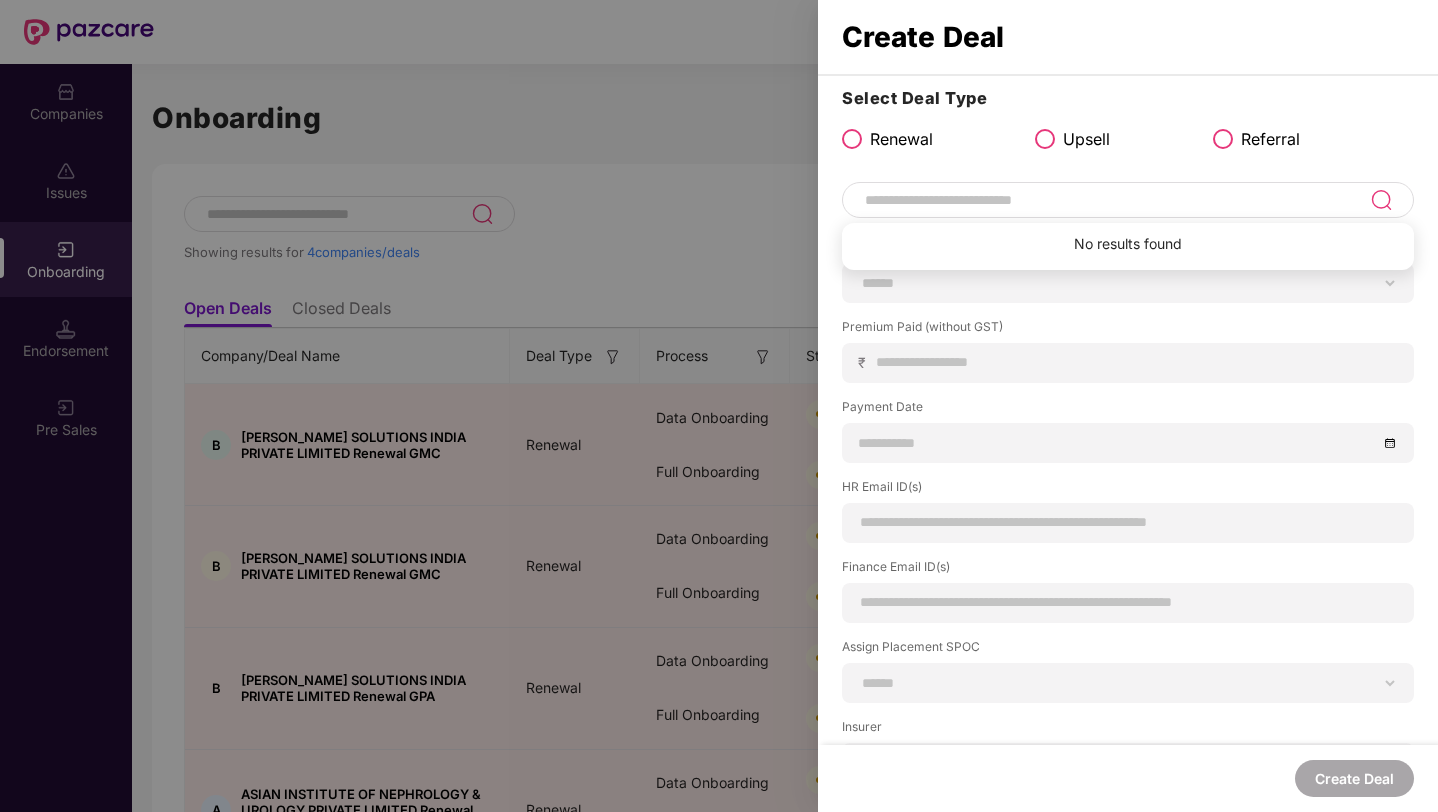 click at bounding box center [1223, 139] 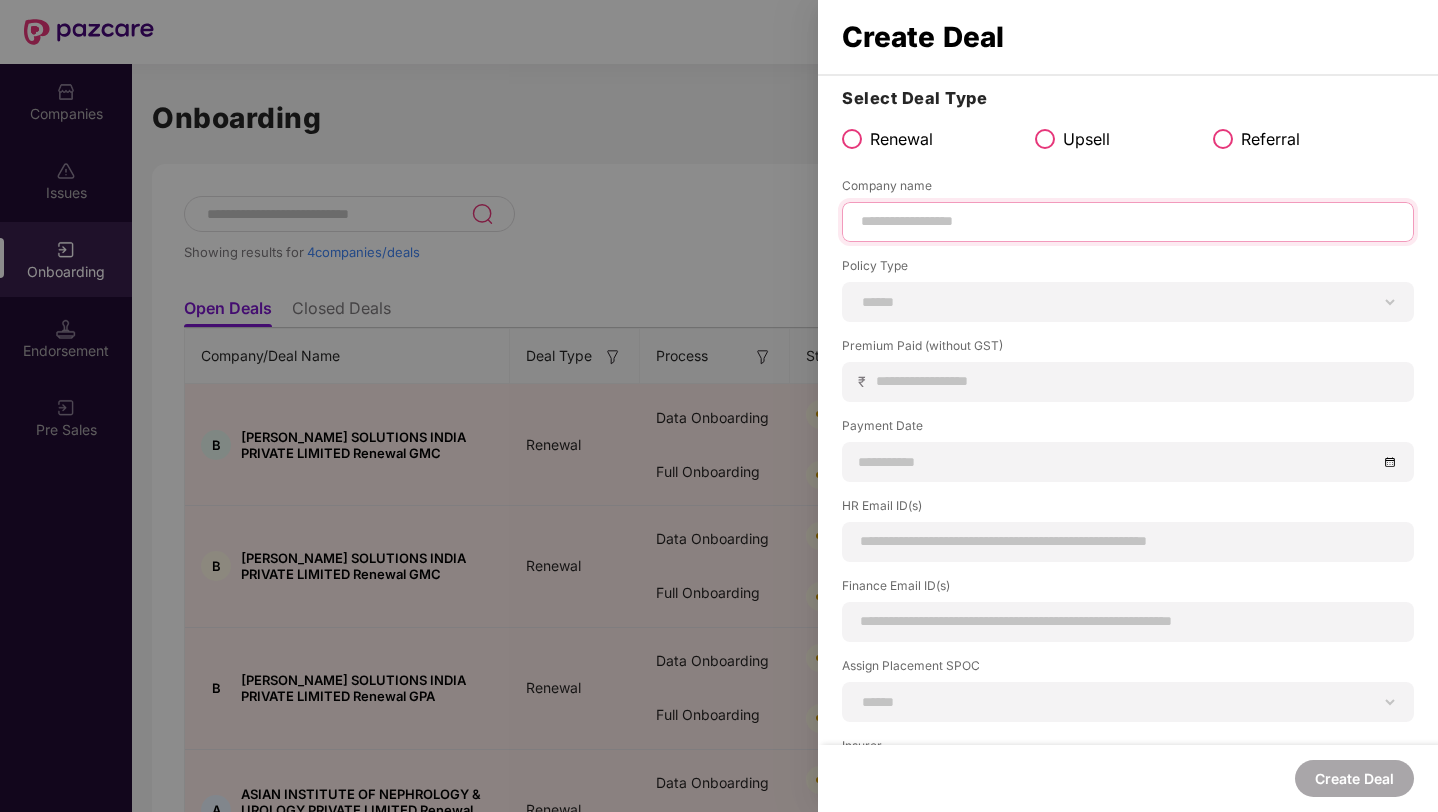 click at bounding box center (1128, 221) 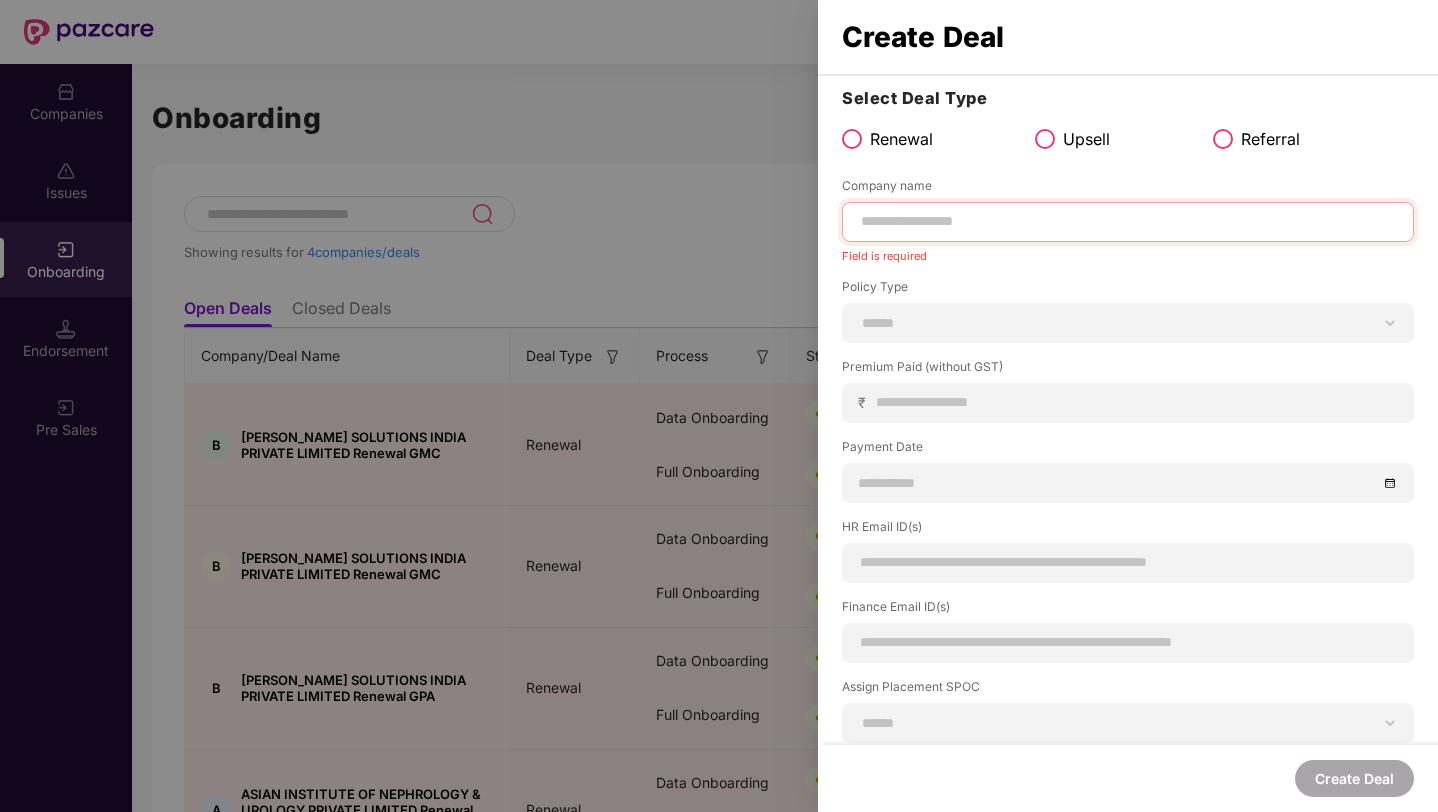 click at bounding box center (719, 406) 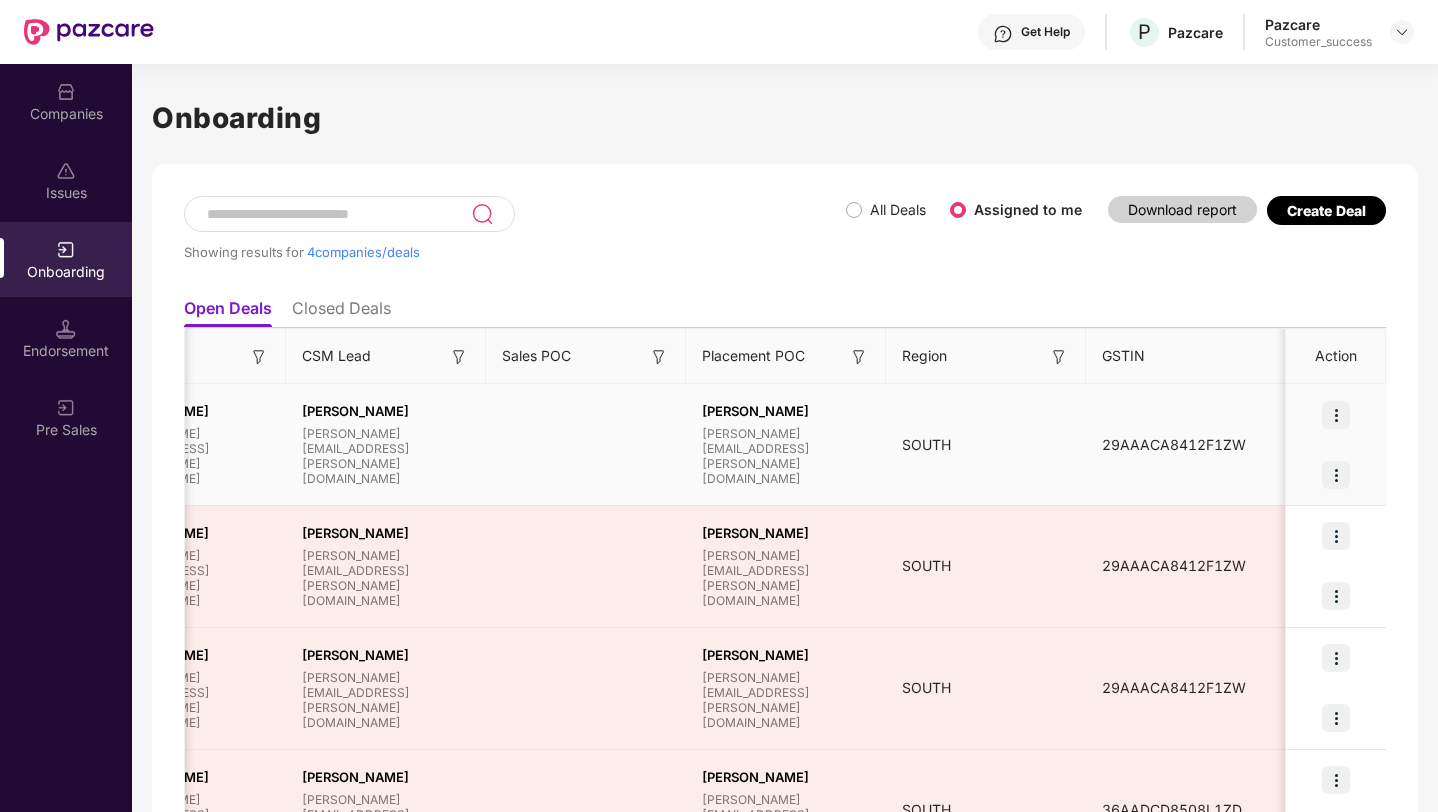 scroll, scrollTop: 0, scrollLeft: 1724, axis: horizontal 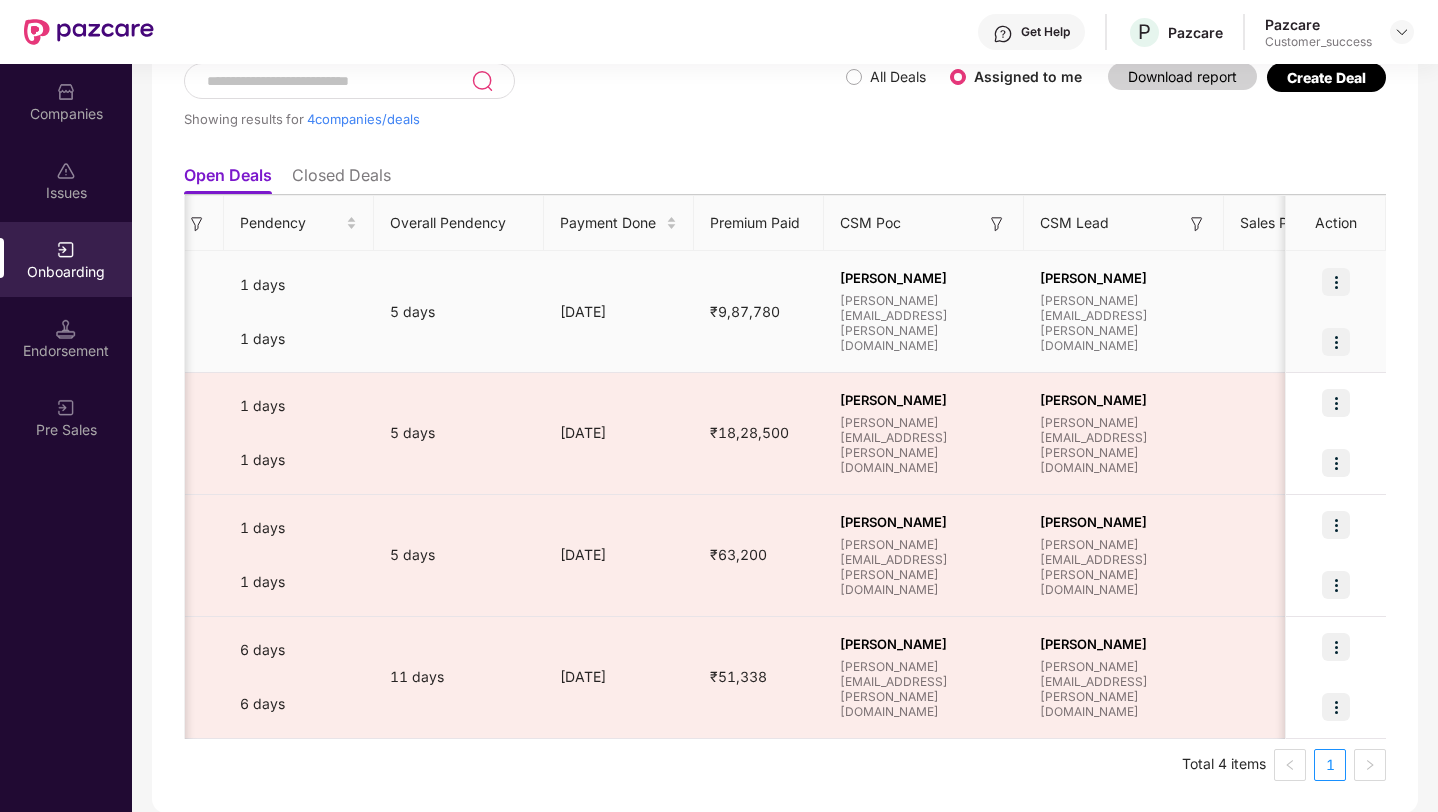 click at bounding box center [1336, 282] 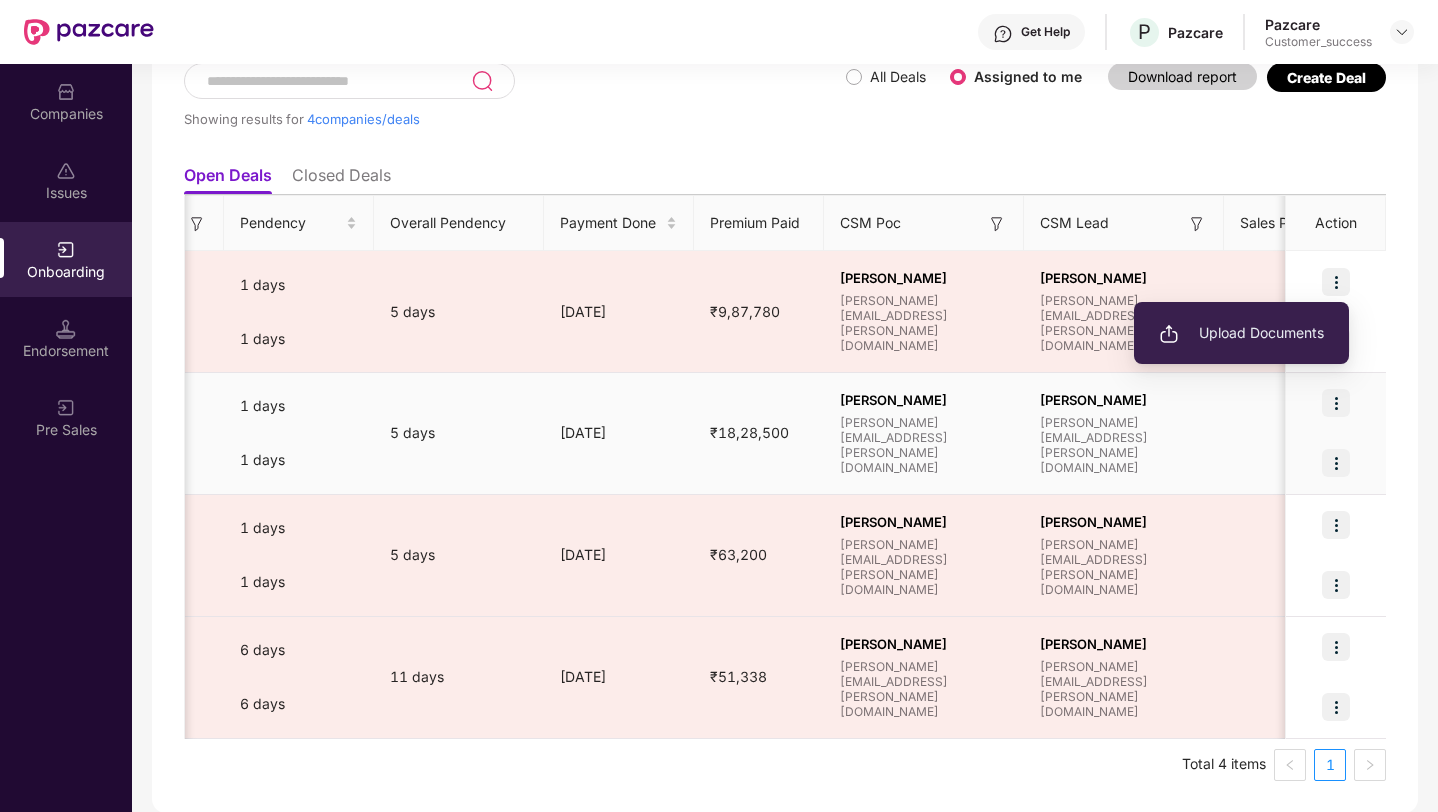 scroll, scrollTop: 123, scrollLeft: 0, axis: vertical 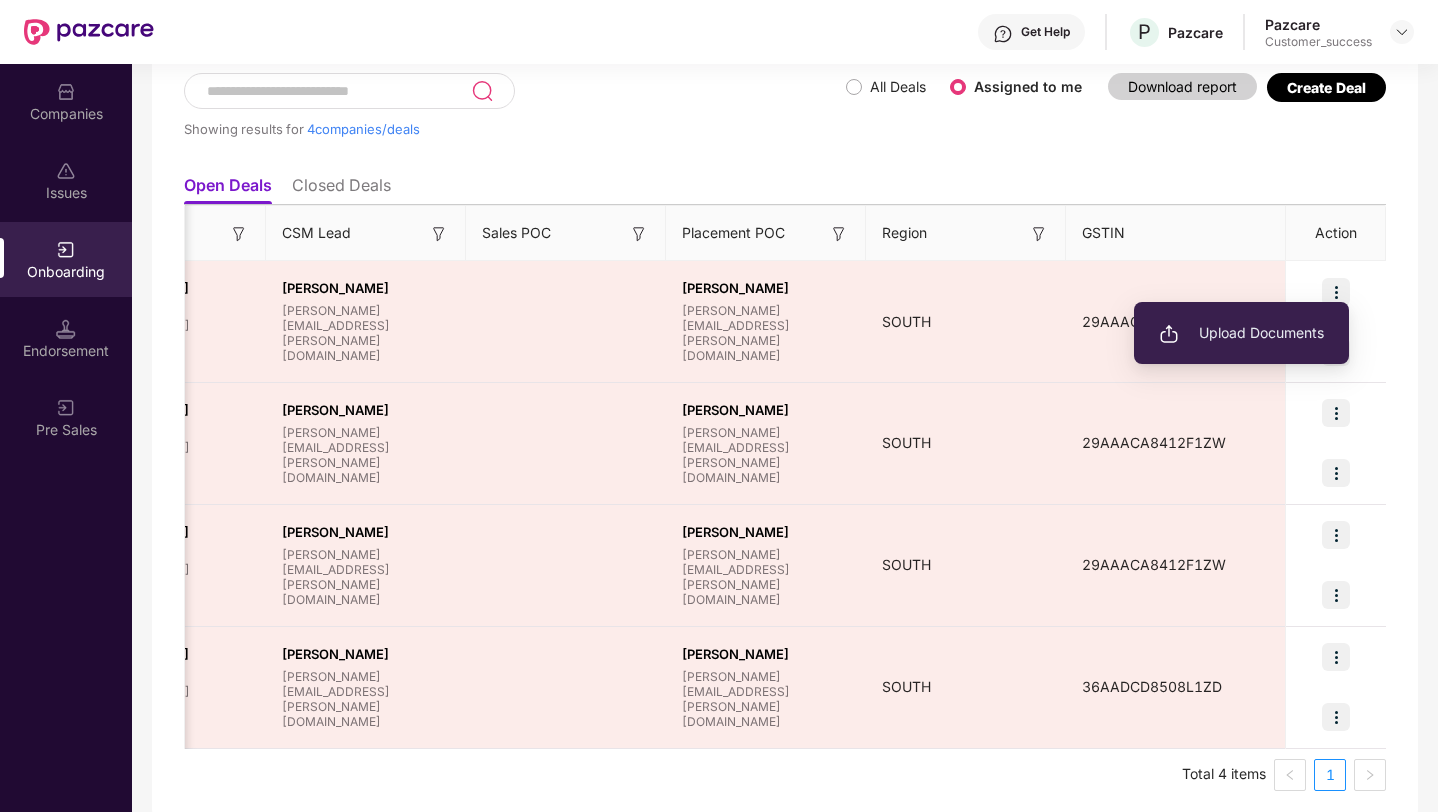 click on "Showing results for   4  companies/deals   All Deals   Assigned to me Download report   Create Deal Open Deals Closed Deals Company/Deal Name Deal Type Process Status Pendency On Pendency Overall Pendency Payment Done Premium Paid CSM Poc CSM Lead Sales POC Placement POC Region GSTIN Action                                 B [PERSON_NAME] SOLUTIONS INDIA PRIVATE LIMITED Renewal GMC Renewal Data Onboarding Full Onboarding Document Pending Document Pending Customer Success Customer Success 1 days 1 days 5 days [DATE] ₹9,87,780 [PERSON_NAME] [PERSON_NAME][EMAIL_ADDRESS][PERSON_NAME][DOMAIN_NAME] [PERSON_NAME] [PERSON_NAME][EMAIL_ADDRESS][PERSON_NAME][DOMAIN_NAME] Priyanshi  [EMAIL_ADDRESS][PERSON_NAME][DOMAIN_NAME] SOUTH 29AAACA8412F1ZW B [PERSON_NAME] SOLUTIONS INDIA PRIVATE LIMITED Renewal GMC Renewal Data Onboarding Full Onboarding Document Pending Document Pending Customer Success Customer Success 1 days 1 days 5 days [DATE] ₹18,28,500 [PERSON_NAME] [PERSON_NAME][EMAIL_ADDRESS][PERSON_NAME][DOMAIN_NAME] [PERSON_NAME] [PERSON_NAME][EMAIL_ADDRESS][PERSON_NAME][DOMAIN_NAME] [PERSON_NAME]  SOUTH" at bounding box center (785, 432) 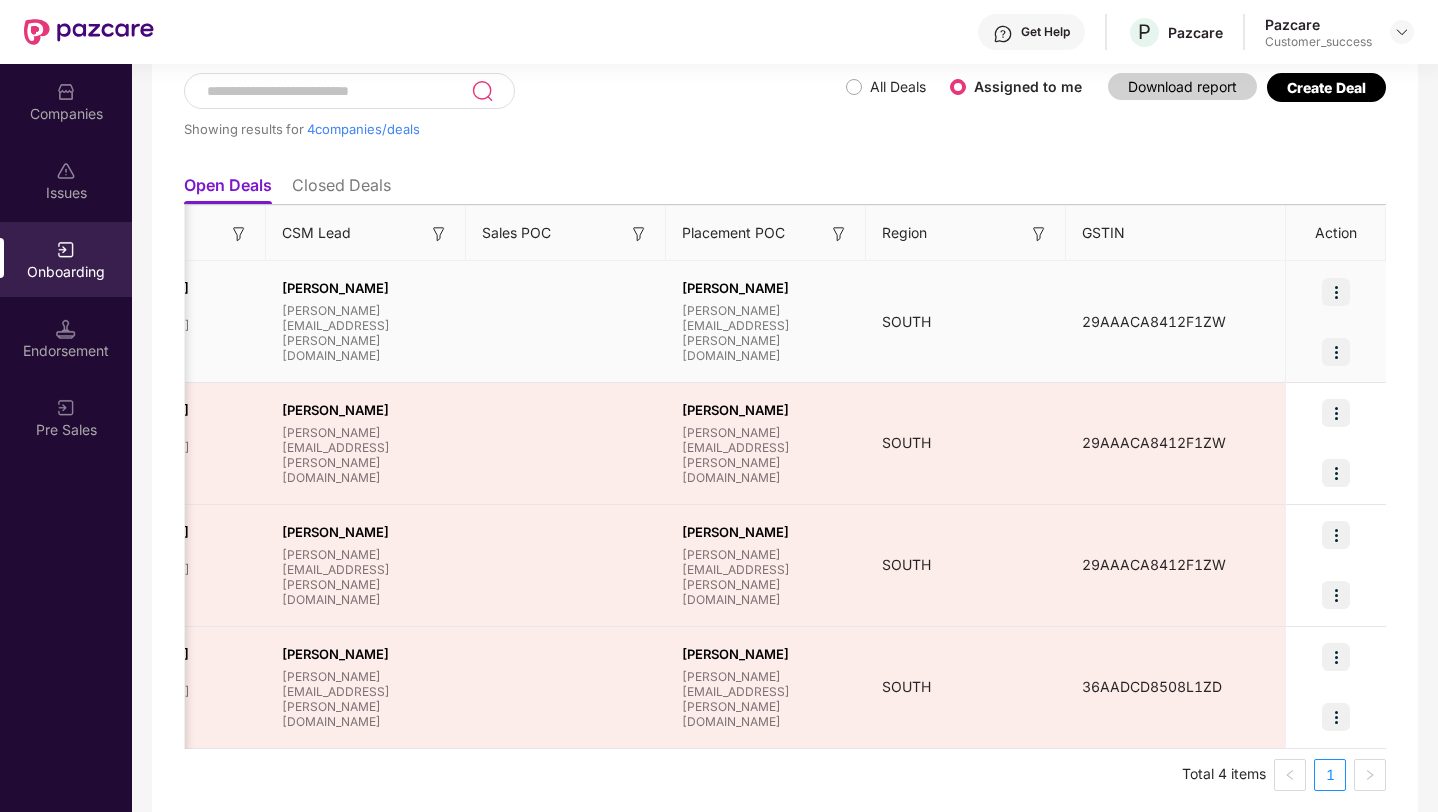 click at bounding box center (1336, 352) 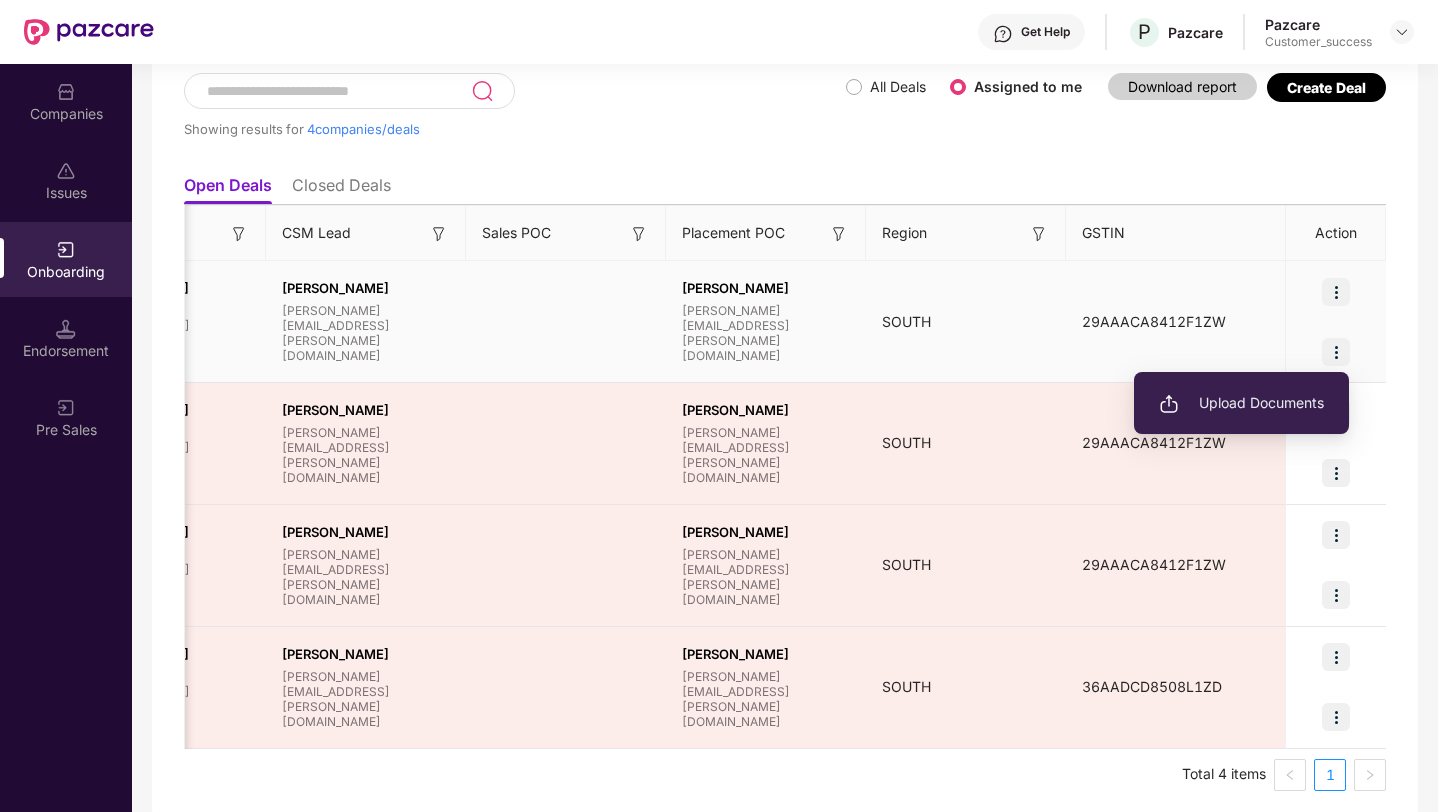 click at bounding box center [1336, 352] 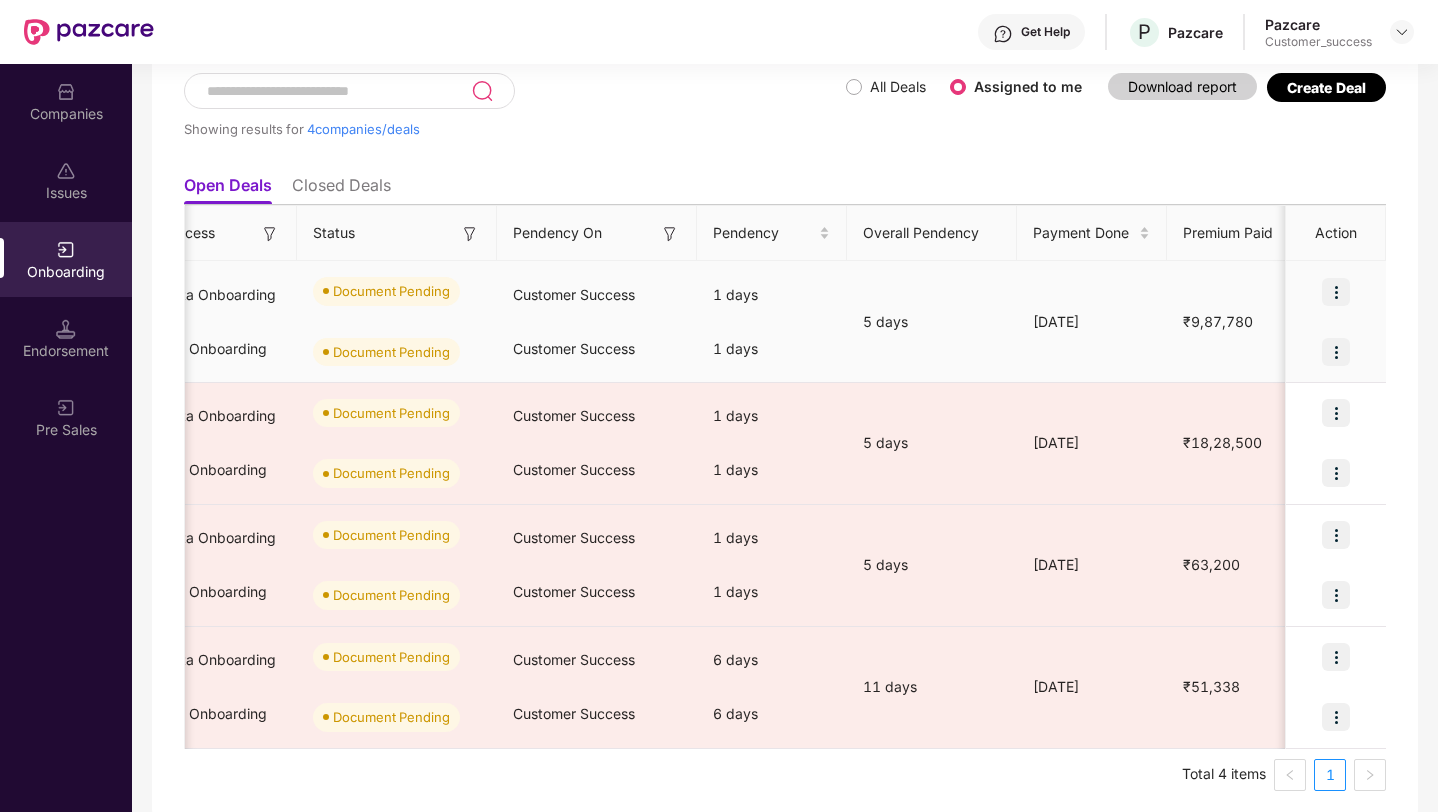 scroll, scrollTop: 0, scrollLeft: 614, axis: horizontal 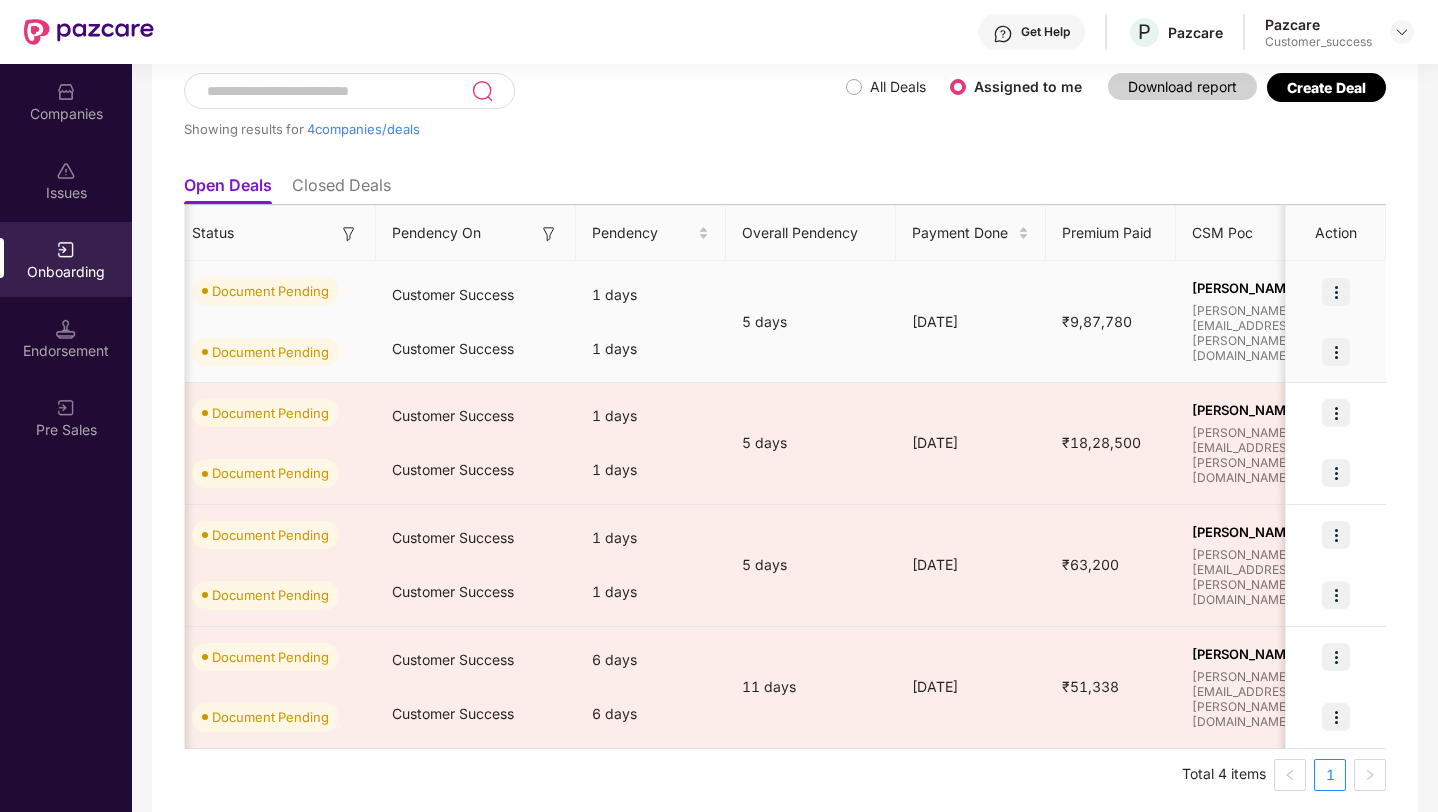 click on "₹9,87,780" at bounding box center (1097, 321) 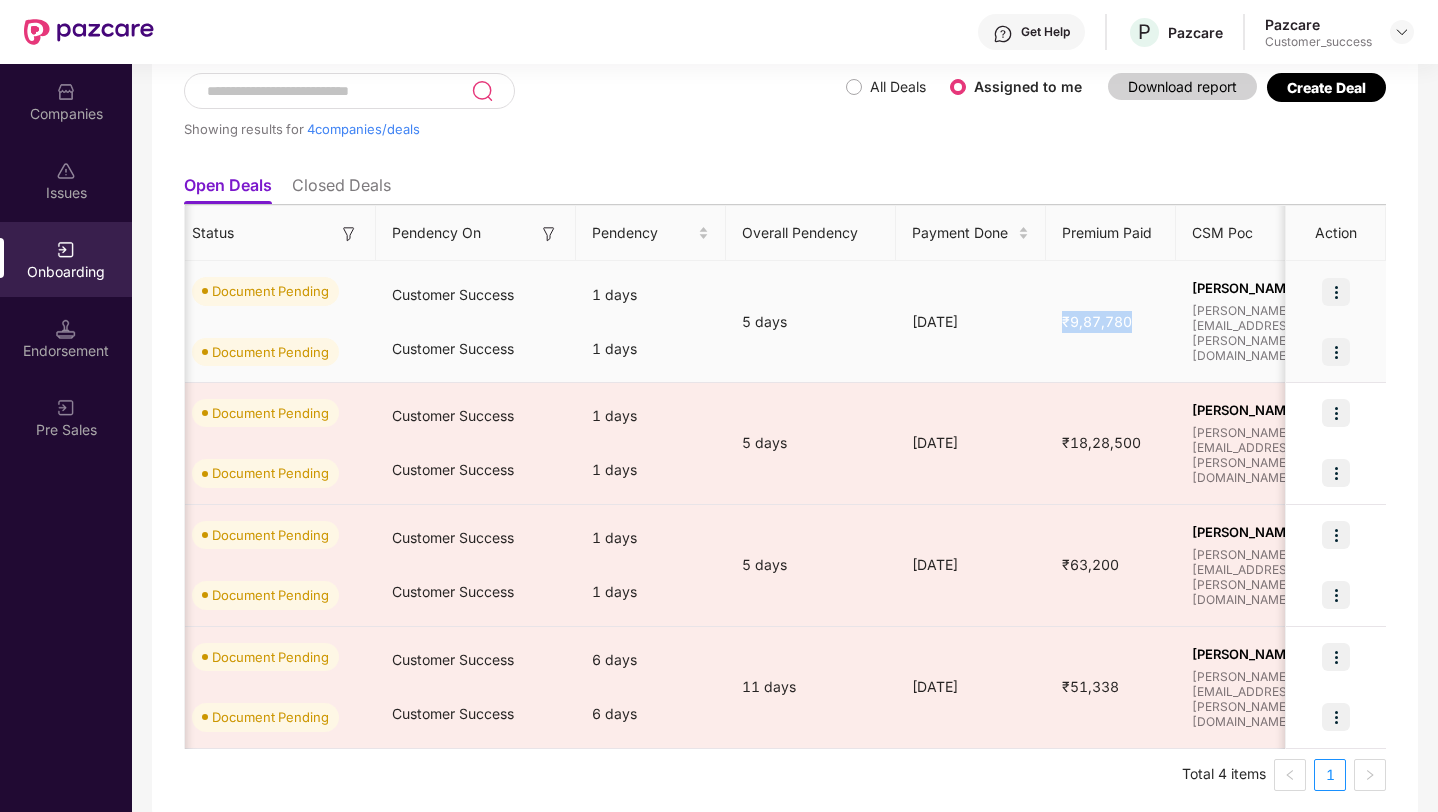 drag, startPoint x: 1132, startPoint y: 321, endPoint x: 1063, endPoint y: 321, distance: 69 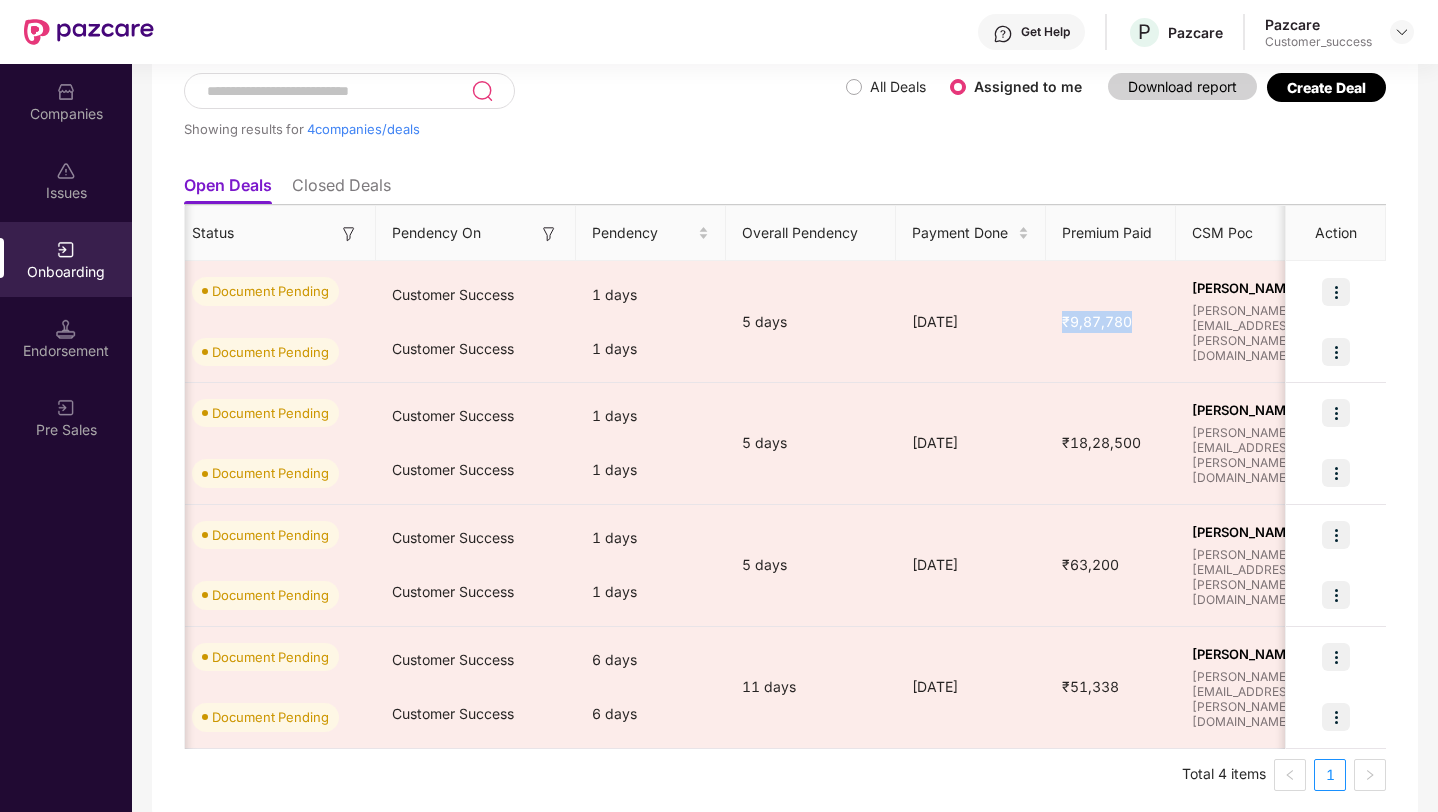 scroll, scrollTop: 0, scrollLeft: 0, axis: both 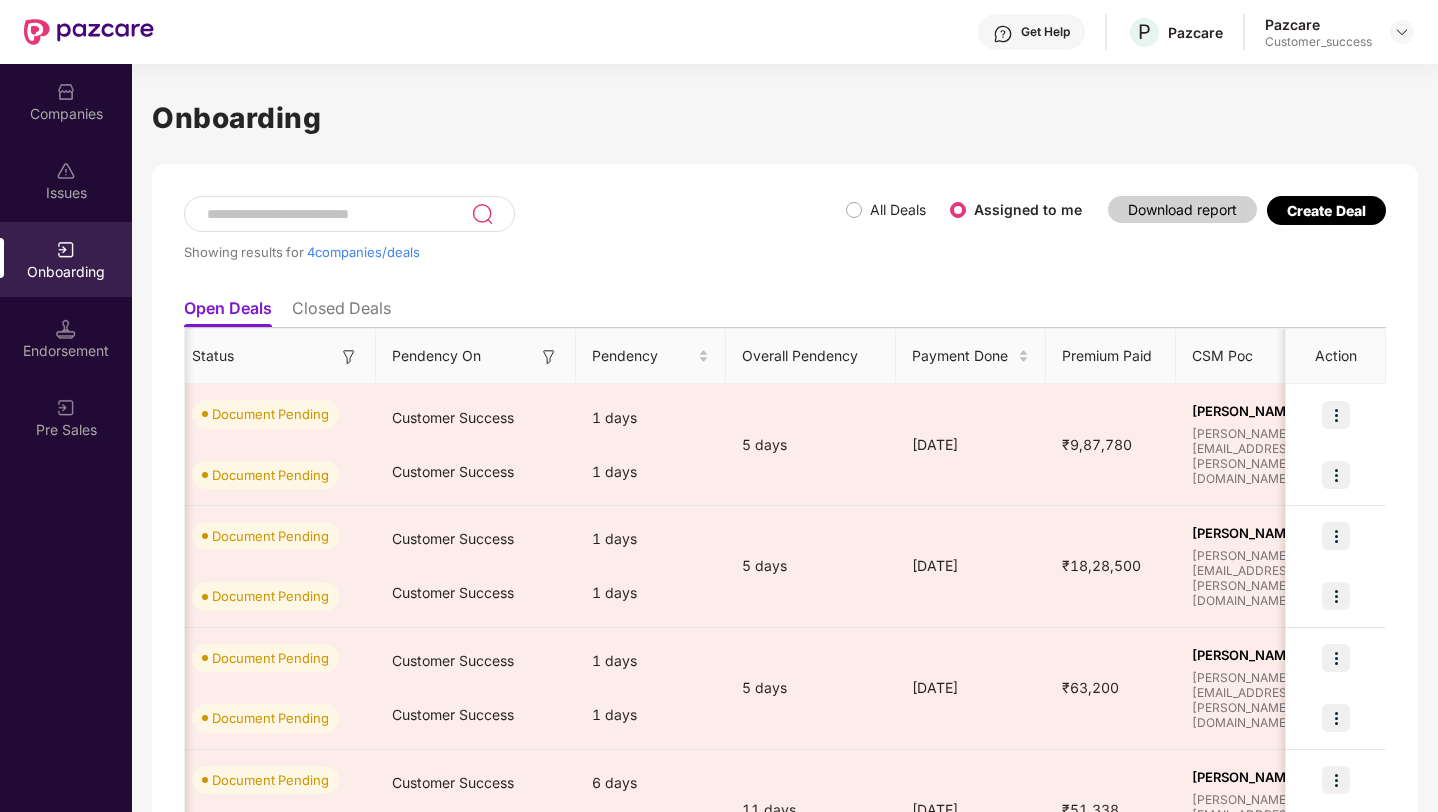 click on "Create Deal" at bounding box center (1326, 210) 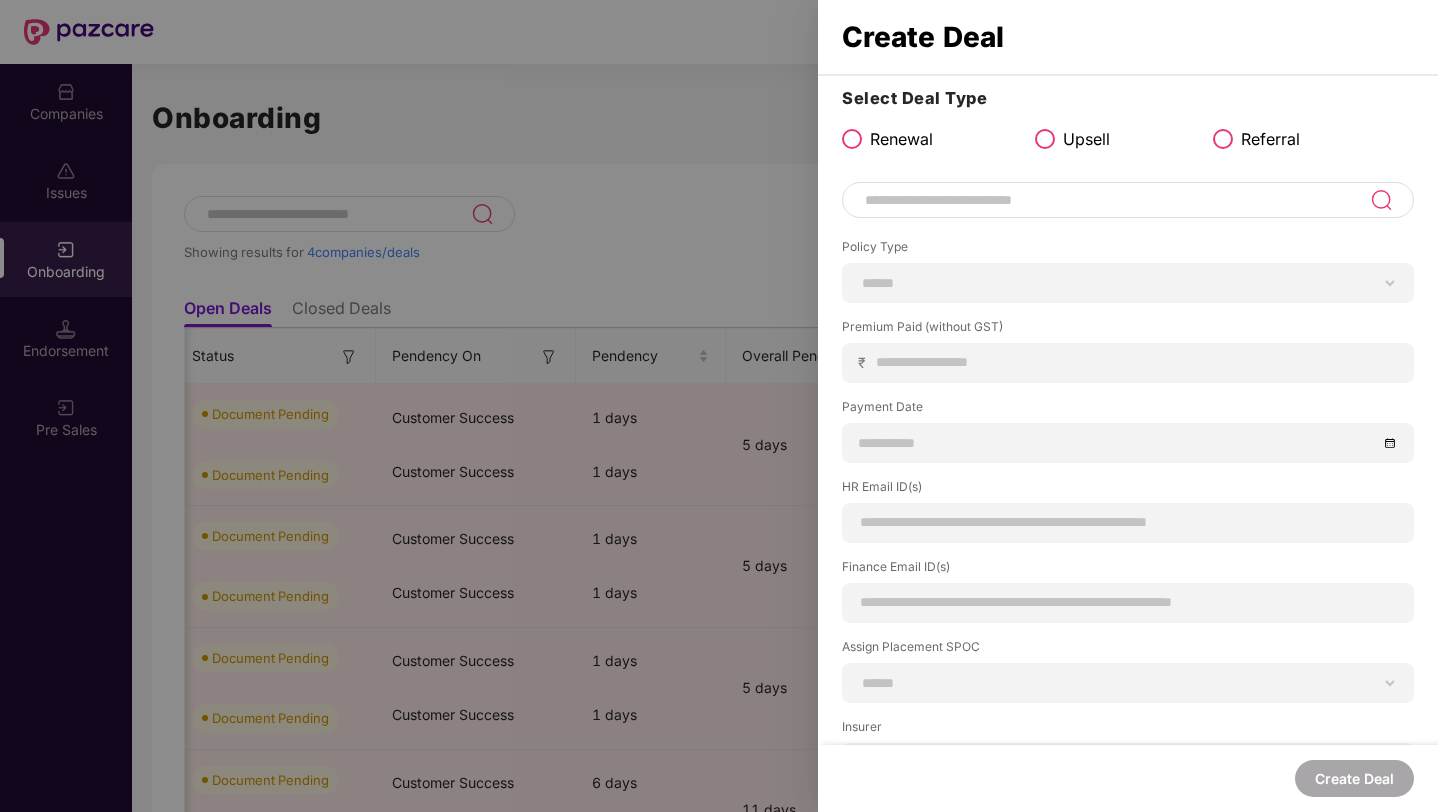 click at bounding box center [1223, 139] 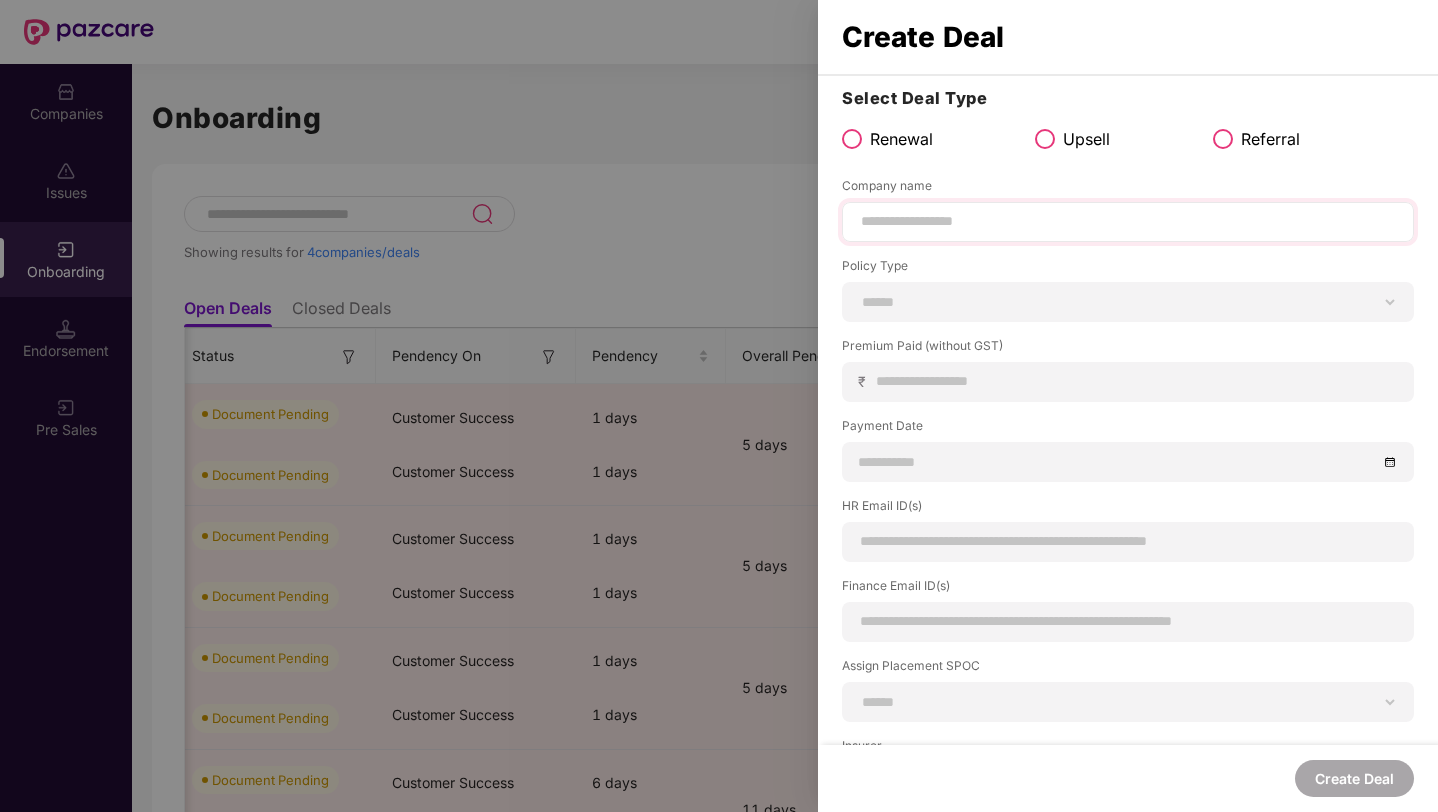 click at bounding box center (1128, 222) 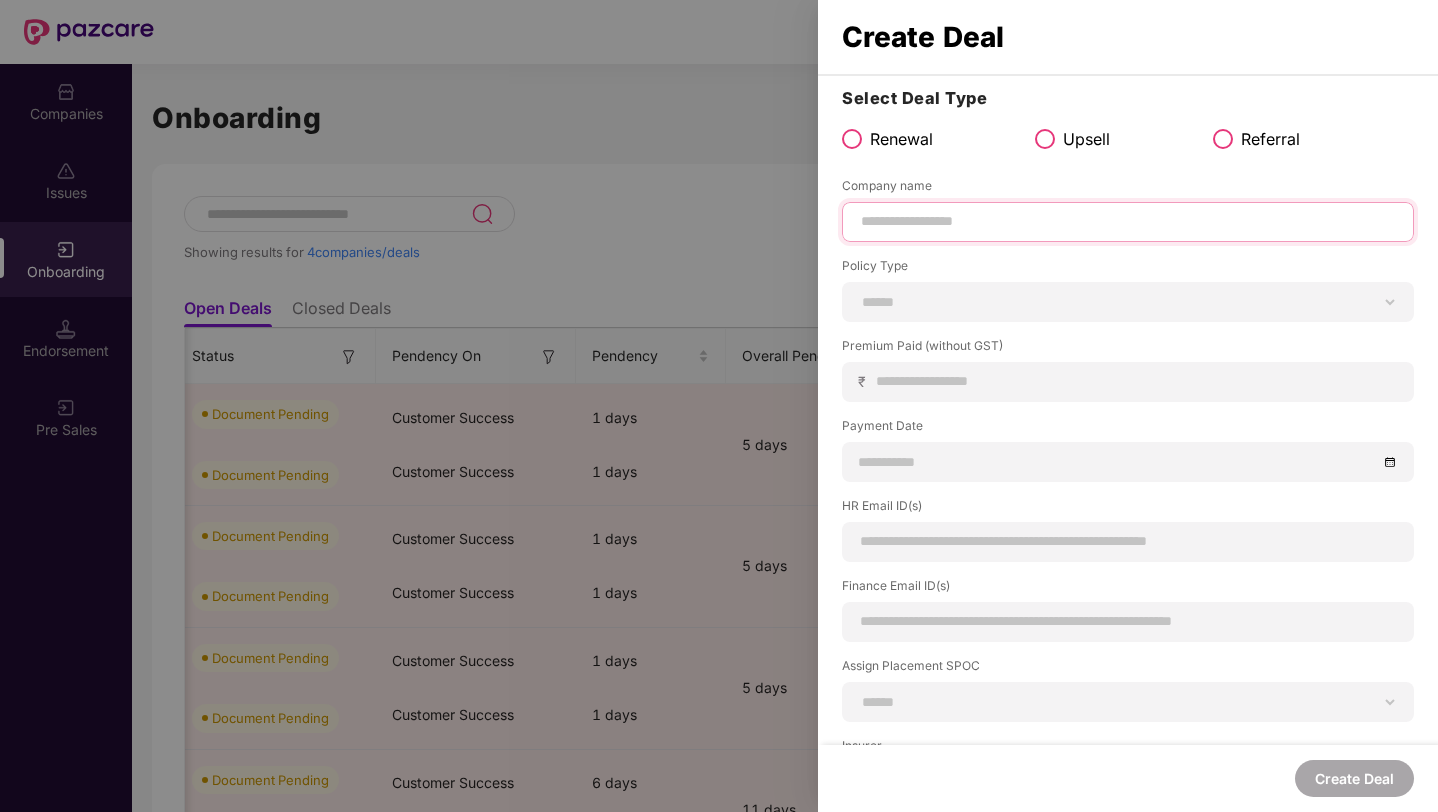 click at bounding box center (1128, 221) 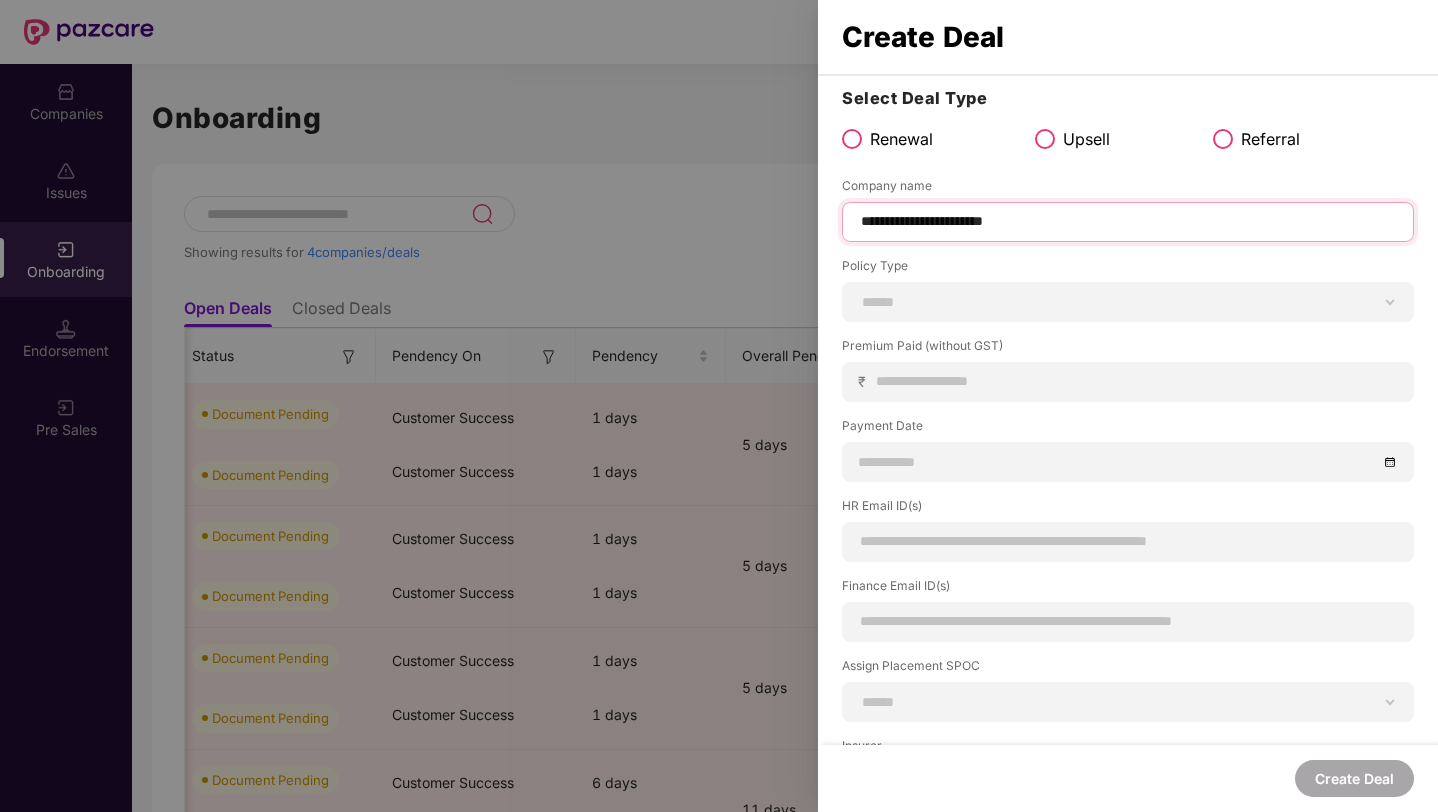 scroll, scrollTop: 0, scrollLeft: 0, axis: both 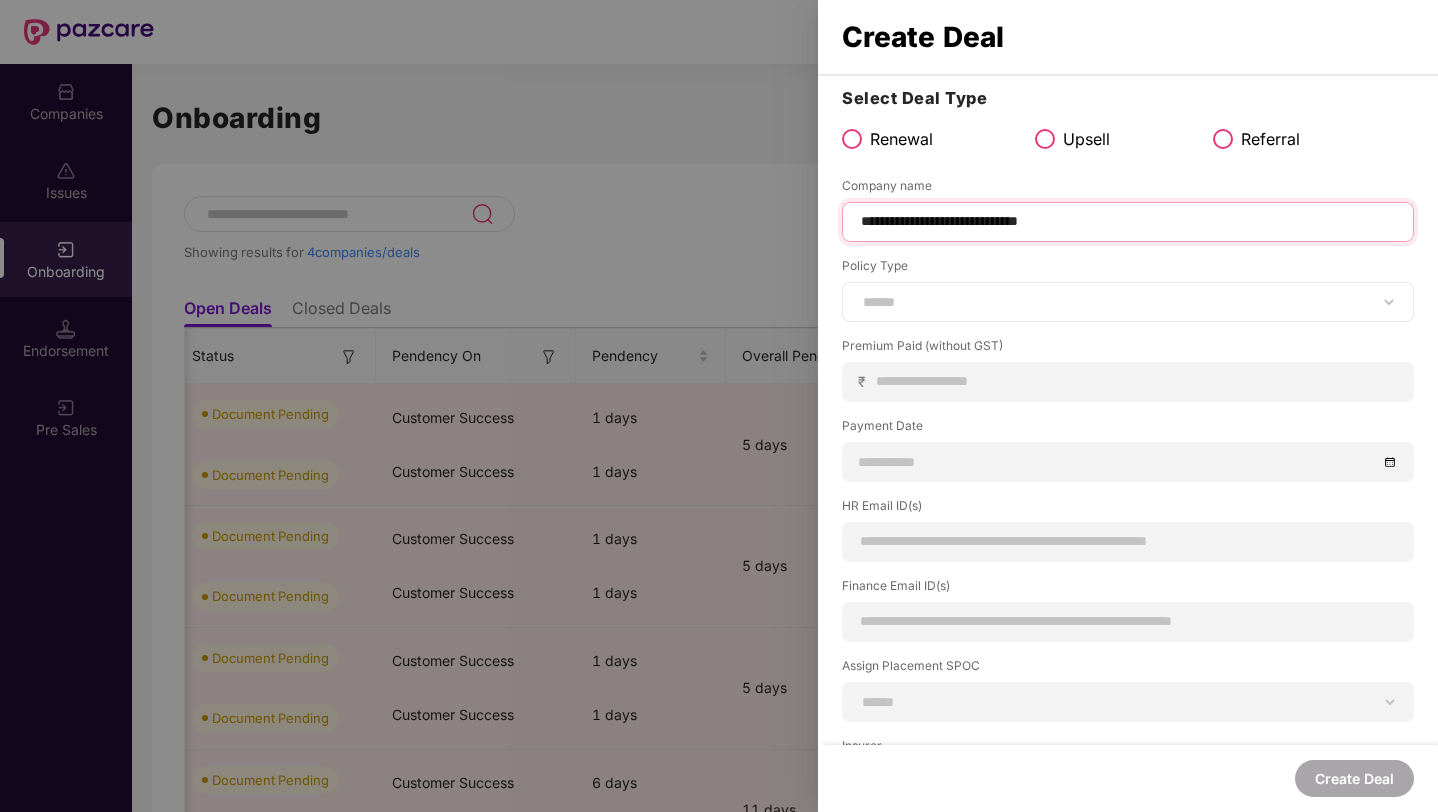 type on "**********" 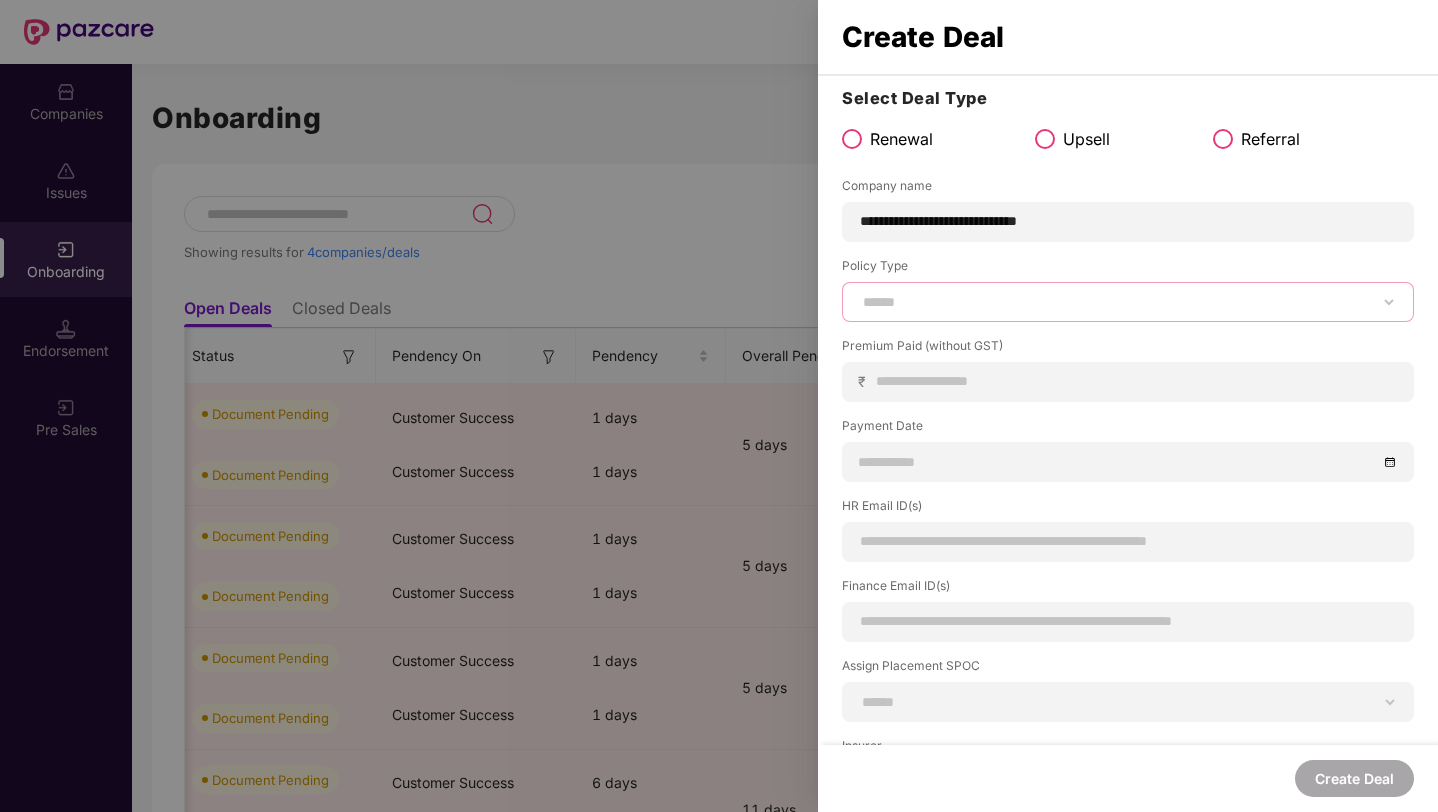 click on "****** *** ********* *** *** *** **** ***" at bounding box center [1128, 302] 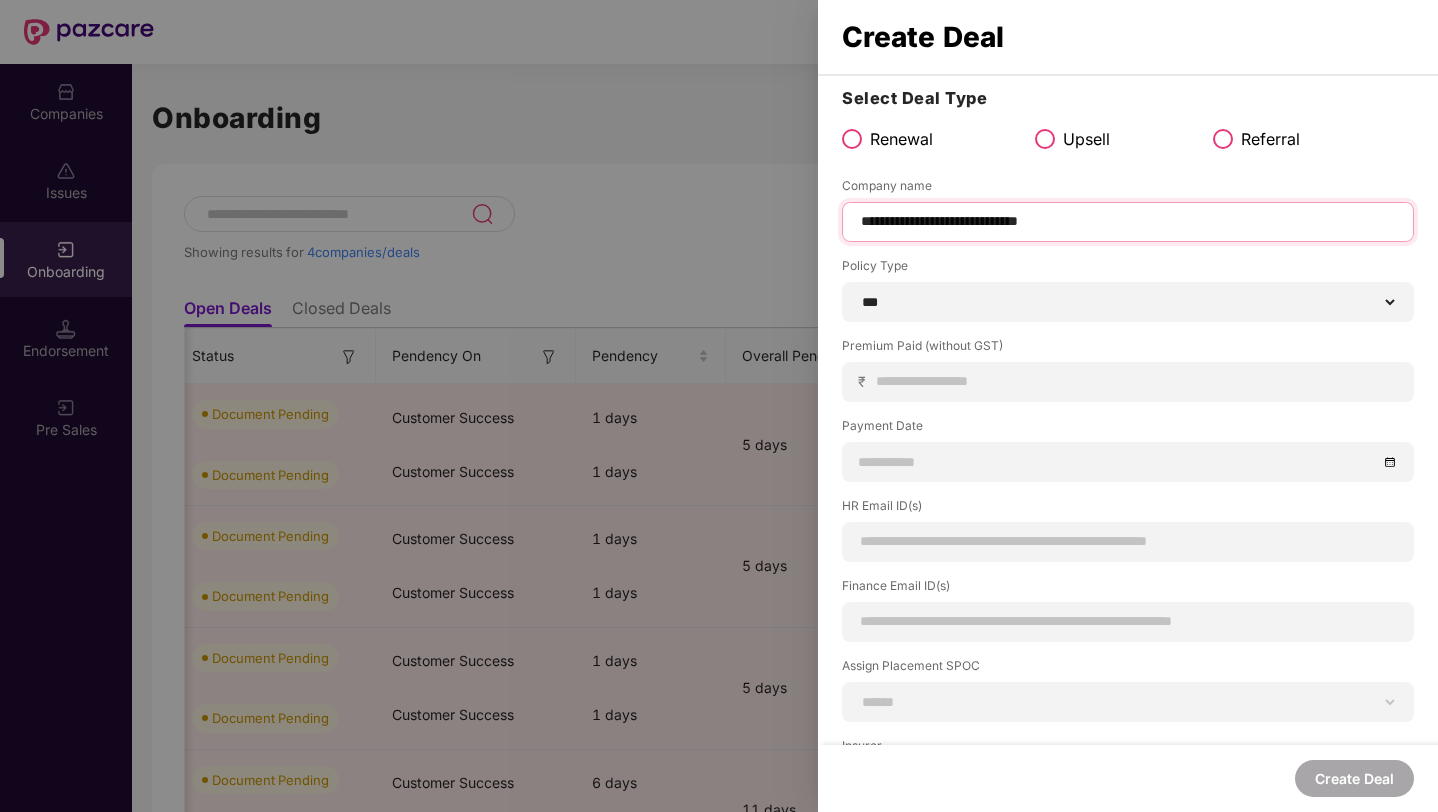 click on "**********" at bounding box center (1128, 221) 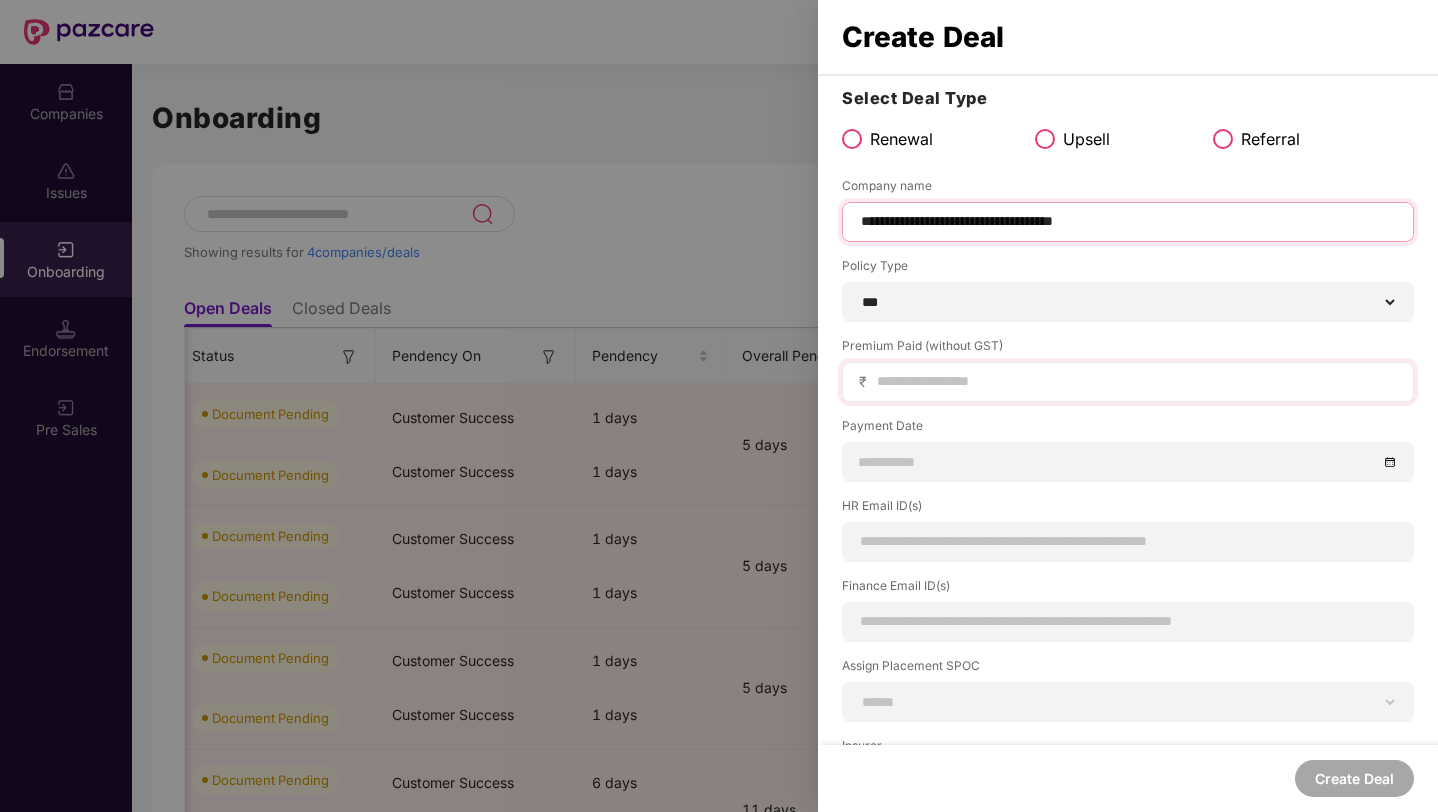 type on "**********" 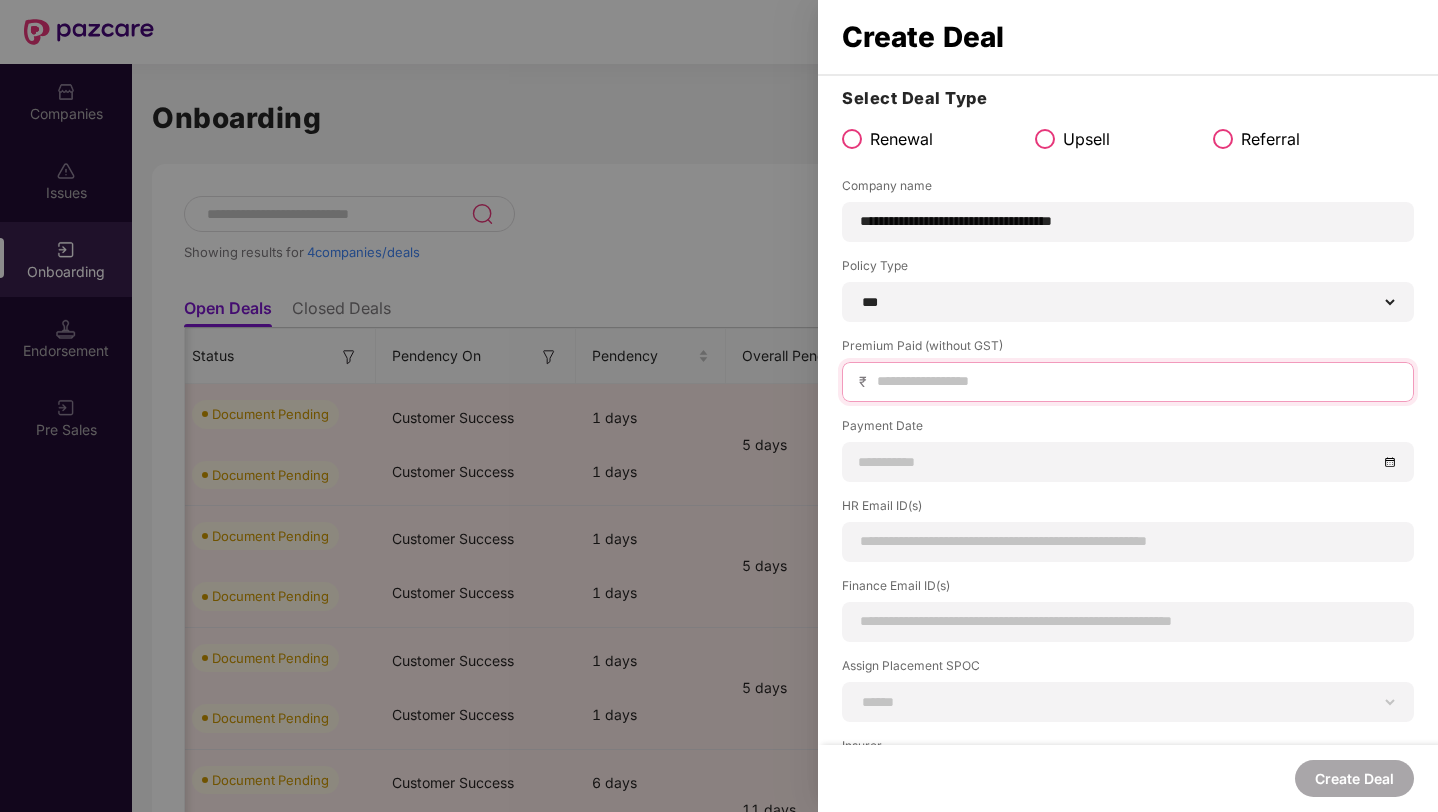 click at bounding box center [1136, 381] 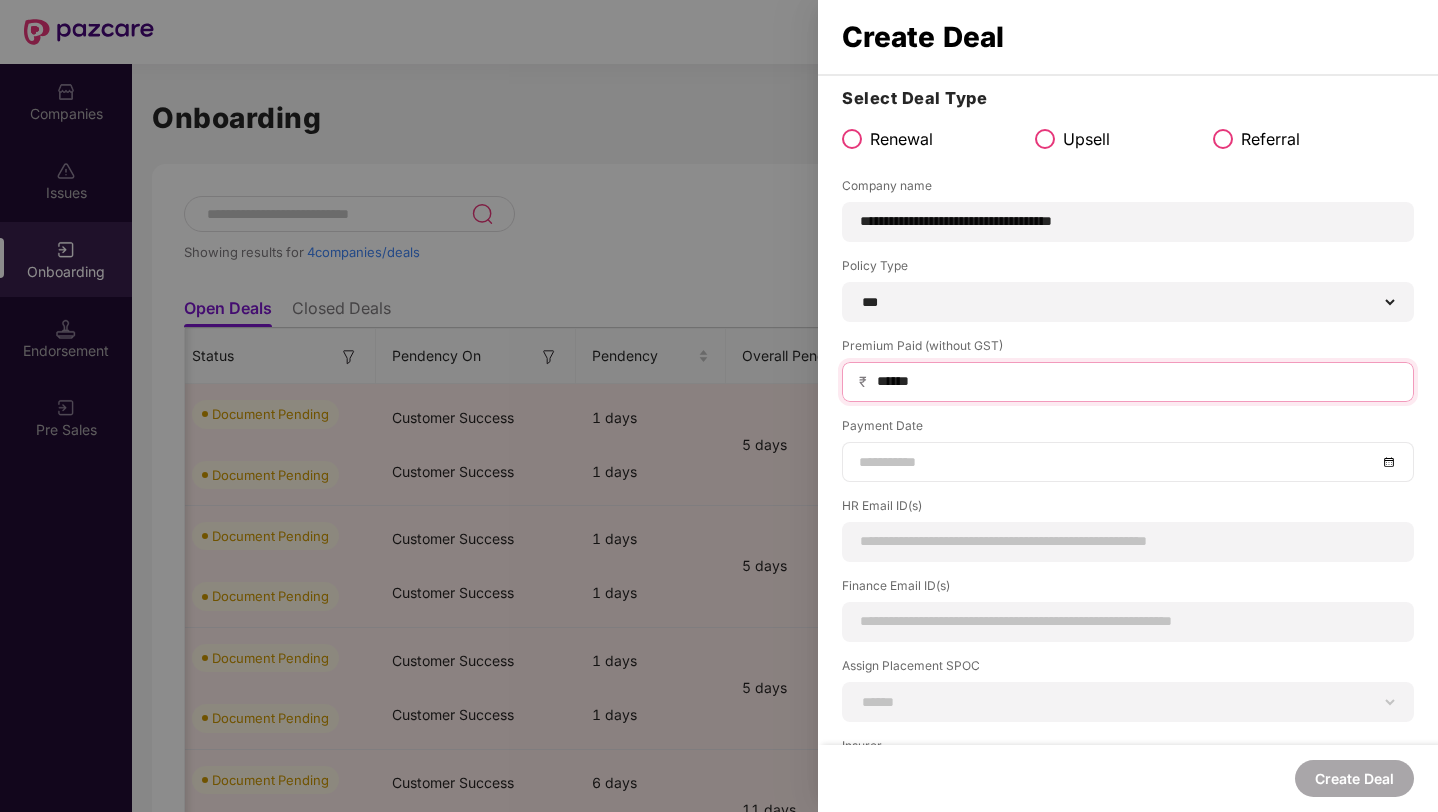 type on "******" 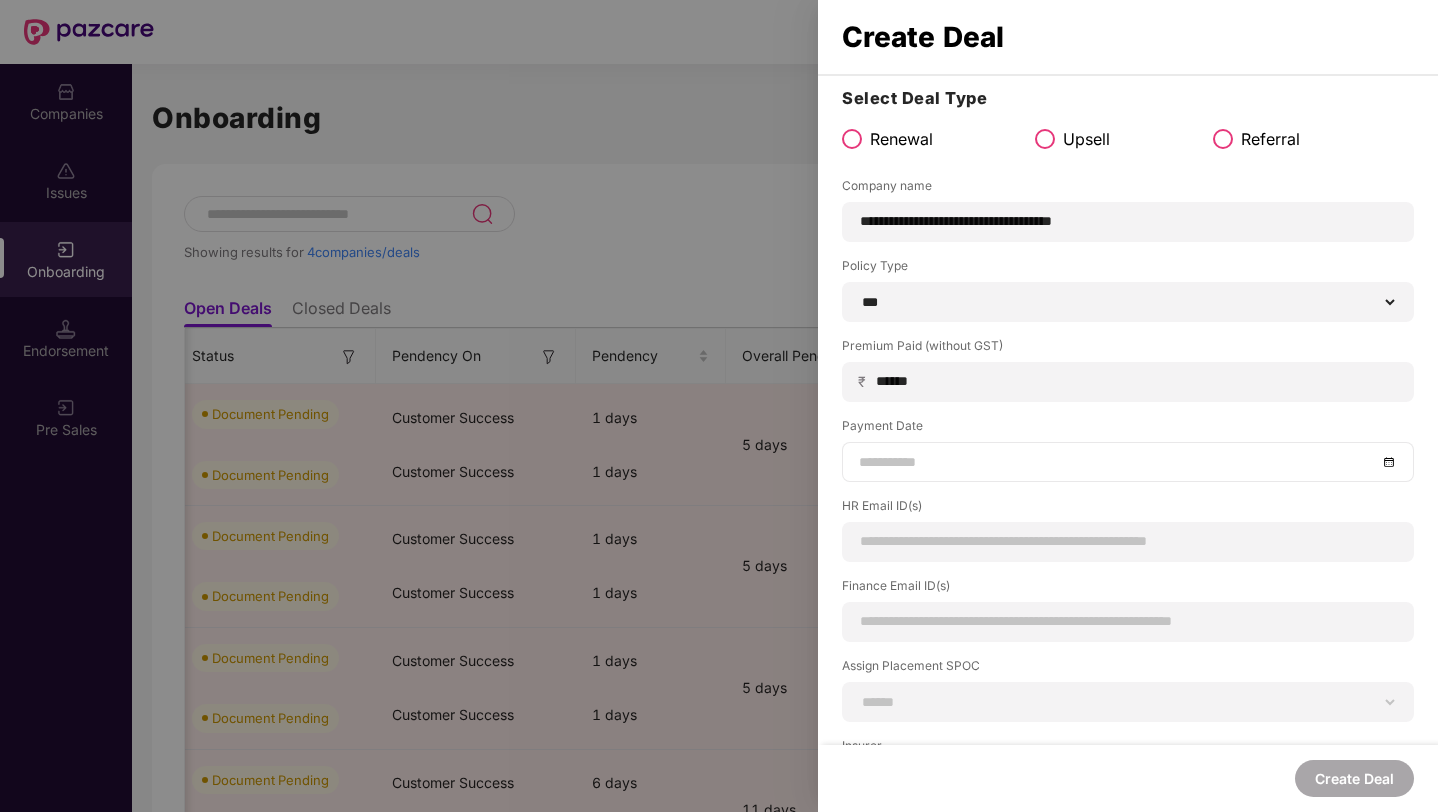 click at bounding box center [1118, 462] 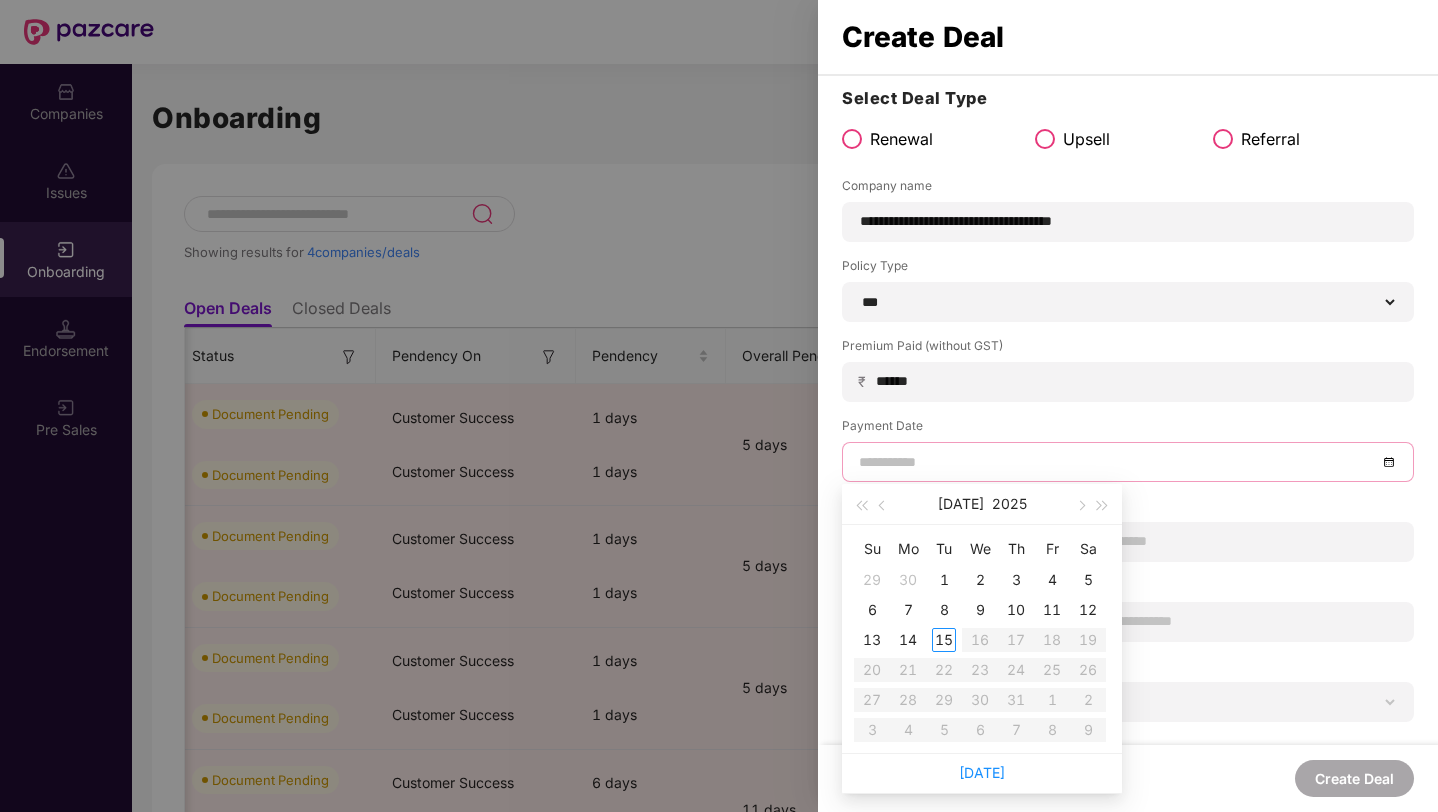 type on "**********" 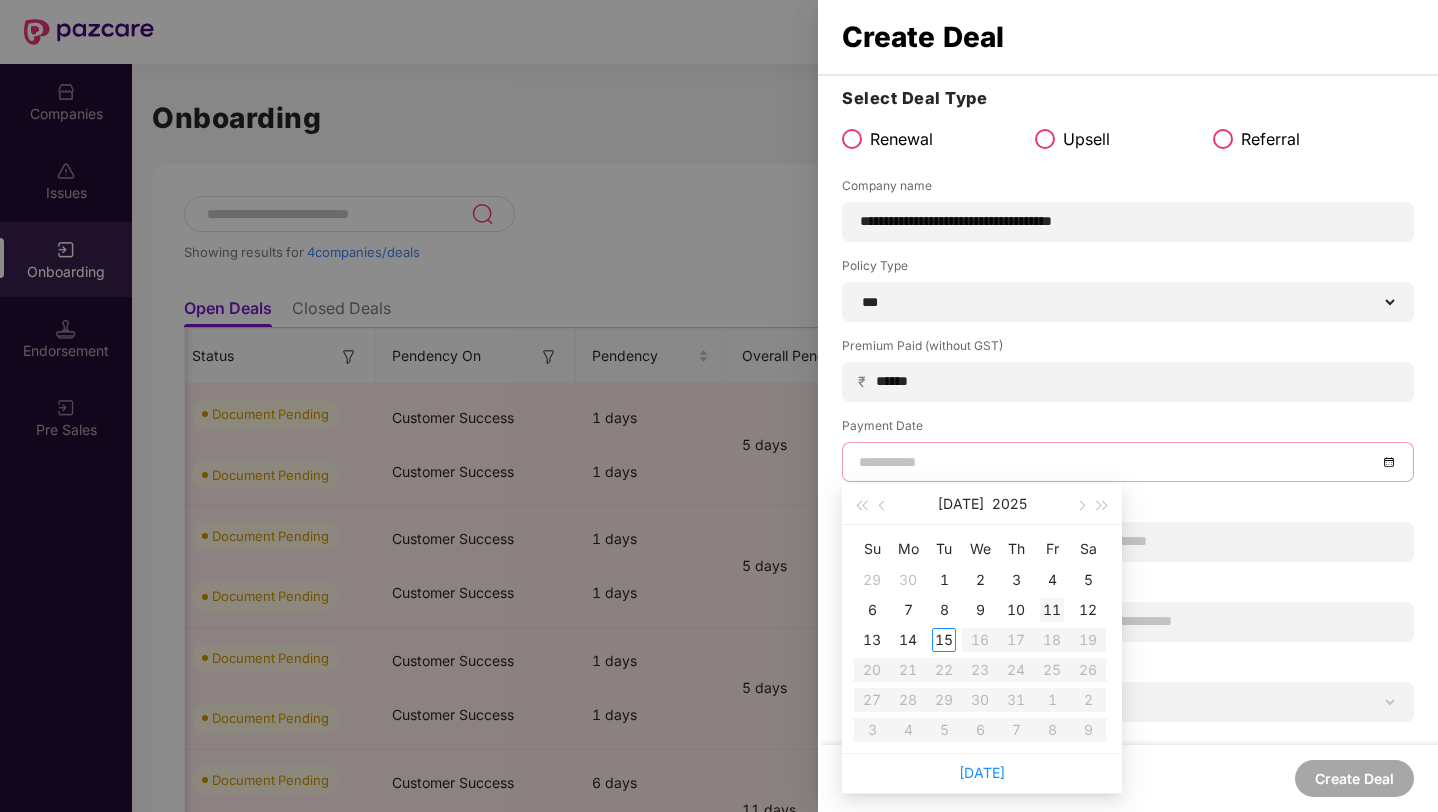 type on "**********" 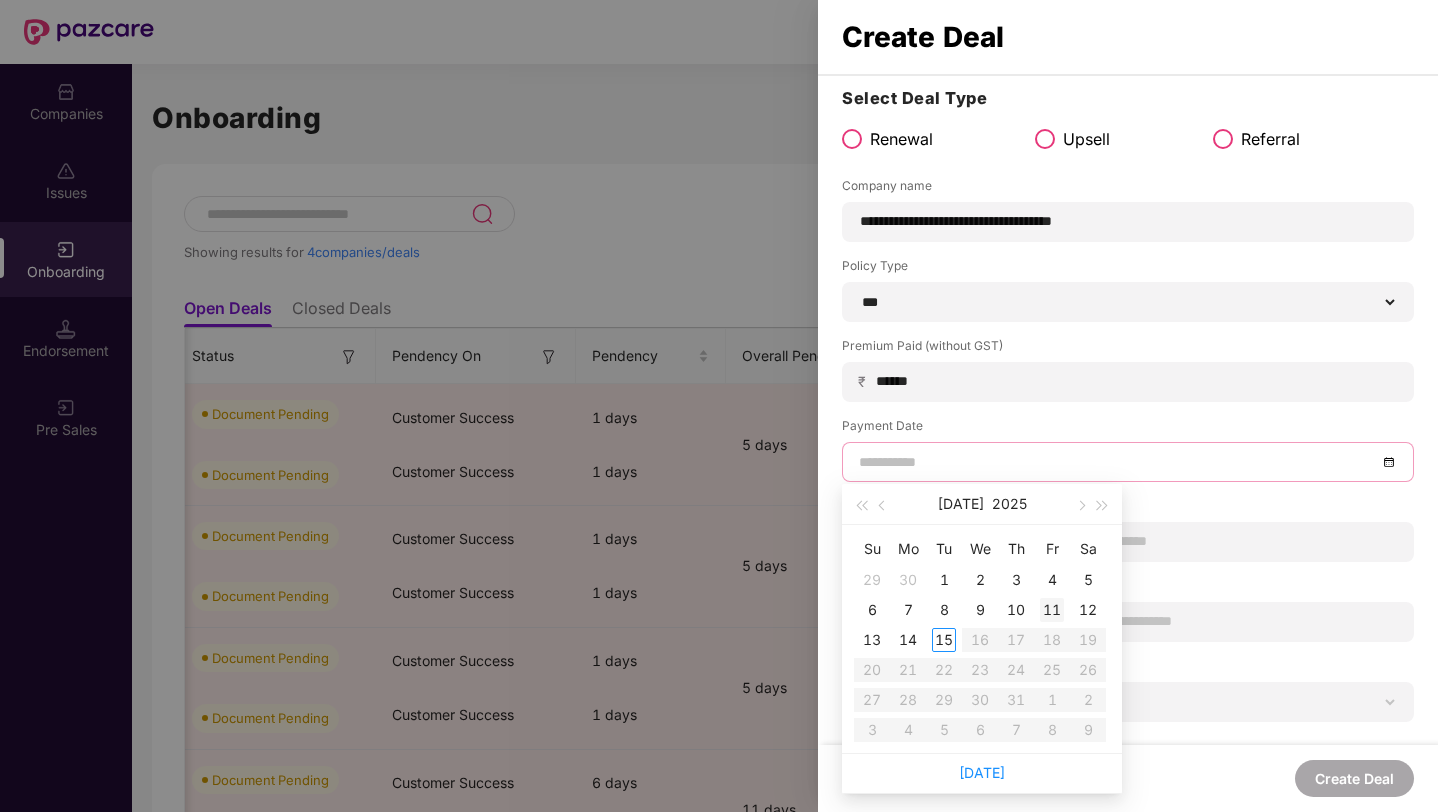 click on "11" at bounding box center [1052, 610] 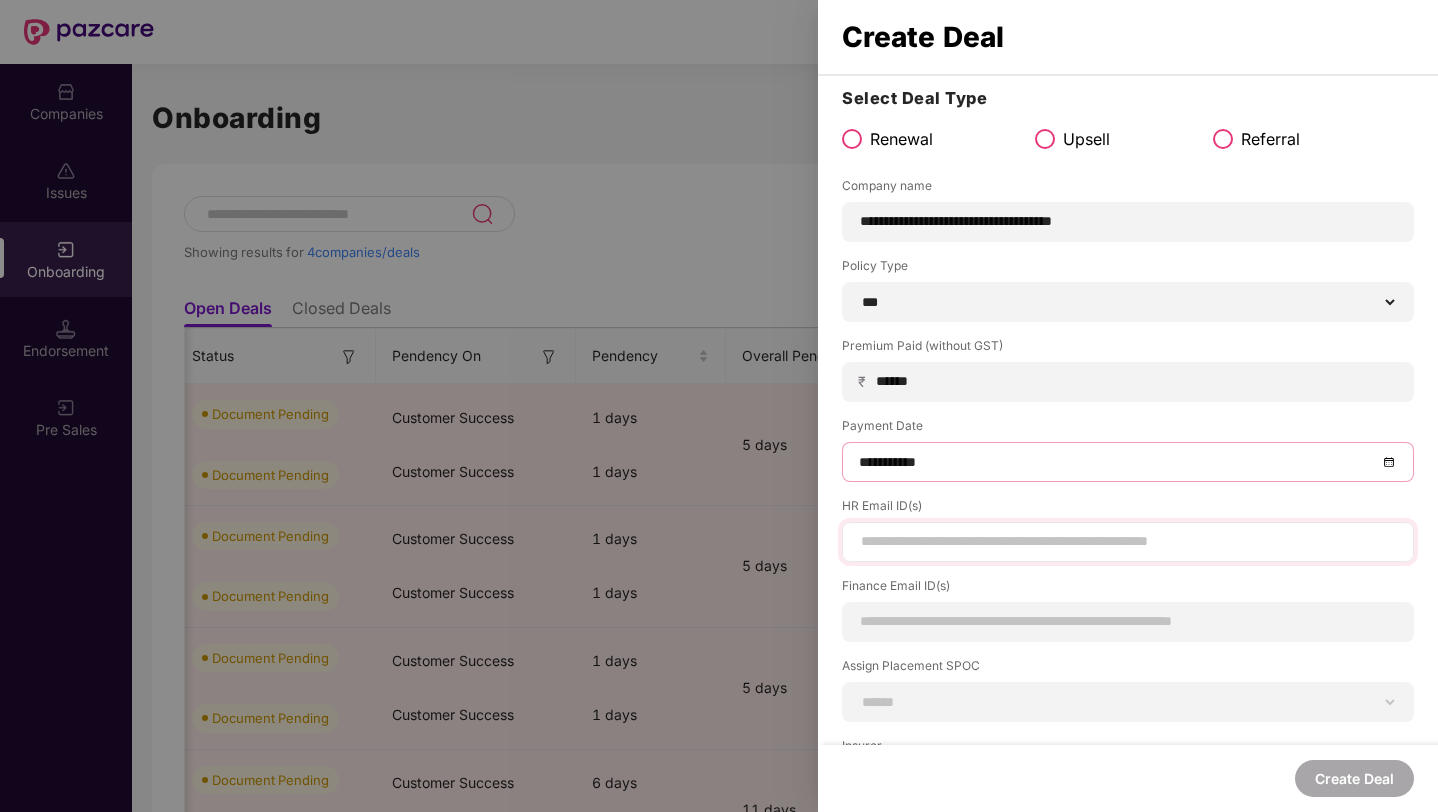 click at bounding box center (1128, 542) 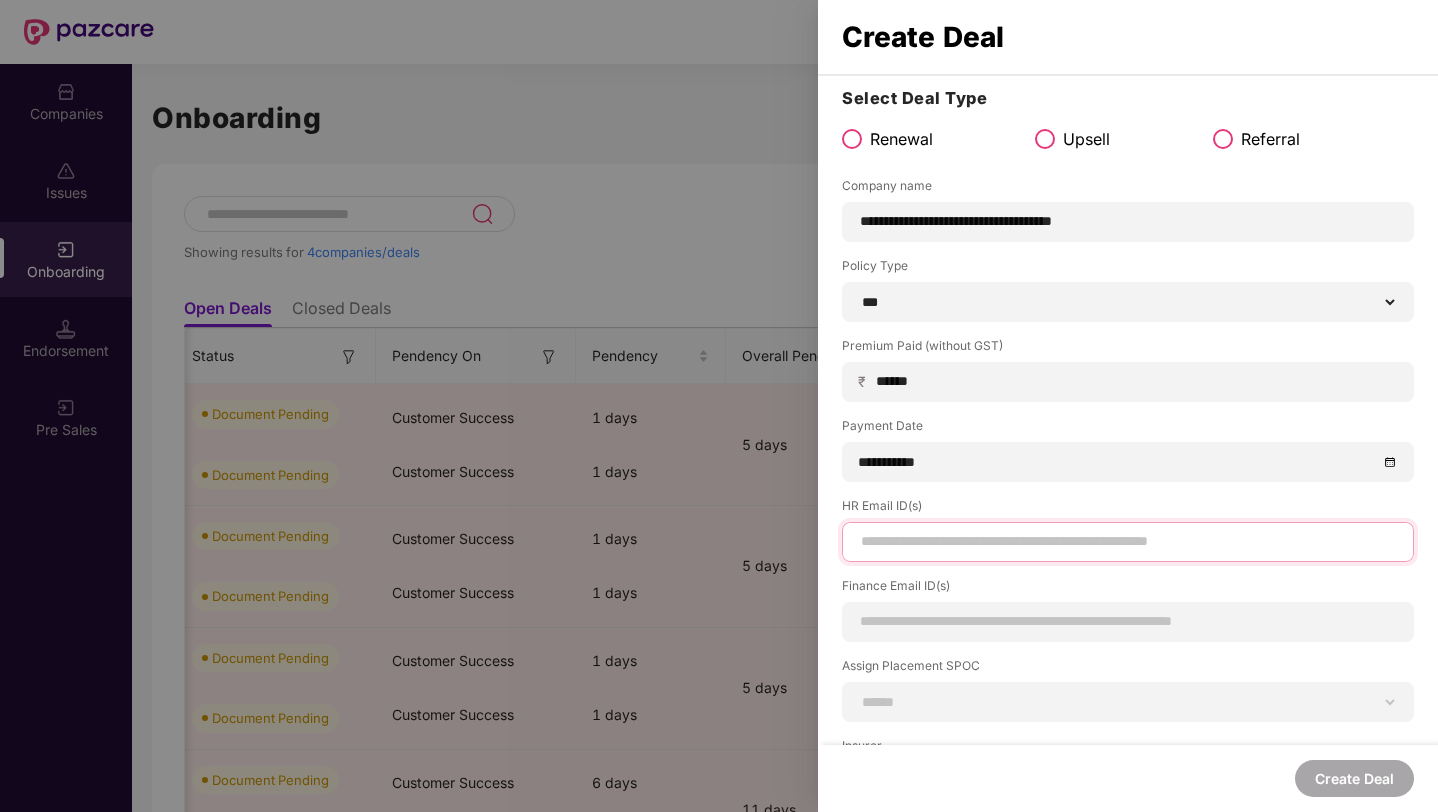 click at bounding box center [1128, 541] 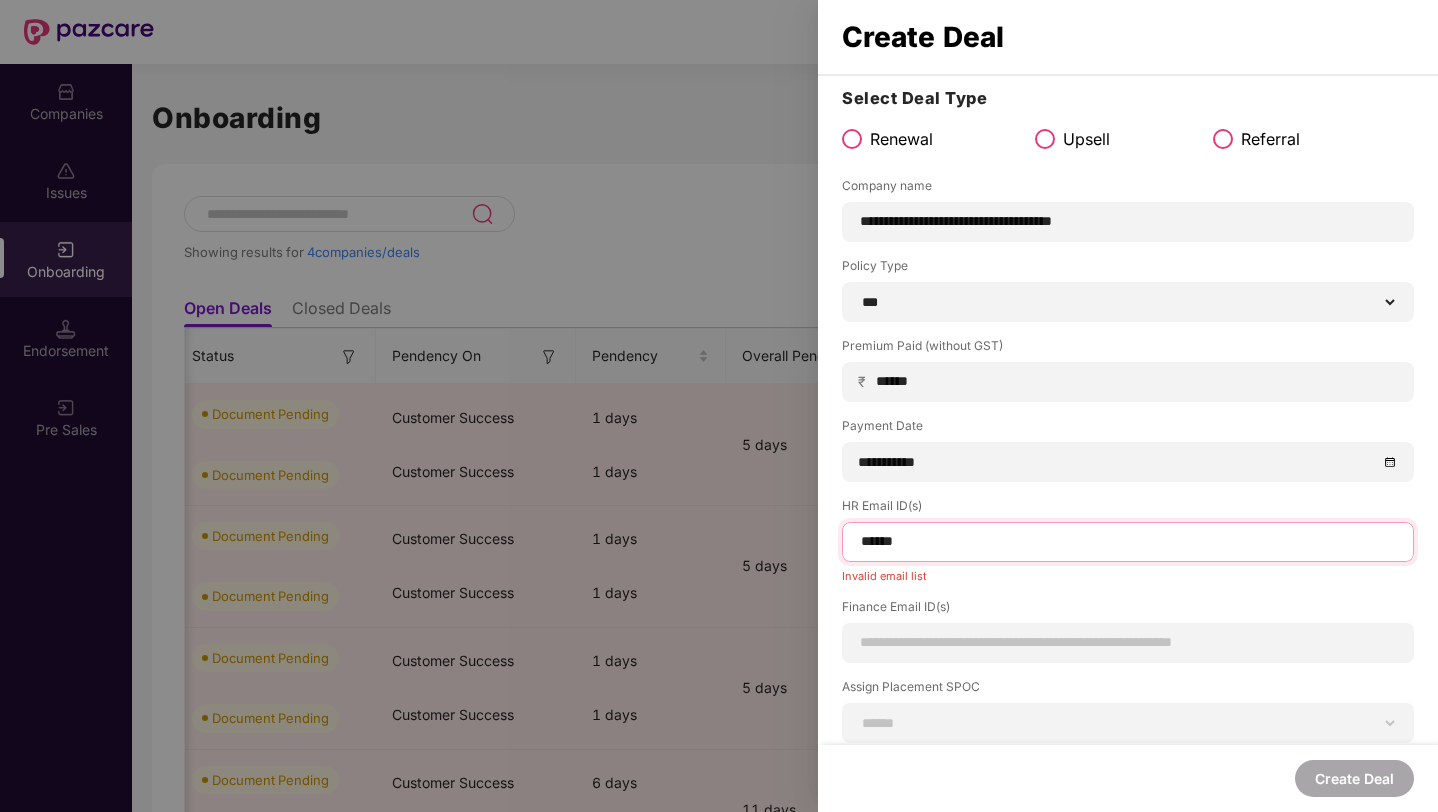 drag, startPoint x: 924, startPoint y: 534, endPoint x: 802, endPoint y: 534, distance: 122 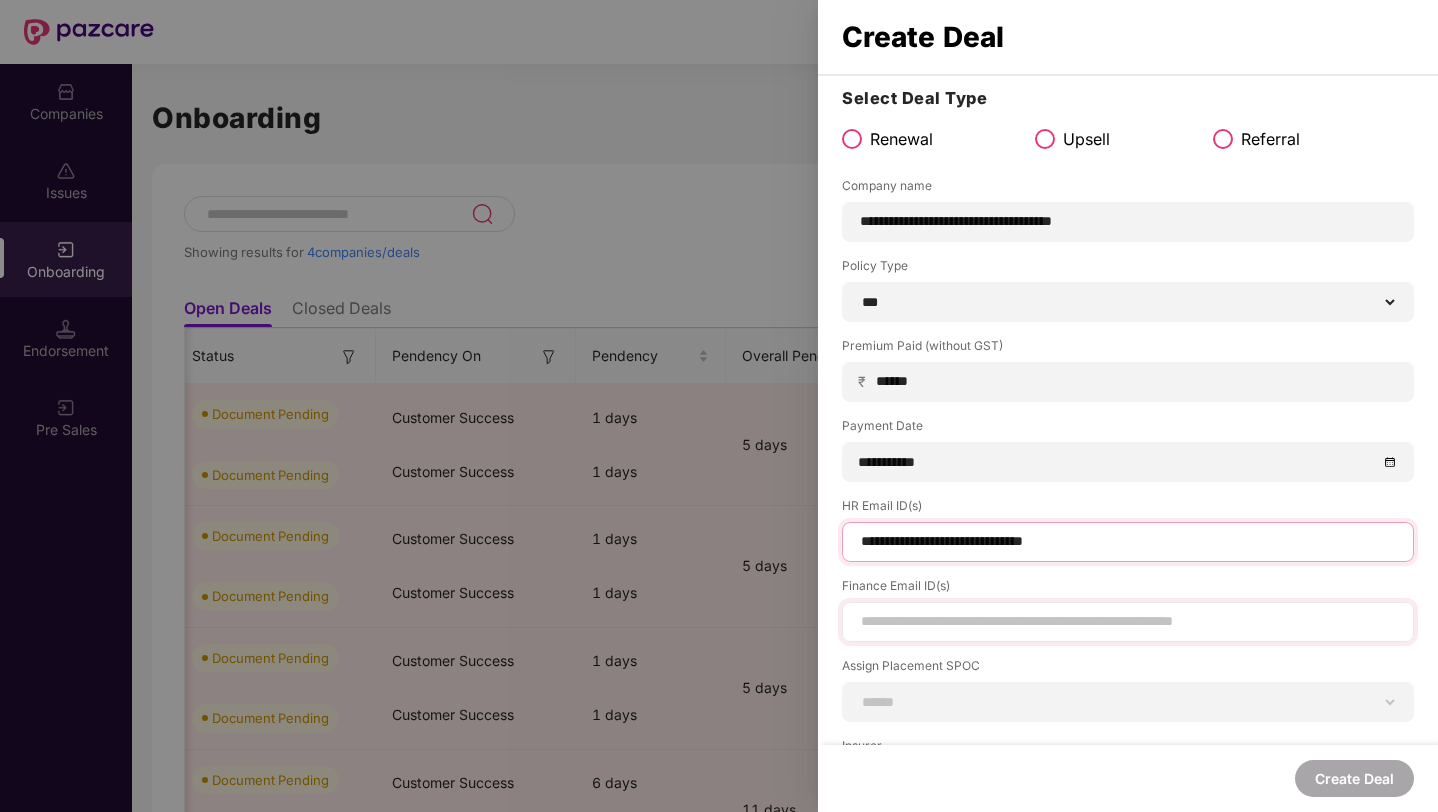 type on "**********" 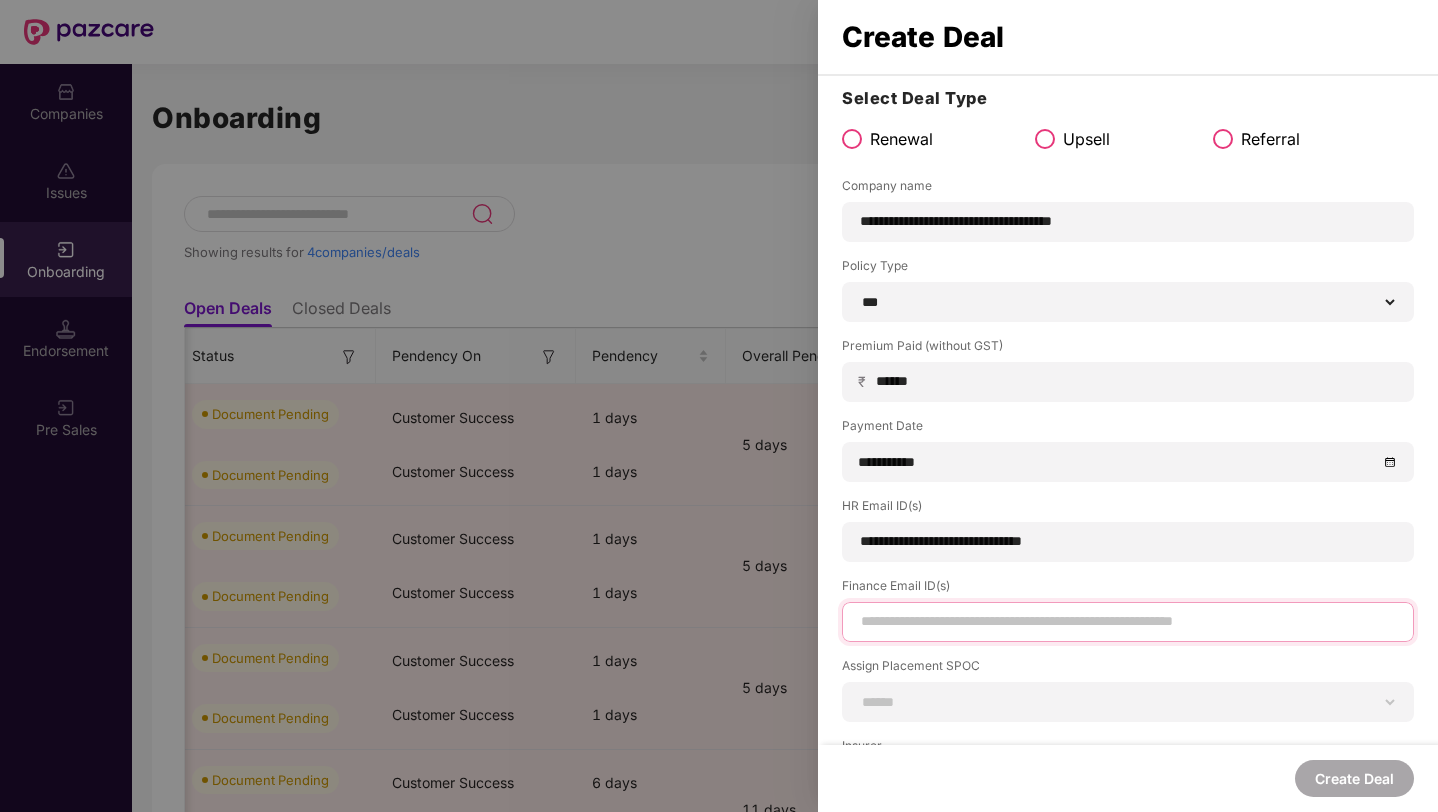 click at bounding box center [1128, 621] 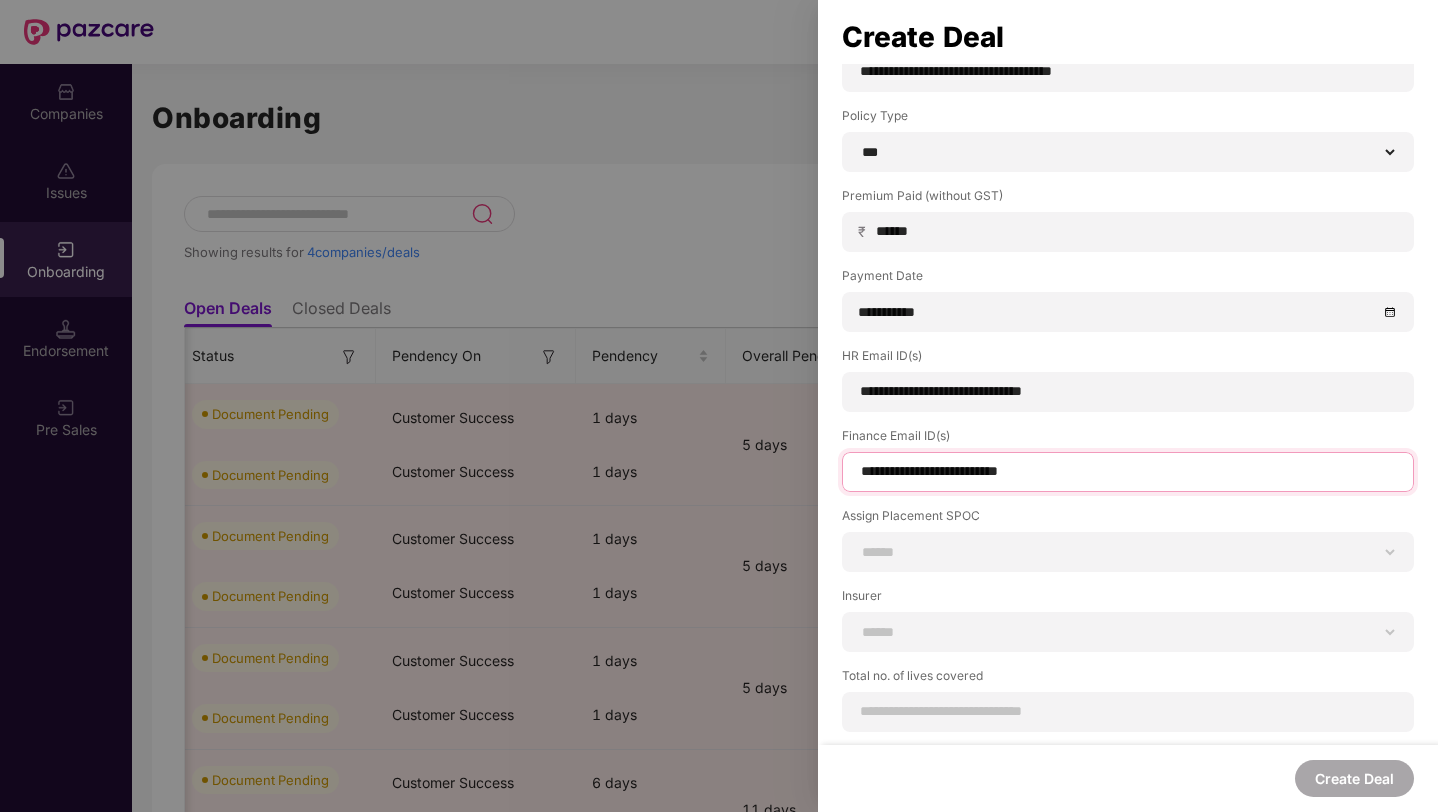 scroll, scrollTop: 160, scrollLeft: 0, axis: vertical 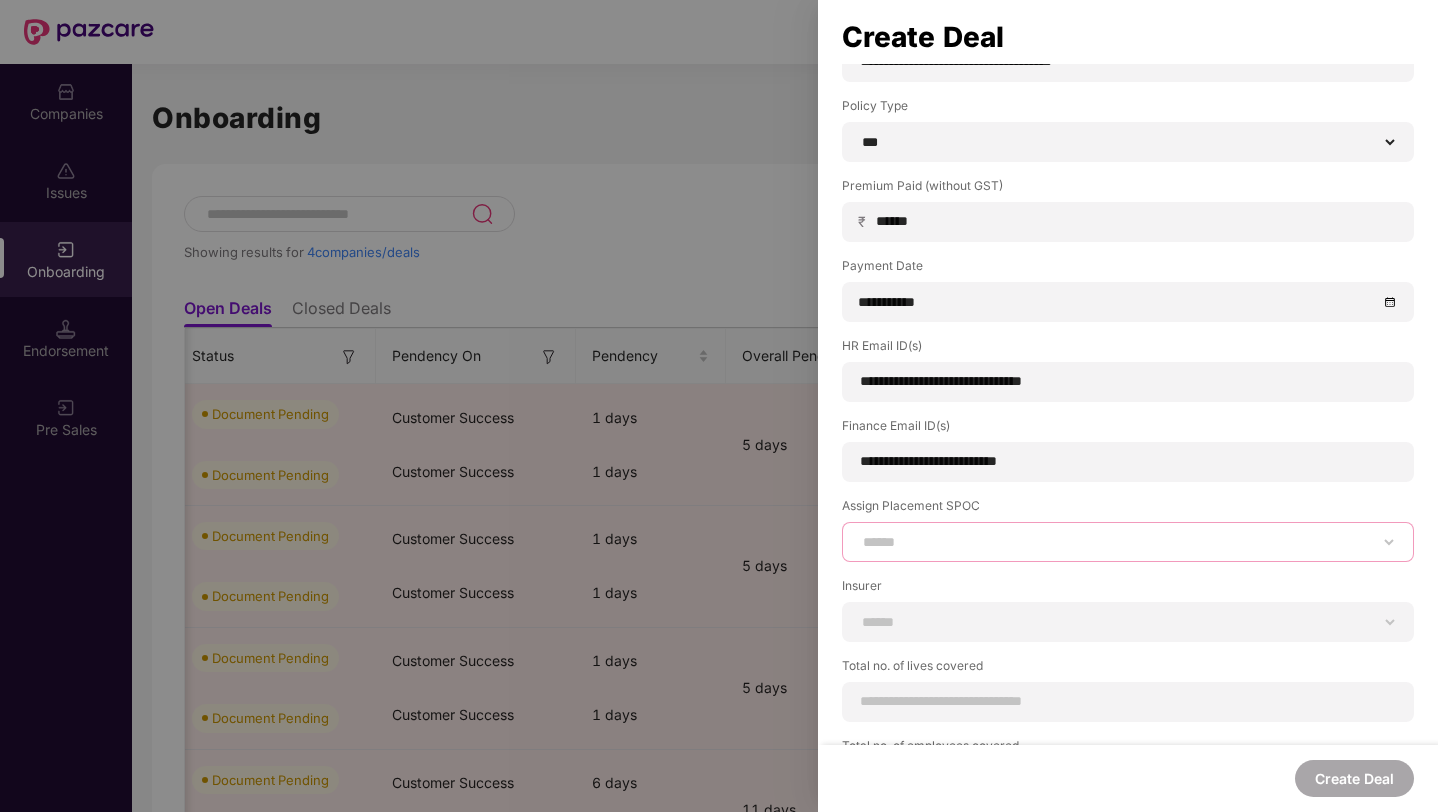 click on "**********" at bounding box center (1128, 542) 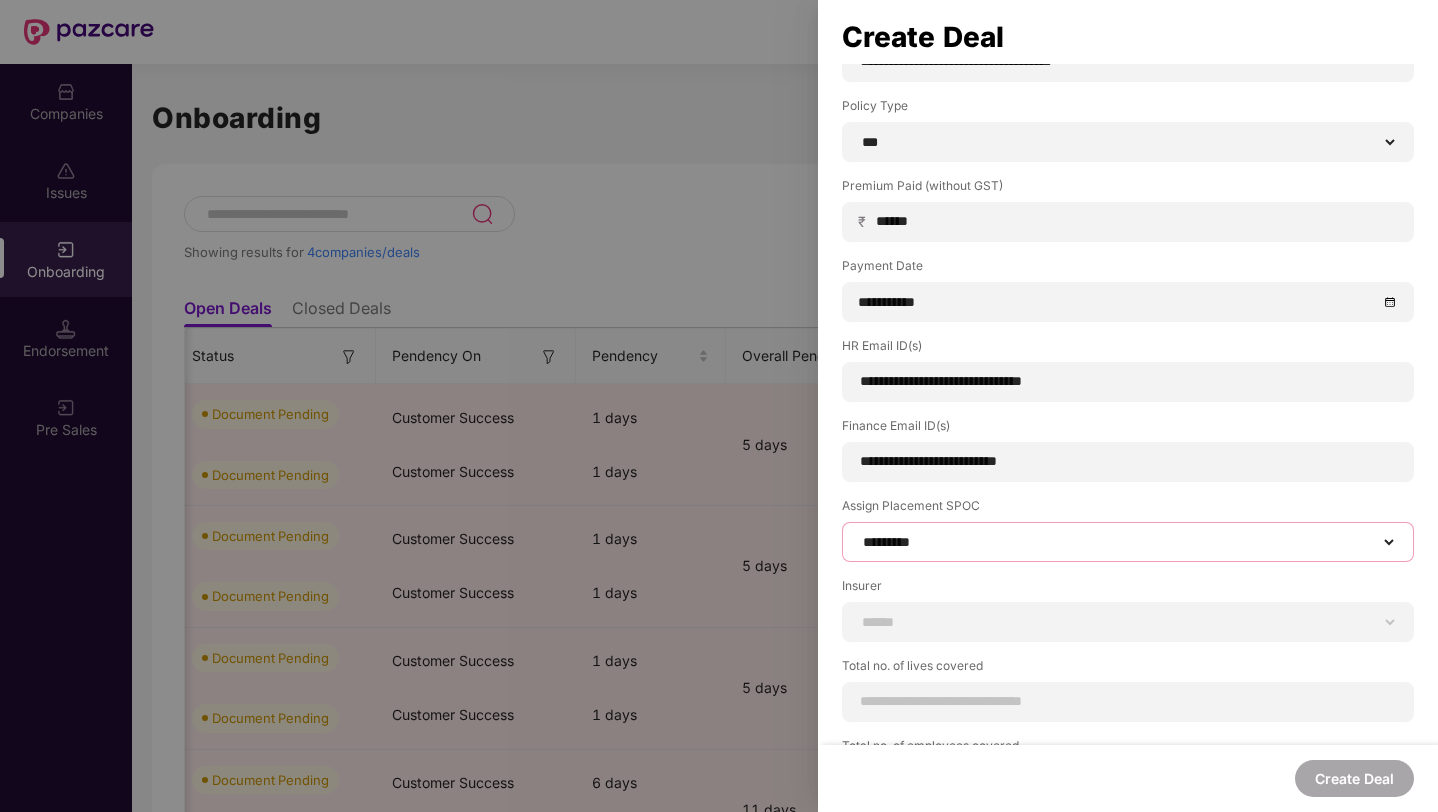 scroll, scrollTop: 231, scrollLeft: 0, axis: vertical 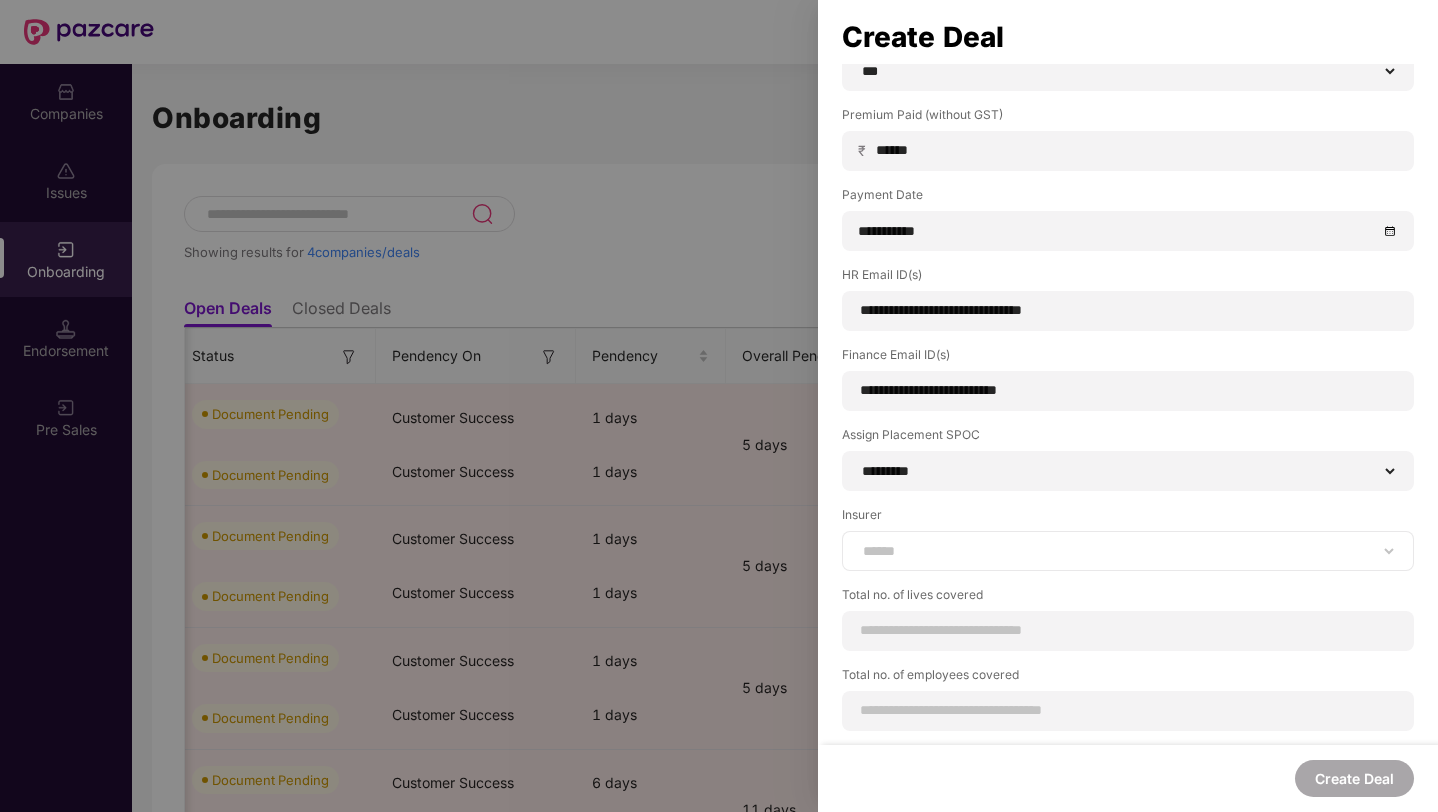 click on "**********" at bounding box center [1128, 551] 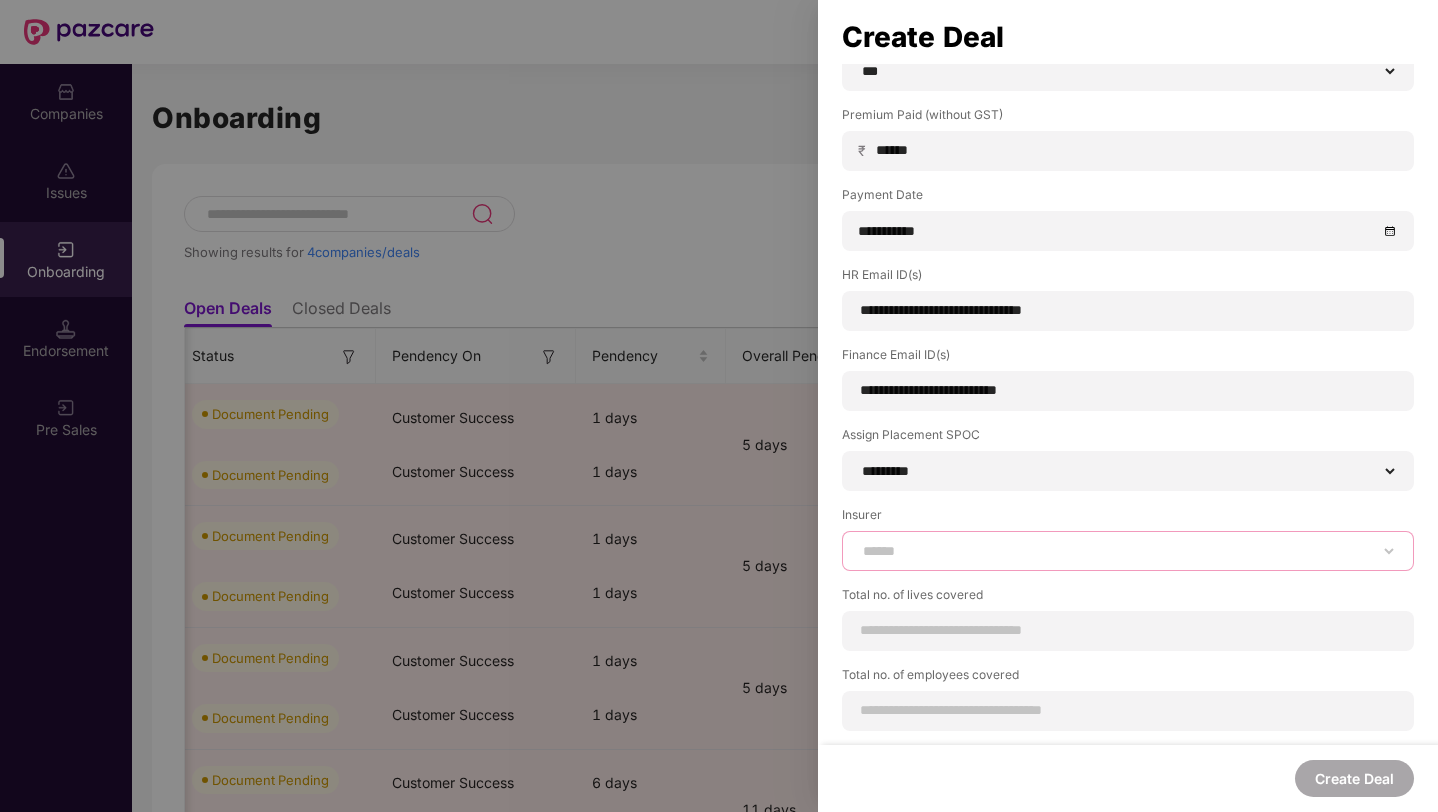 click on "**********" at bounding box center (1128, 551) 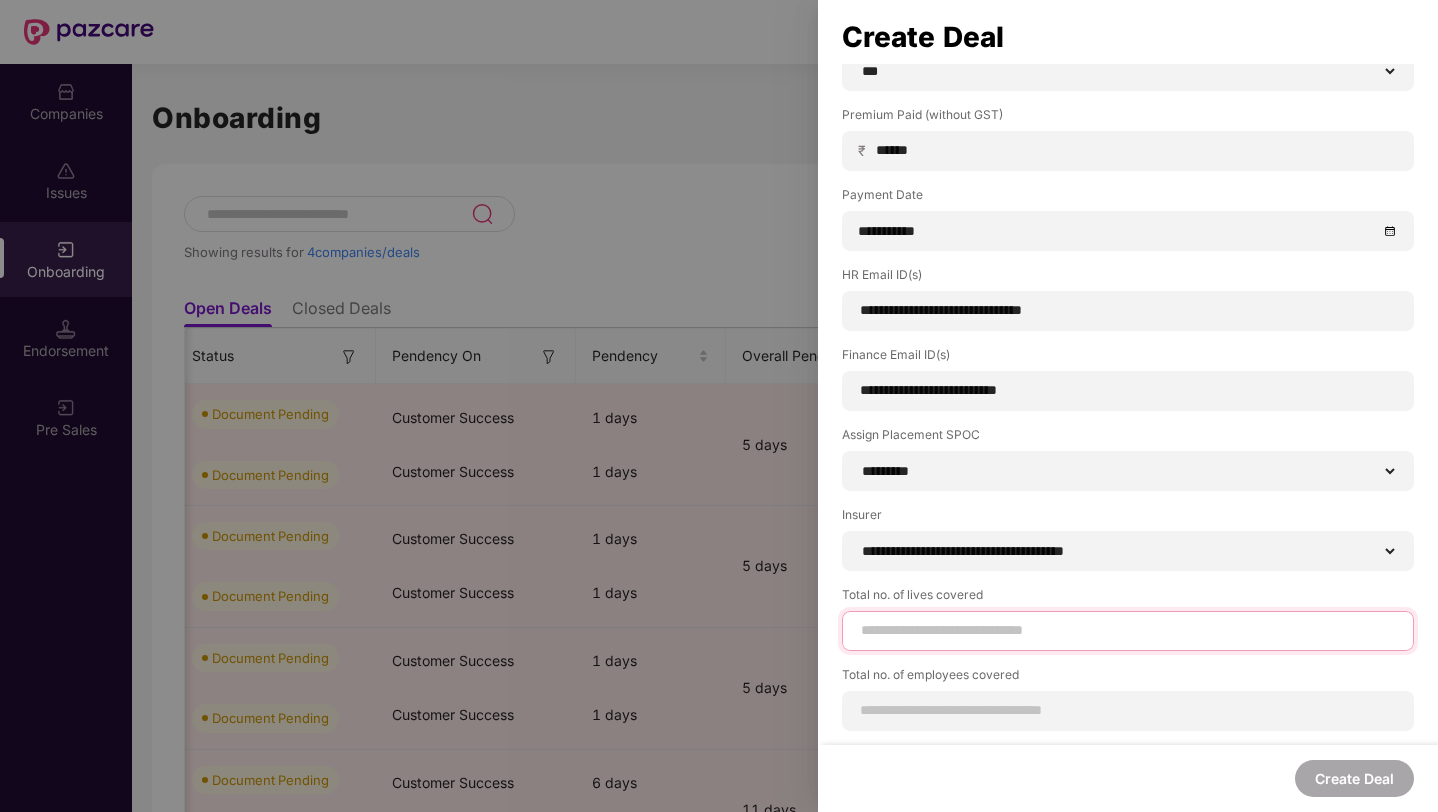 click at bounding box center [1128, 630] 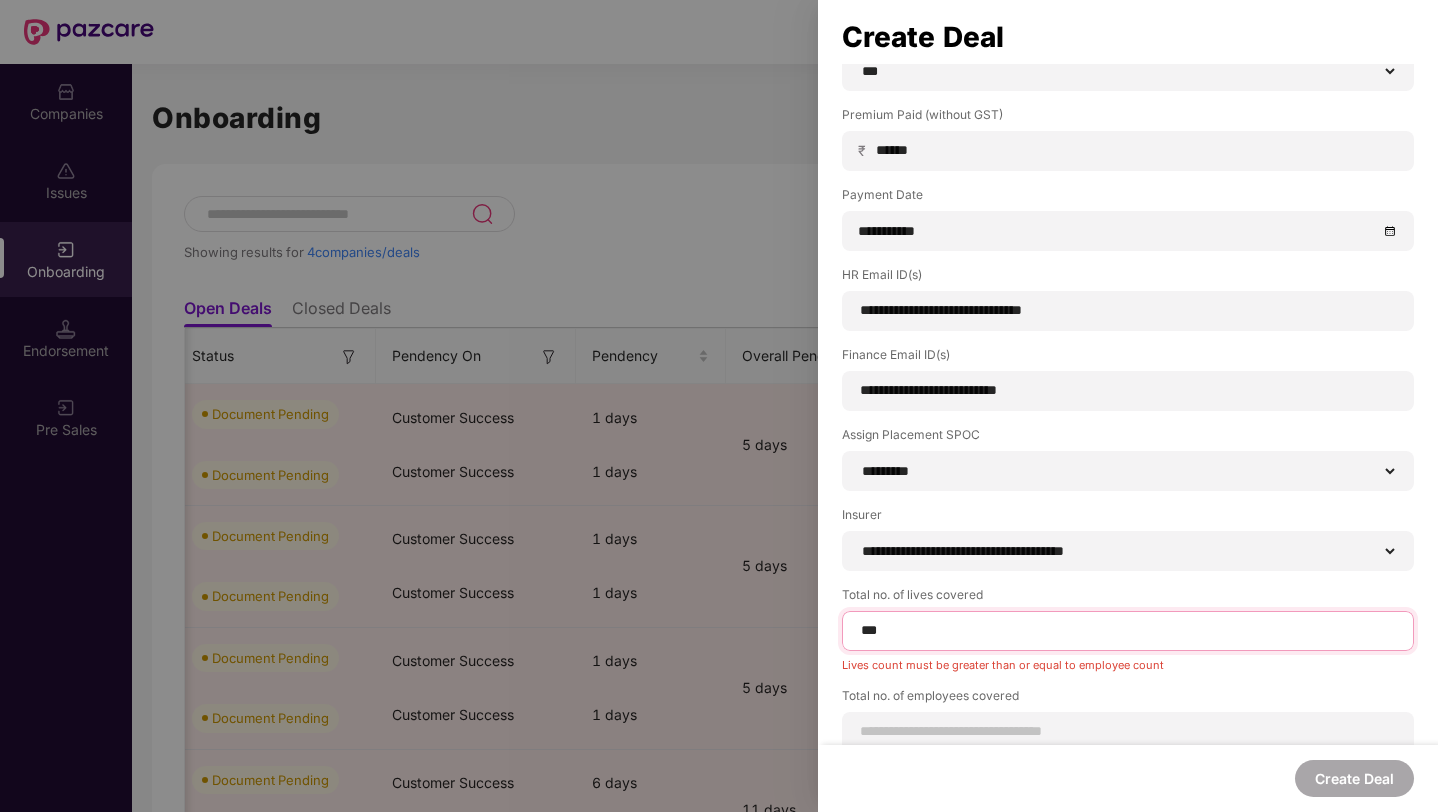 scroll, scrollTop: 252, scrollLeft: 0, axis: vertical 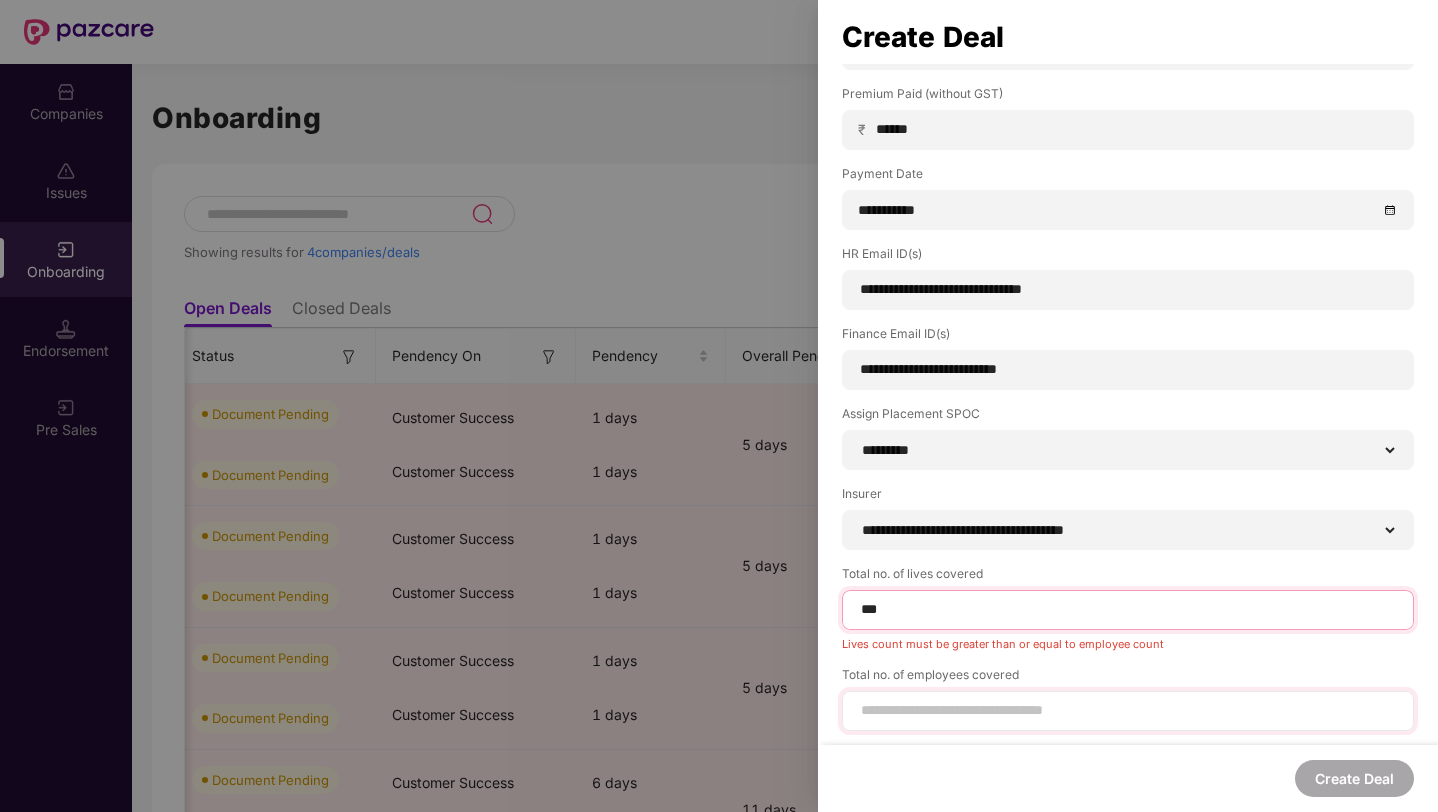 type on "***" 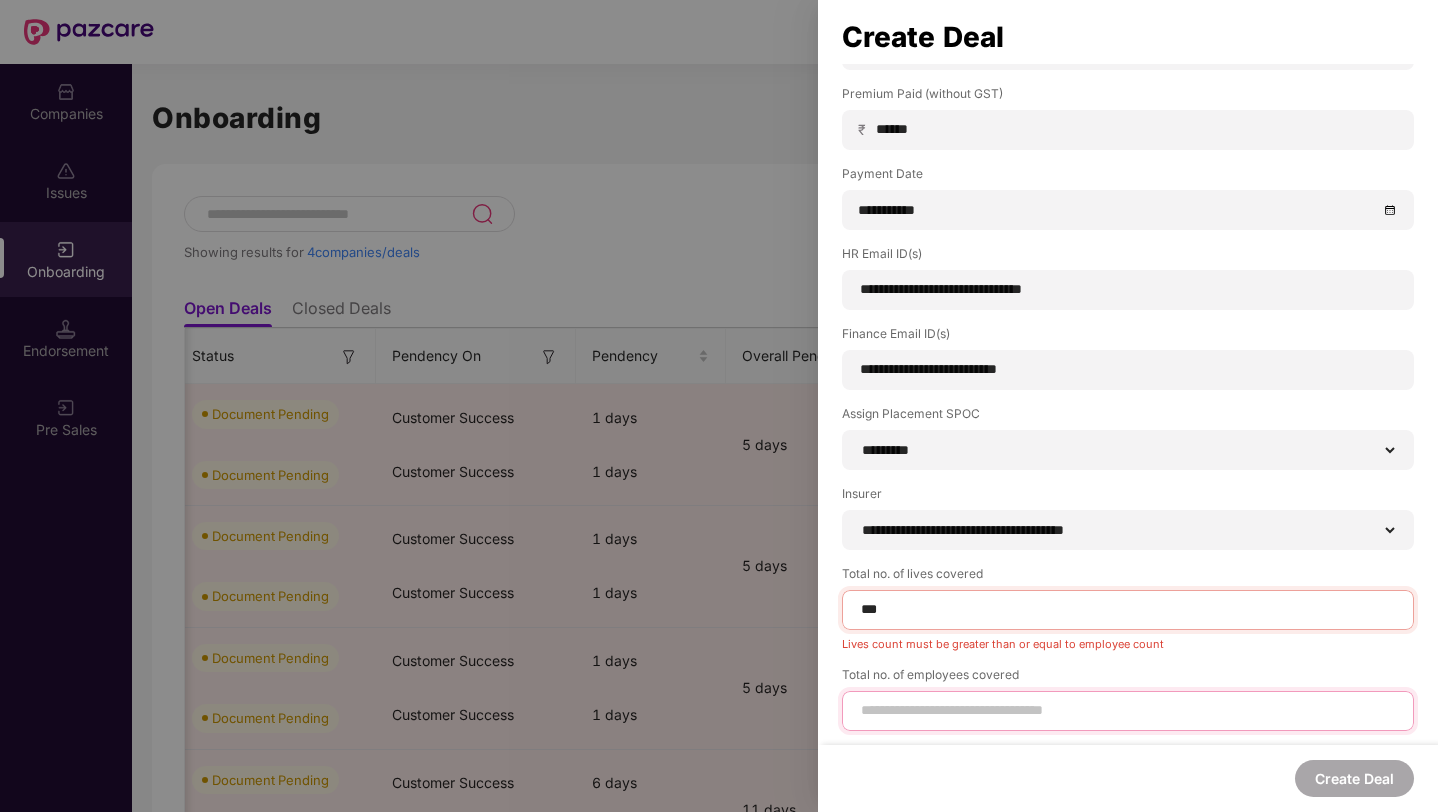 click at bounding box center [1128, 710] 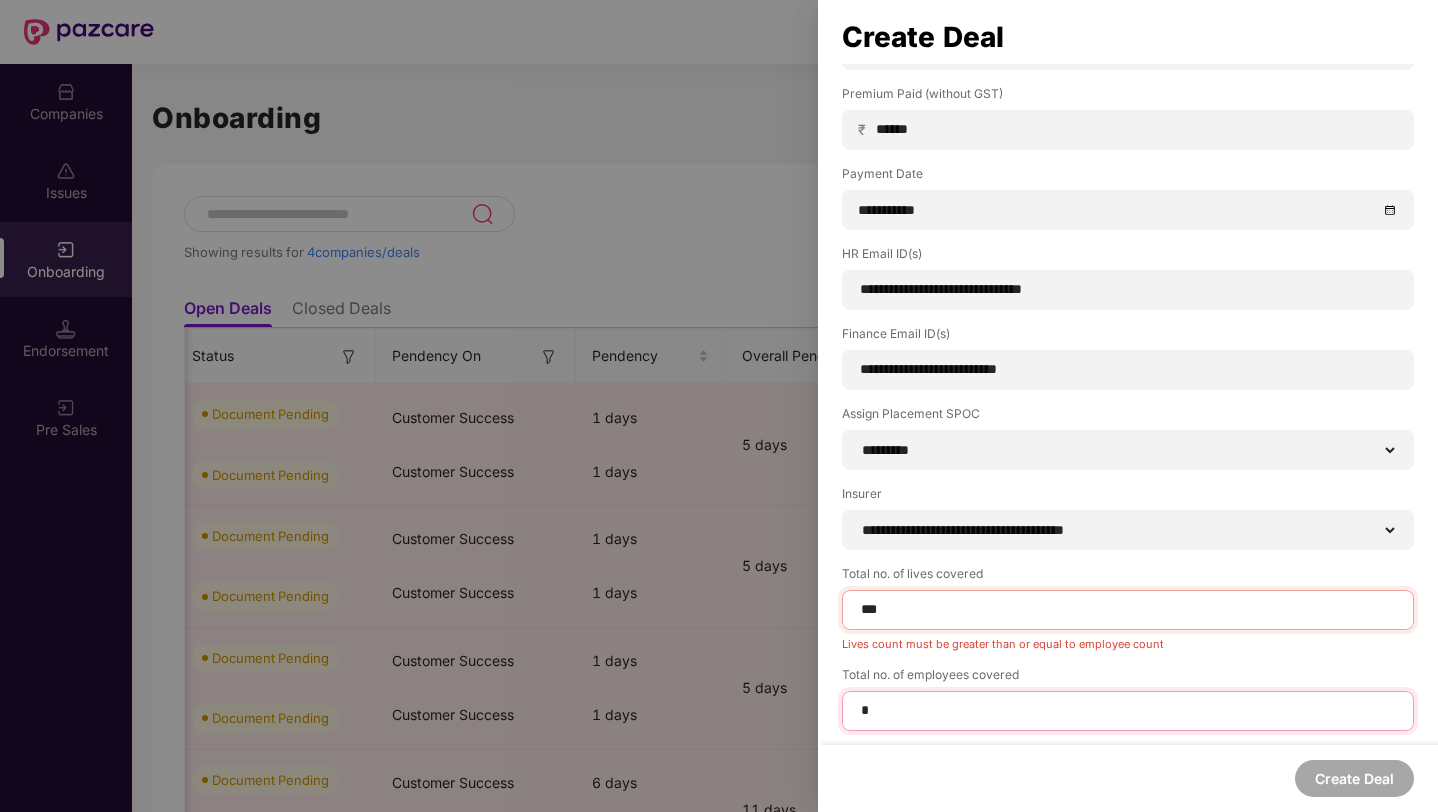 scroll, scrollTop: 231, scrollLeft: 0, axis: vertical 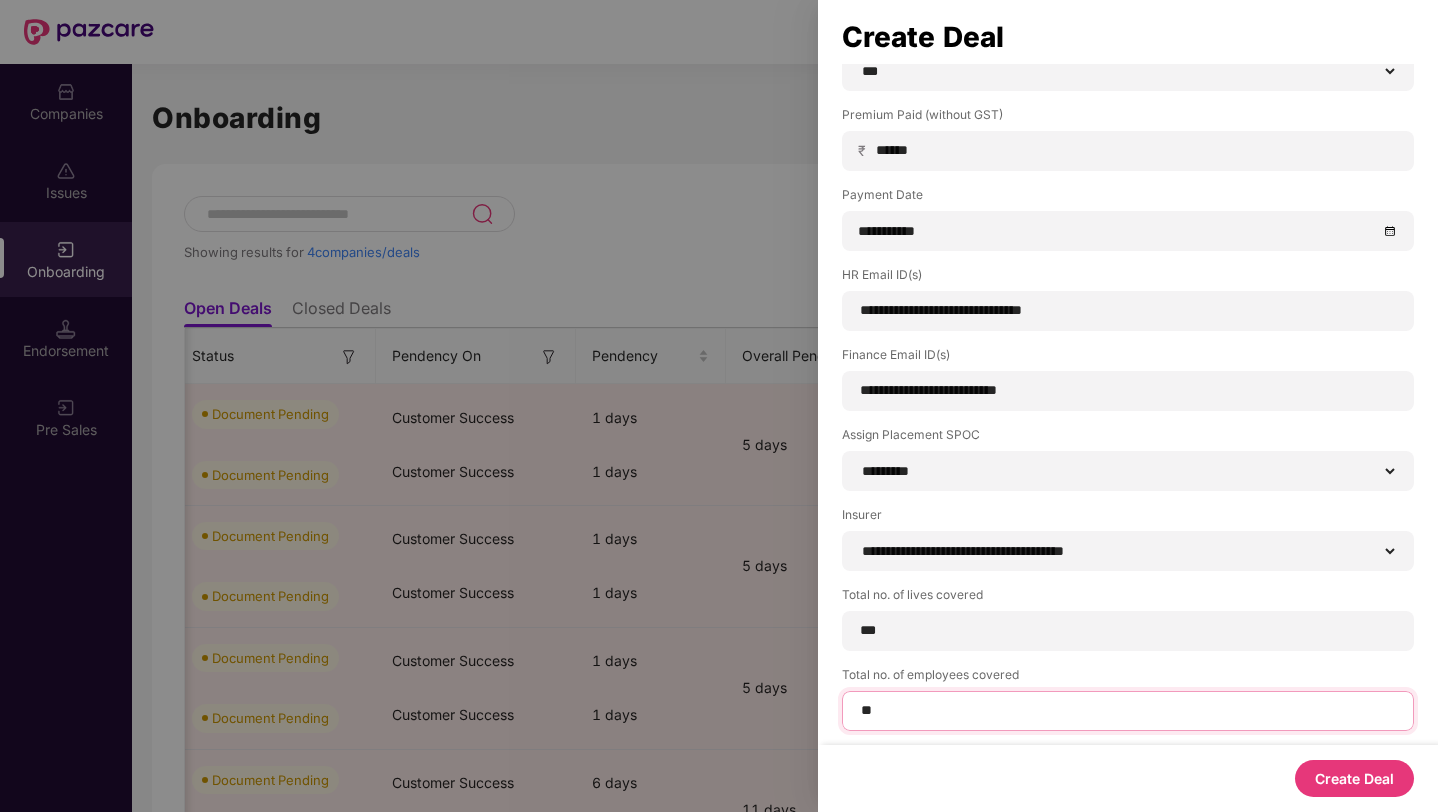 type on "**" 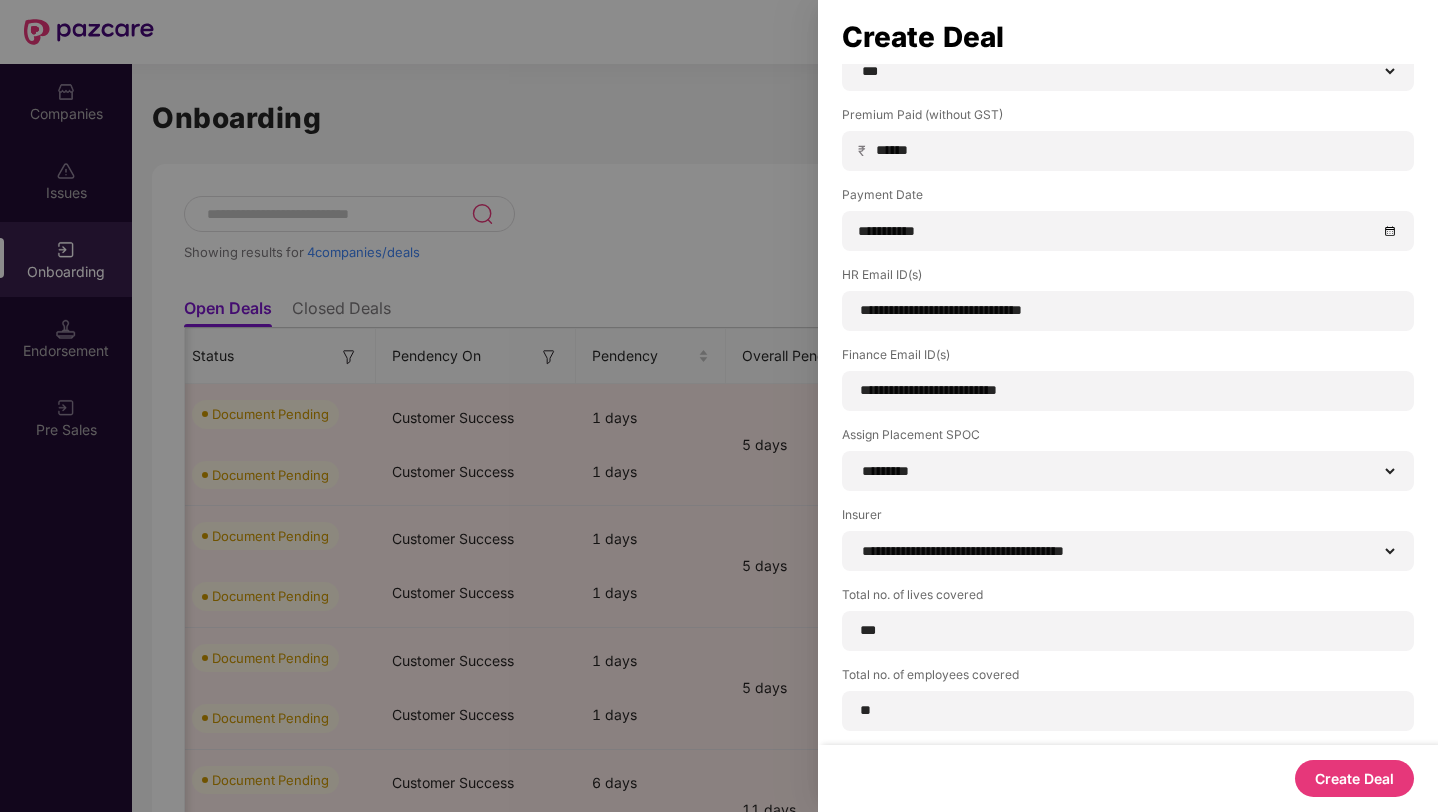 click on "Create Deal" at bounding box center (1354, 778) 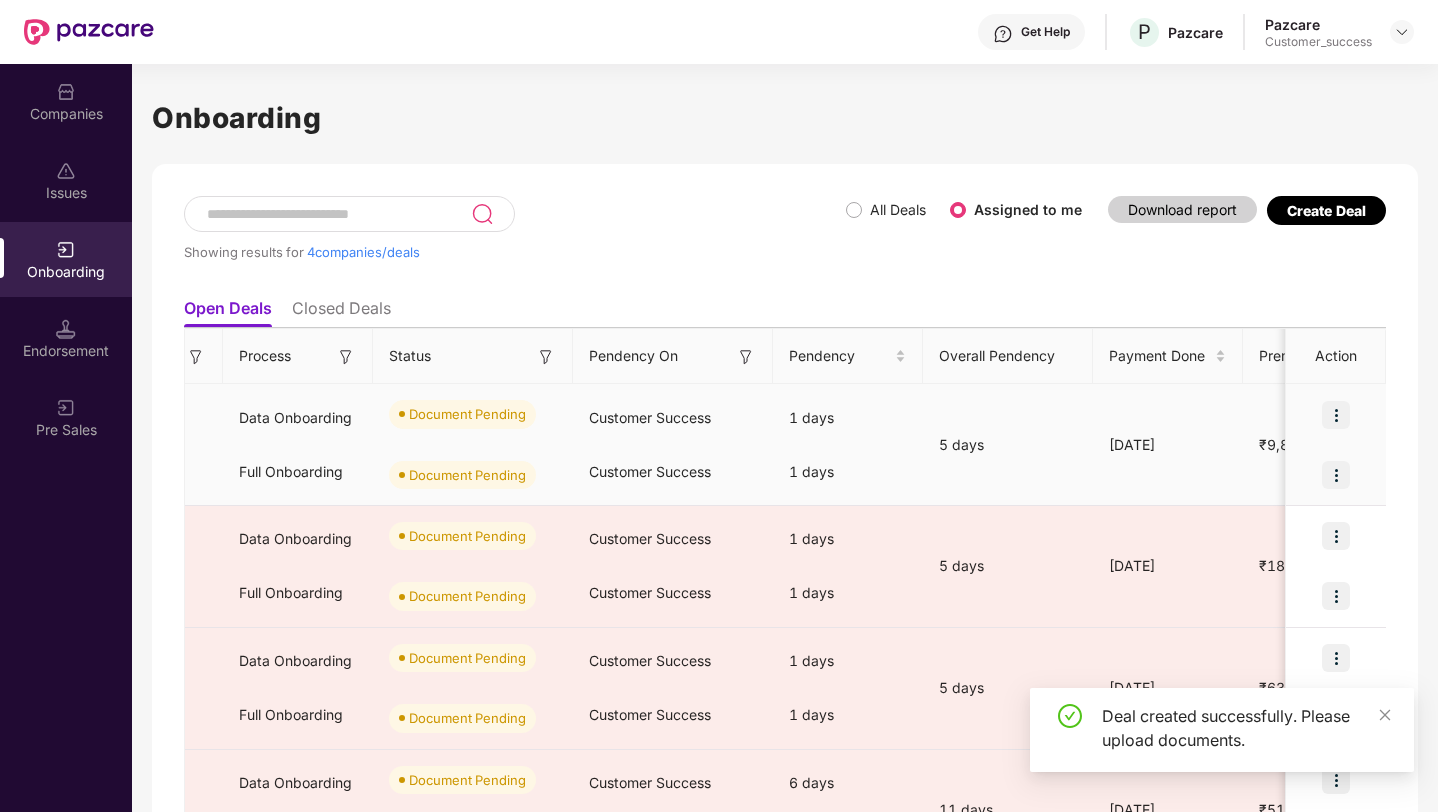 scroll, scrollTop: 0, scrollLeft: 0, axis: both 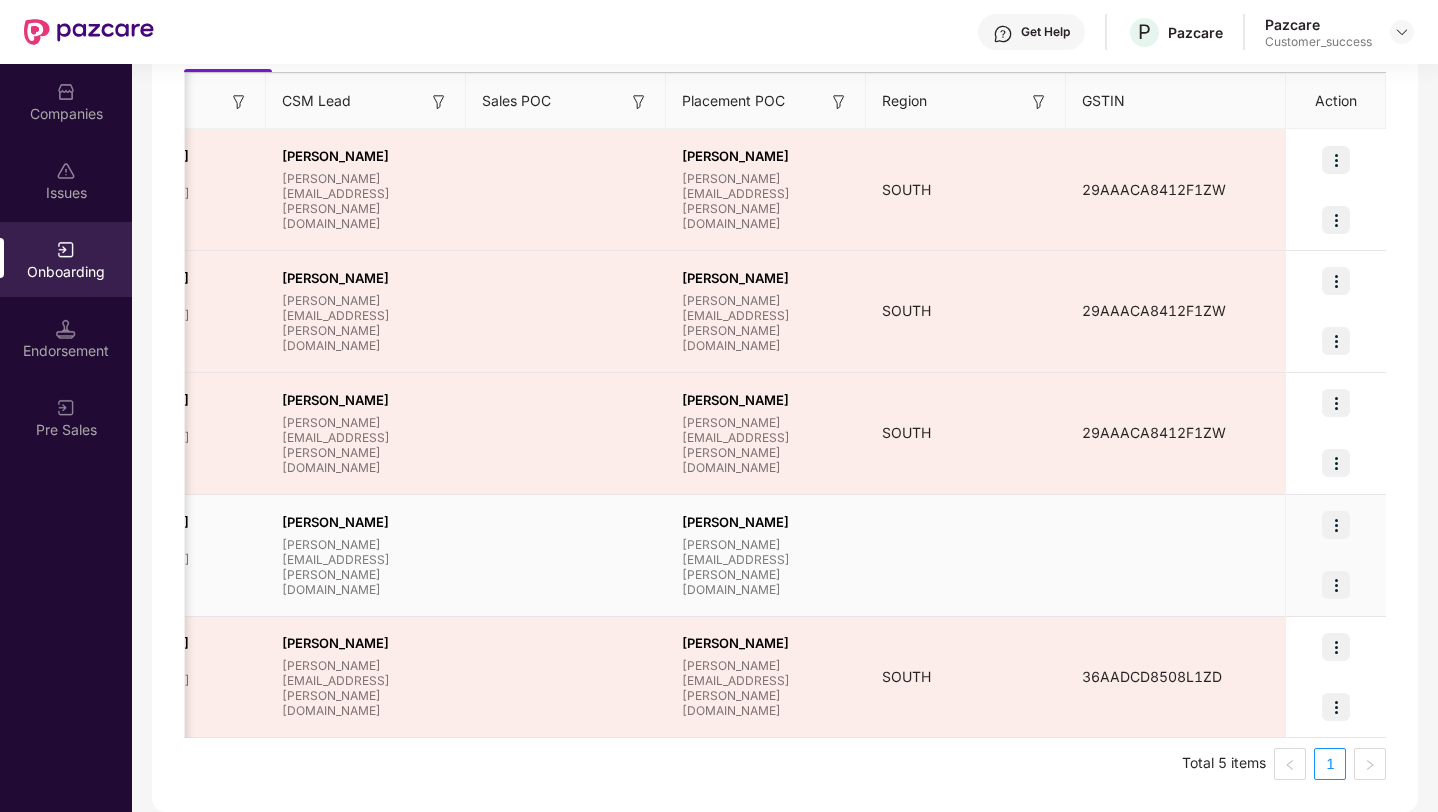 click at bounding box center [1336, 525] 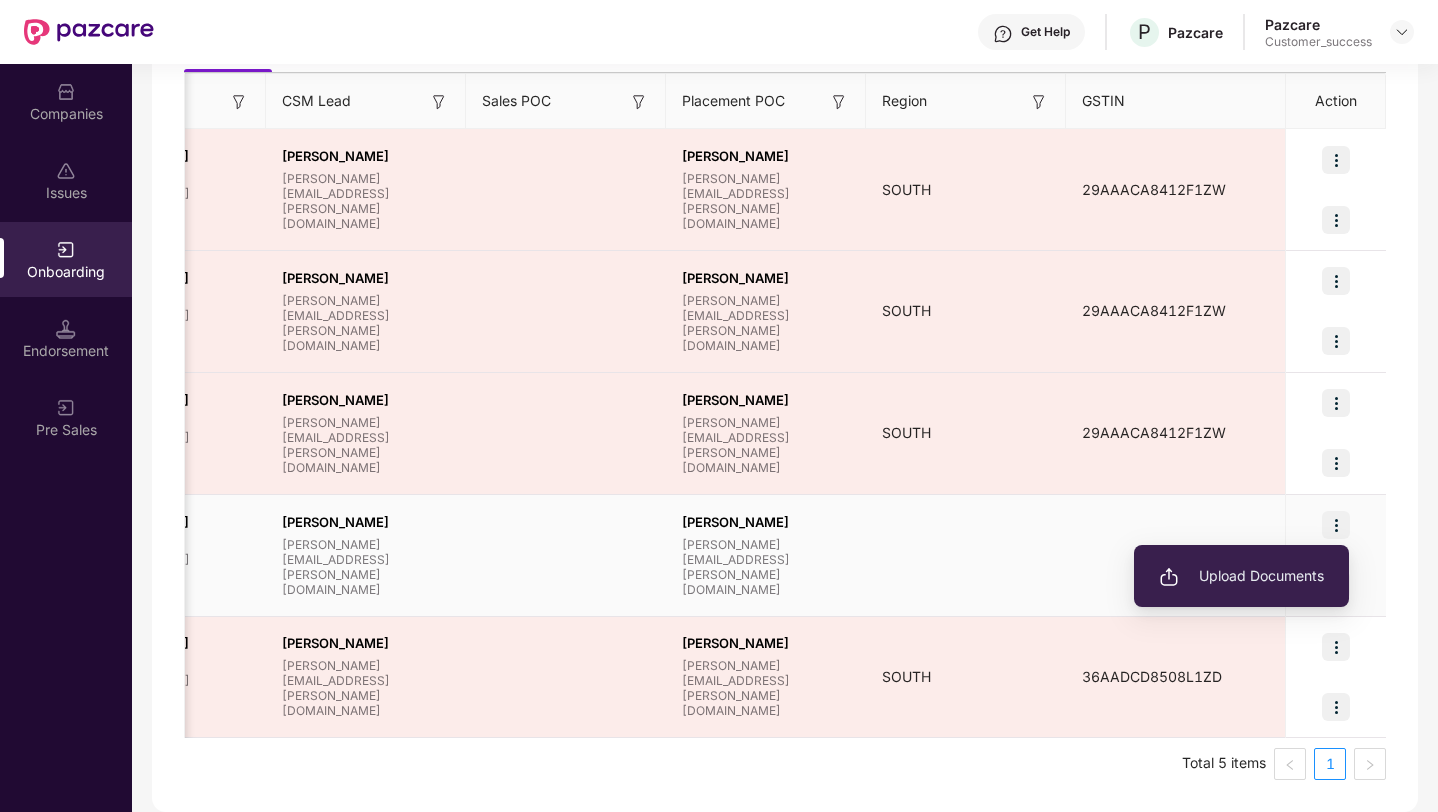 click on "Upload Documents" at bounding box center [1241, 576] 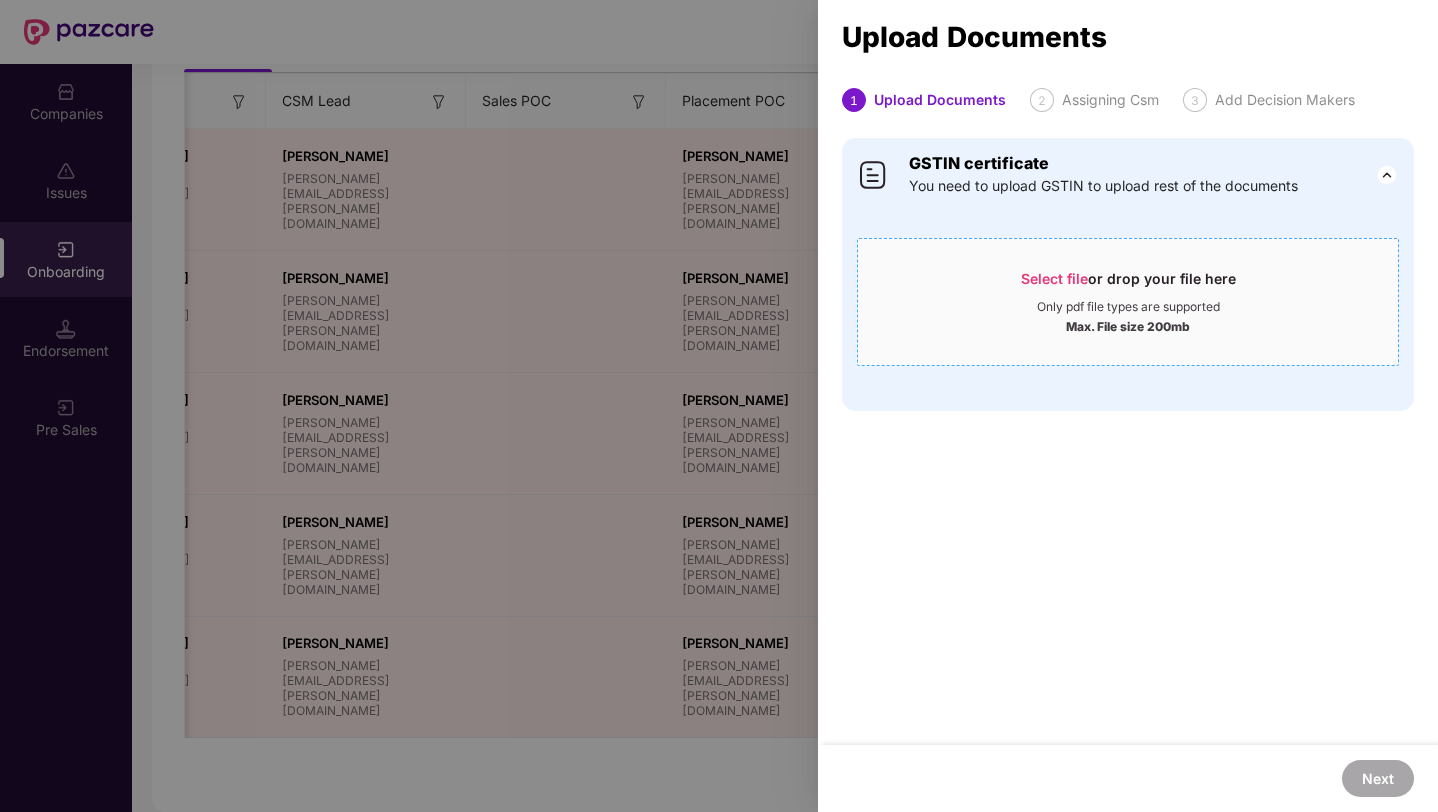click on "Max. File size 200mb" at bounding box center (1128, 325) 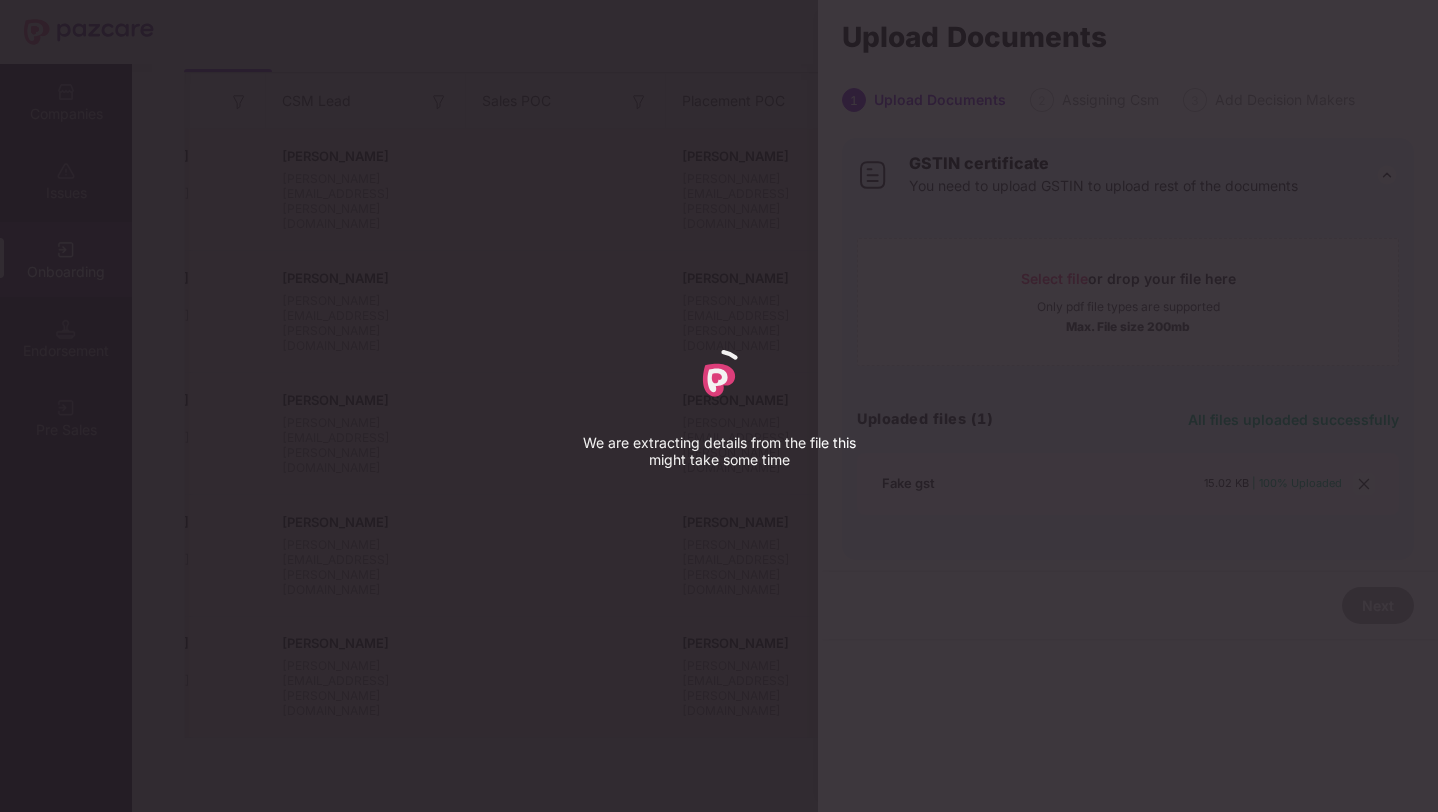 select on "****" 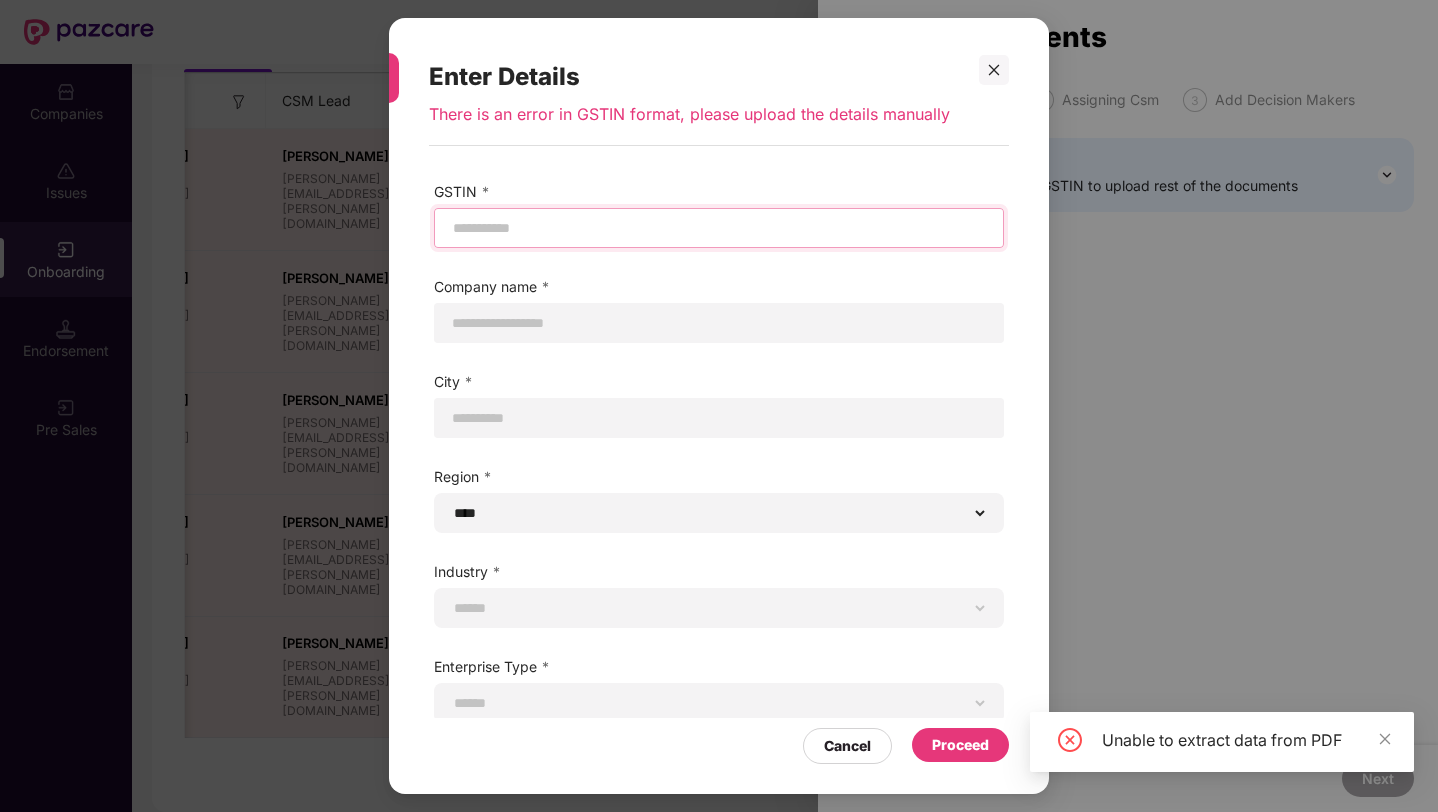 click at bounding box center (719, 228) 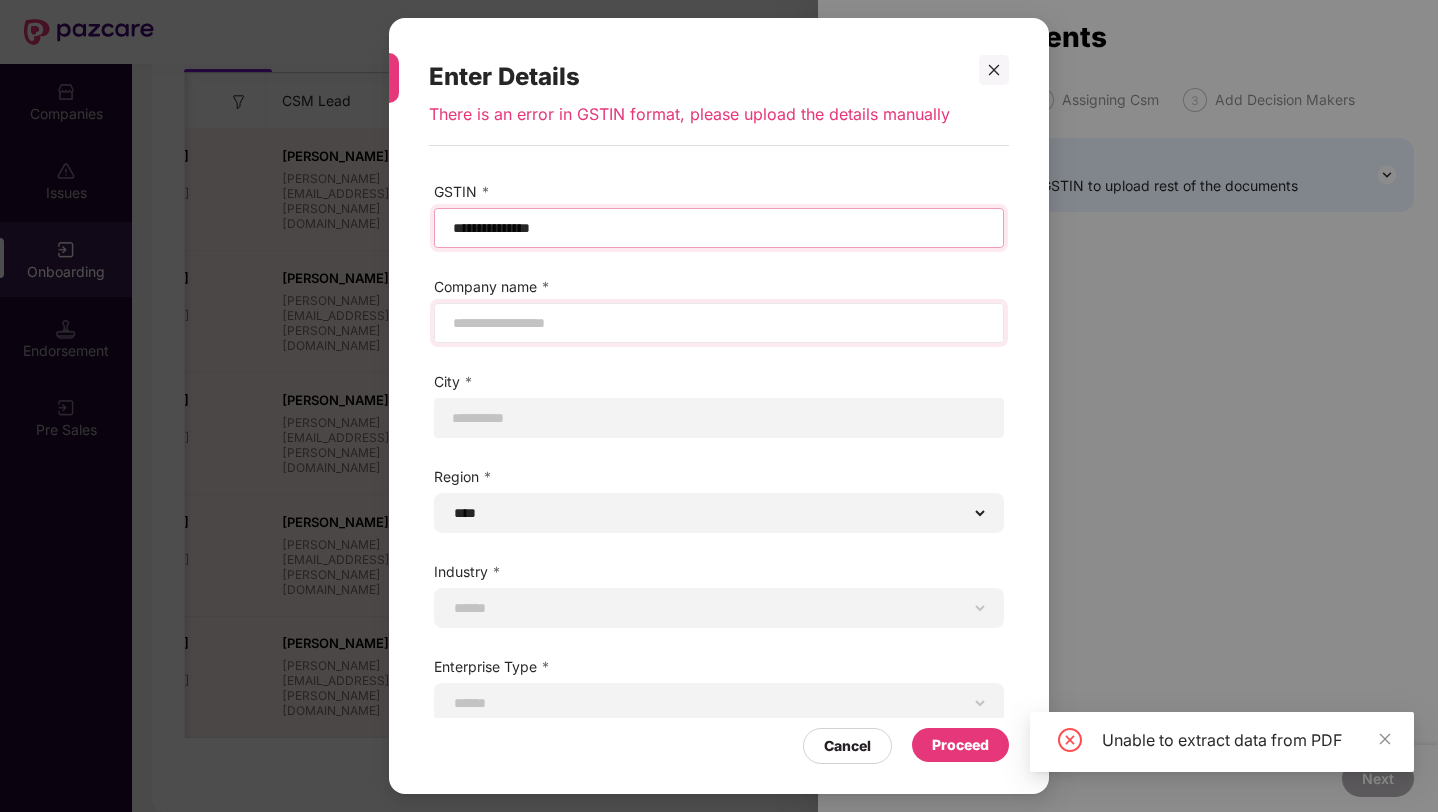 type on "**********" 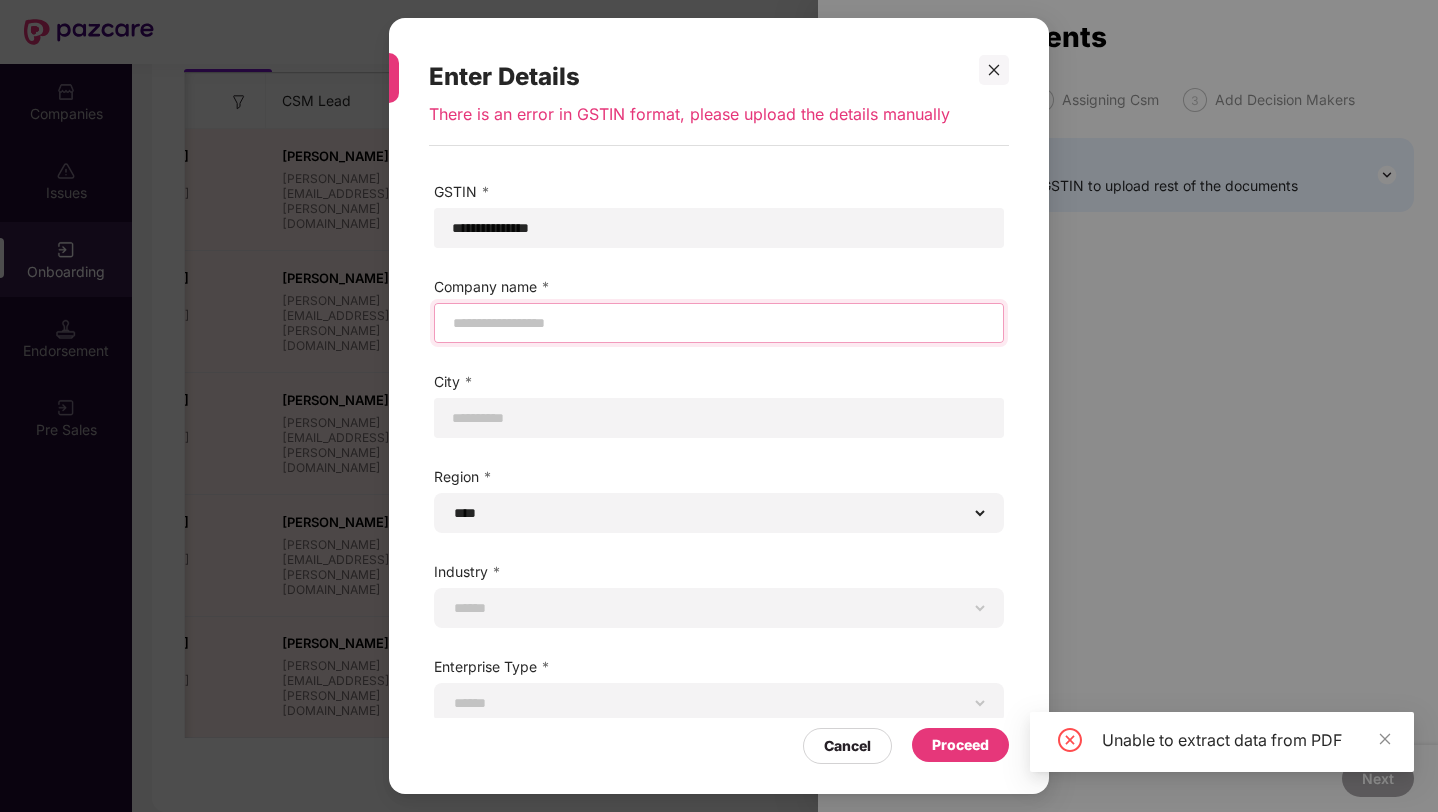 click at bounding box center [719, 323] 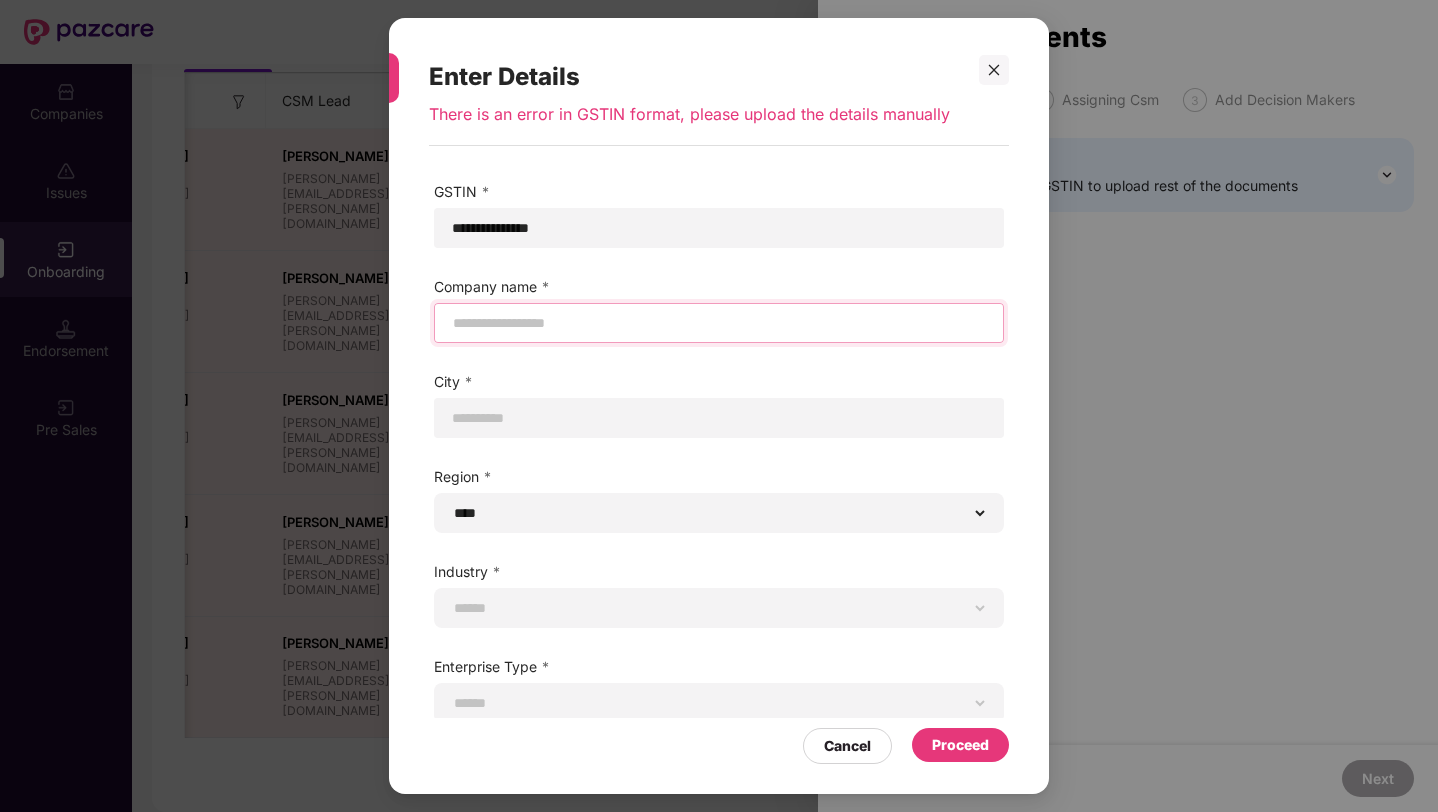click at bounding box center (719, 323) 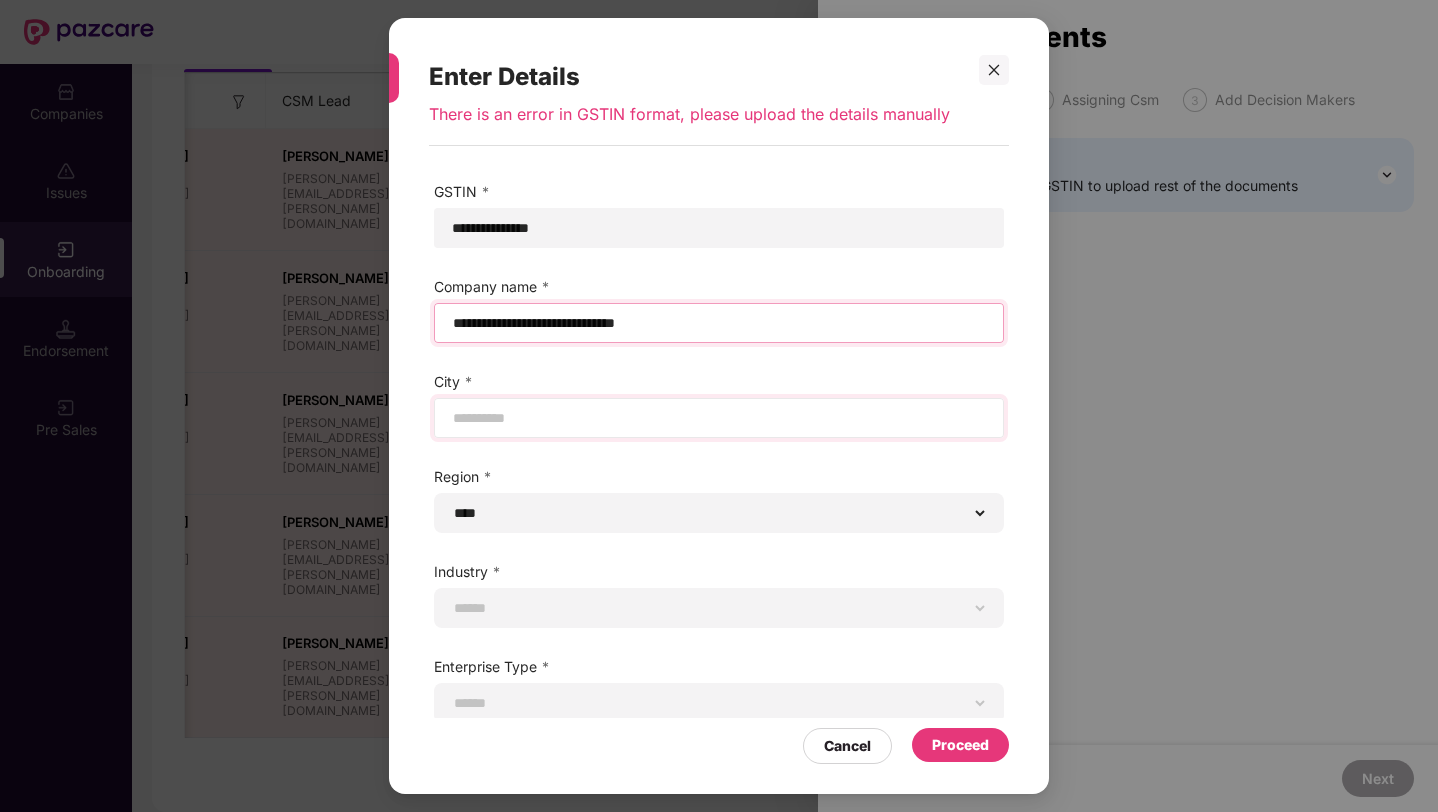 type on "**********" 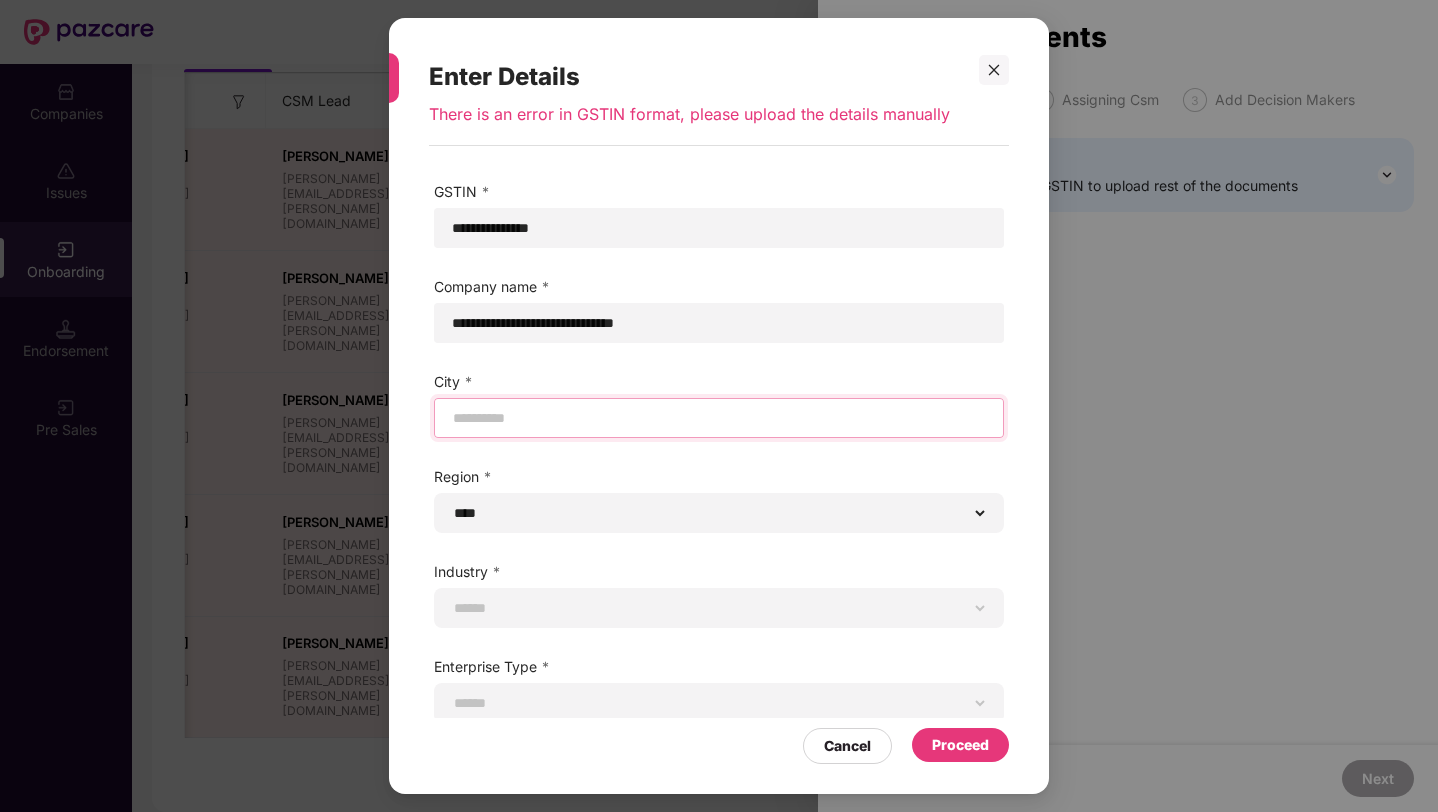 click at bounding box center (719, 418) 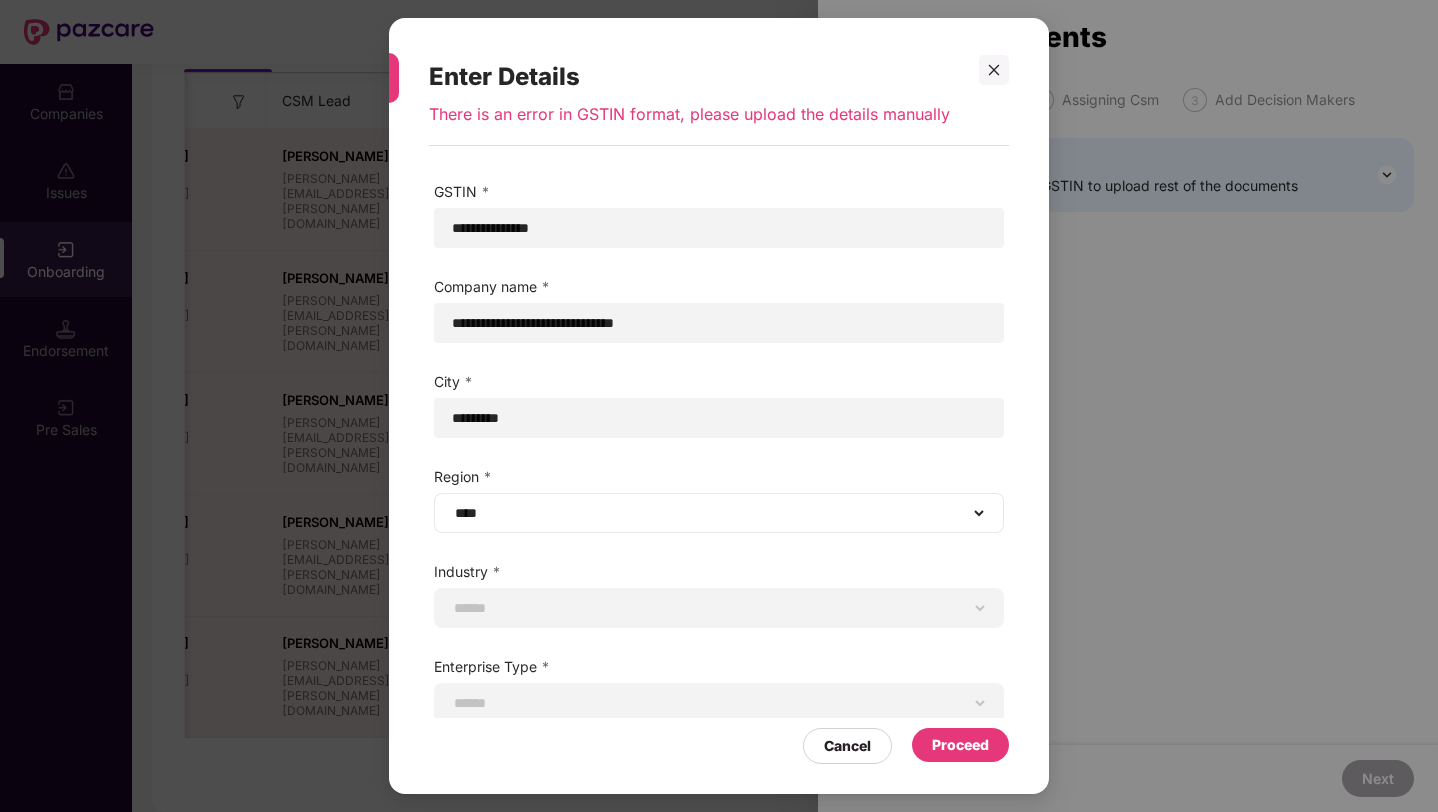 click on "****** **** **** ***** *****" at bounding box center (719, 513) 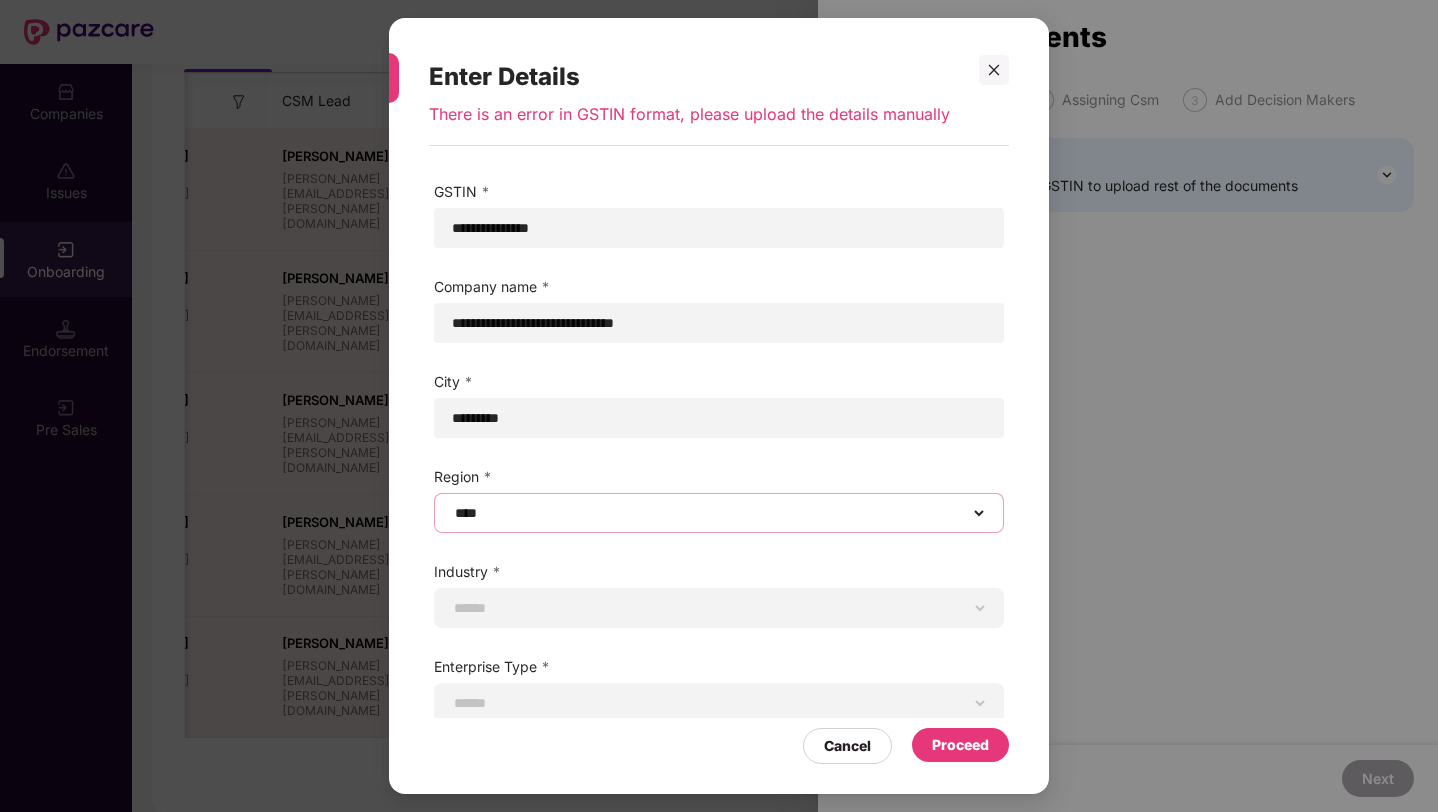 click on "****** **** **** ***** *****" at bounding box center [719, 513] 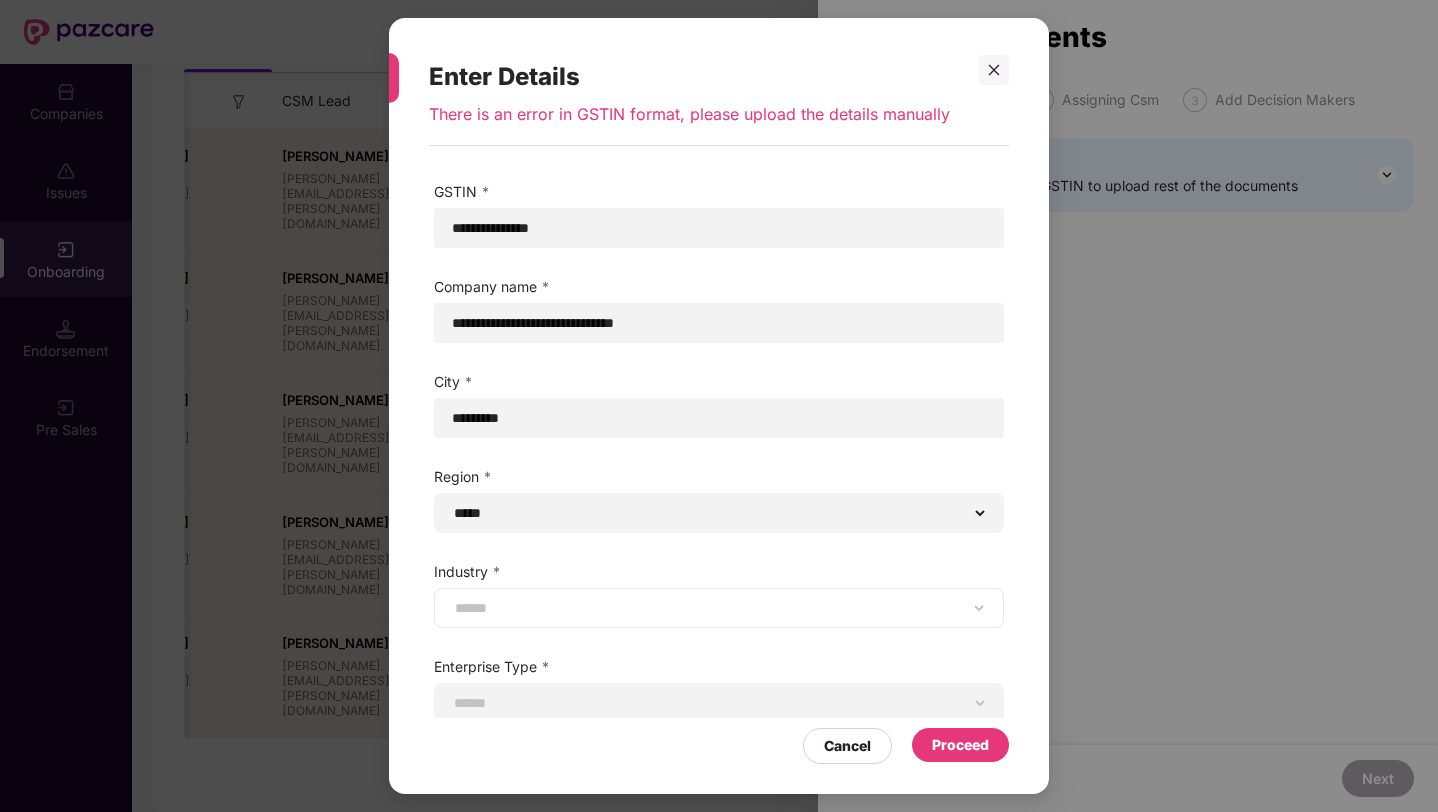 click on "**********" at bounding box center (719, 608) 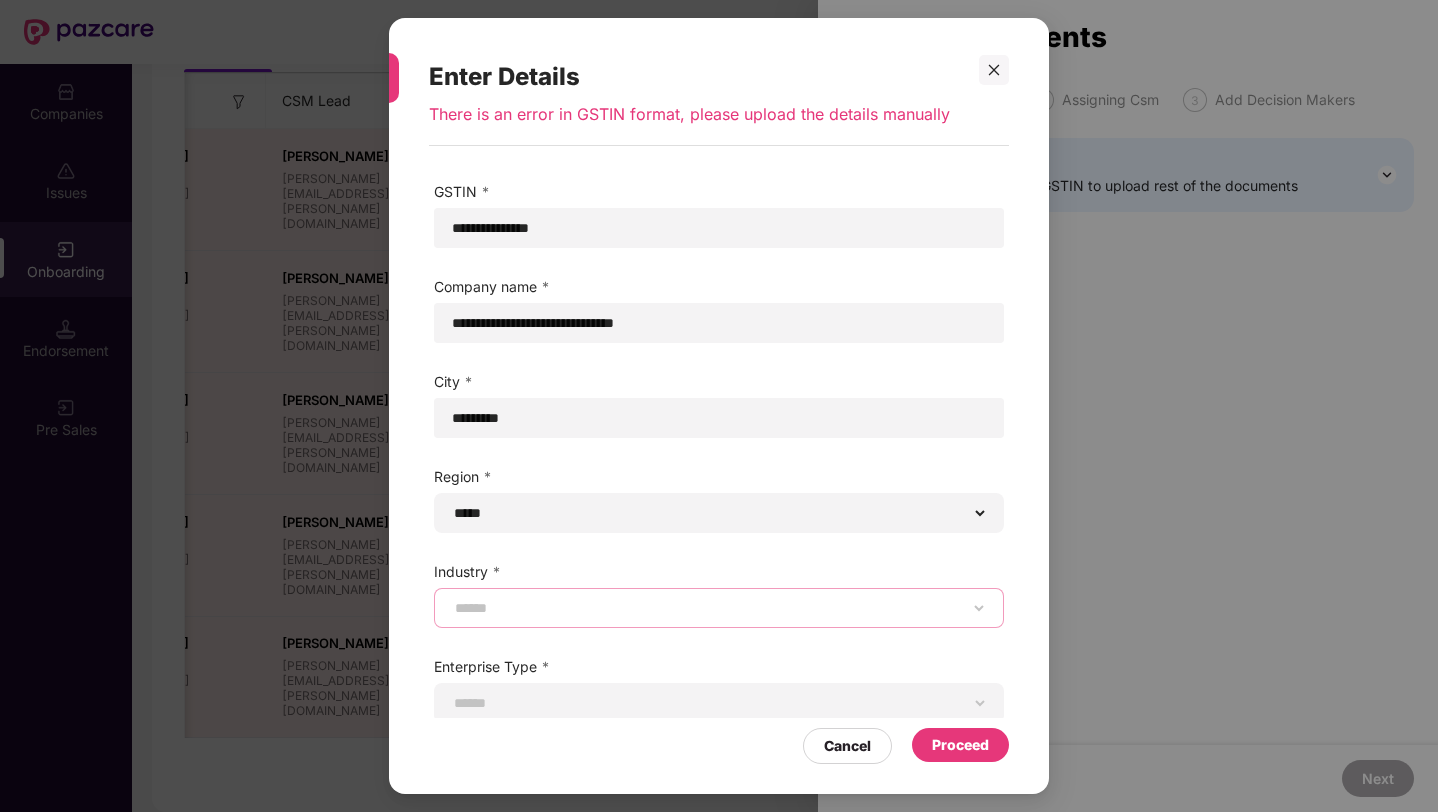 click on "**********" at bounding box center (719, 608) 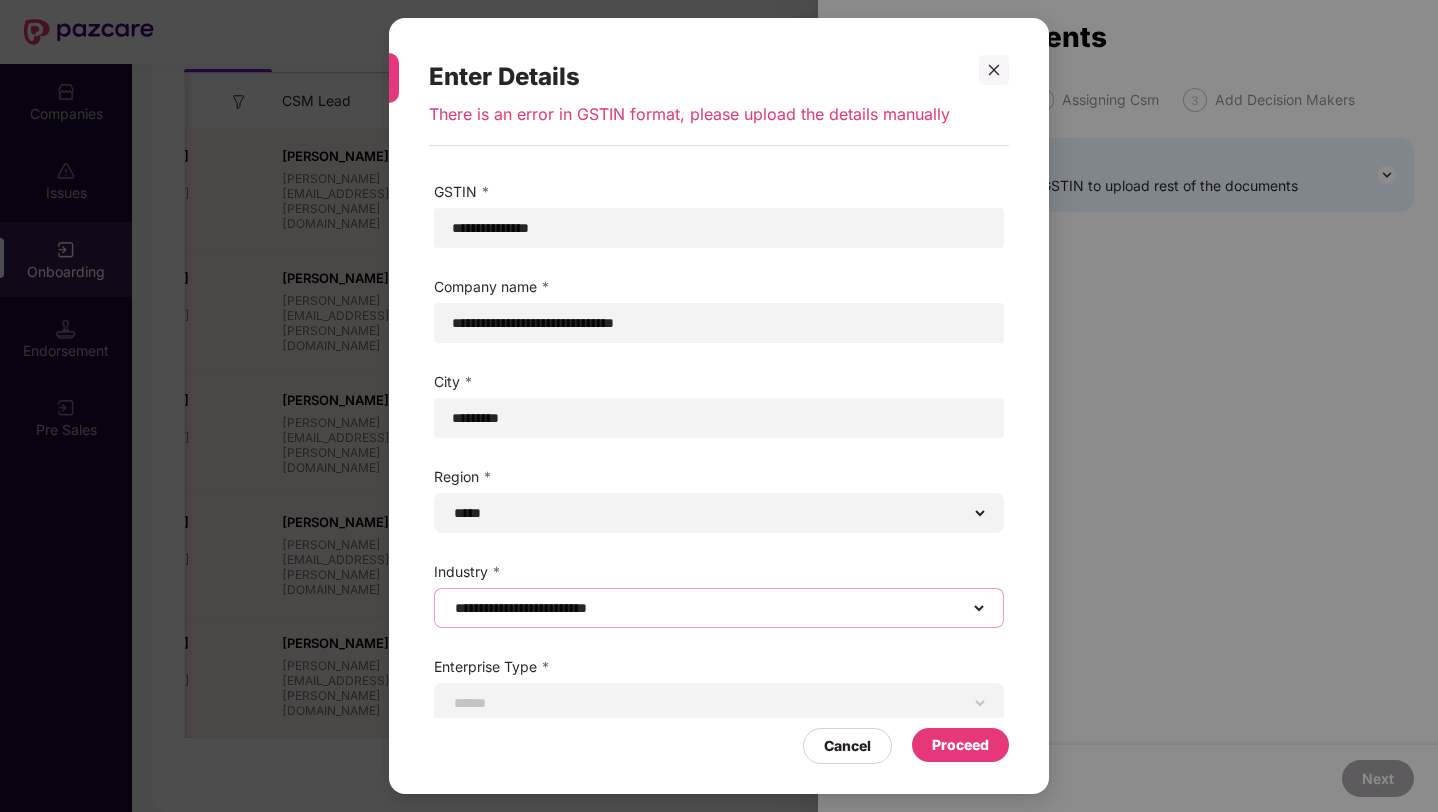 click on "**********" at bounding box center (719, 608) 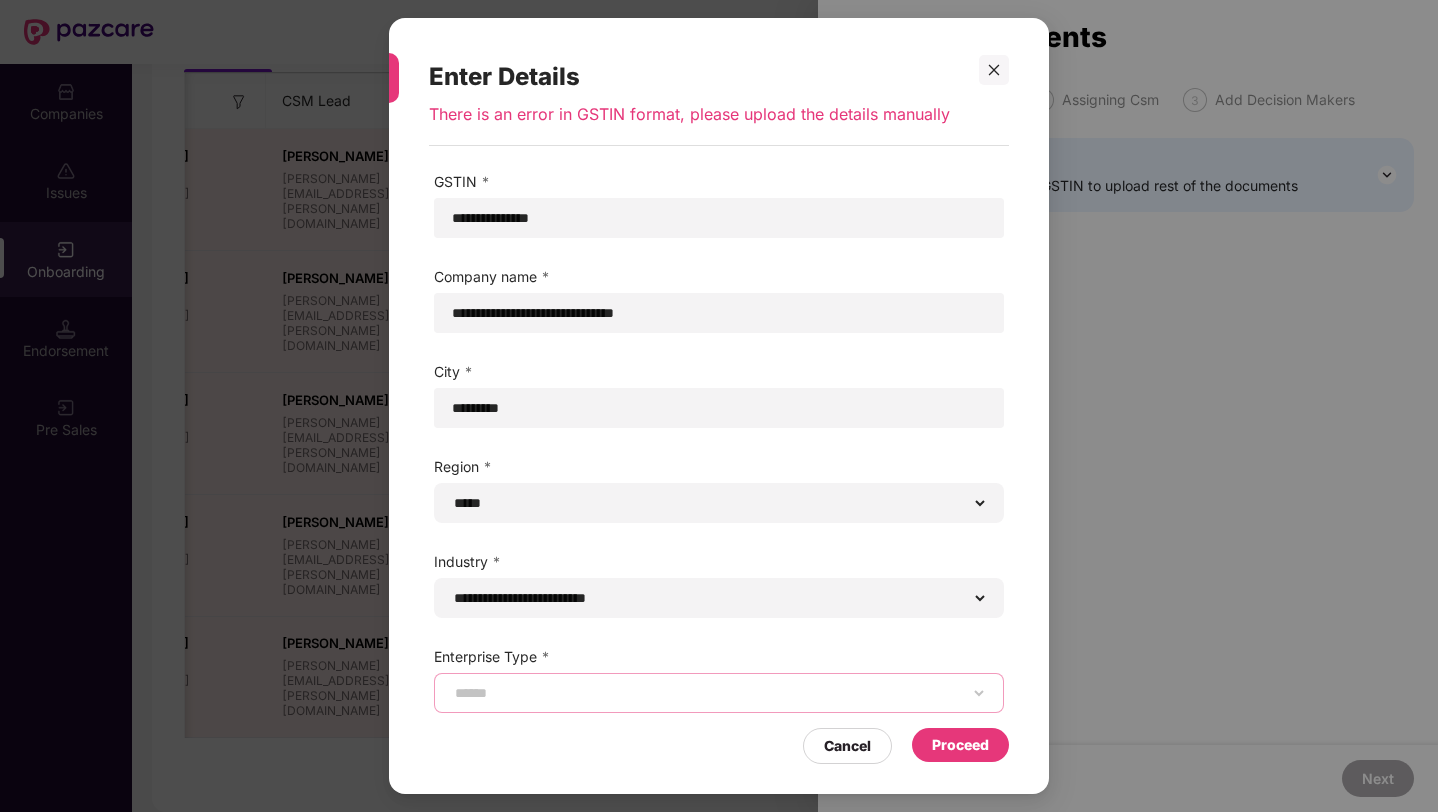 click on "**********" at bounding box center [719, 693] 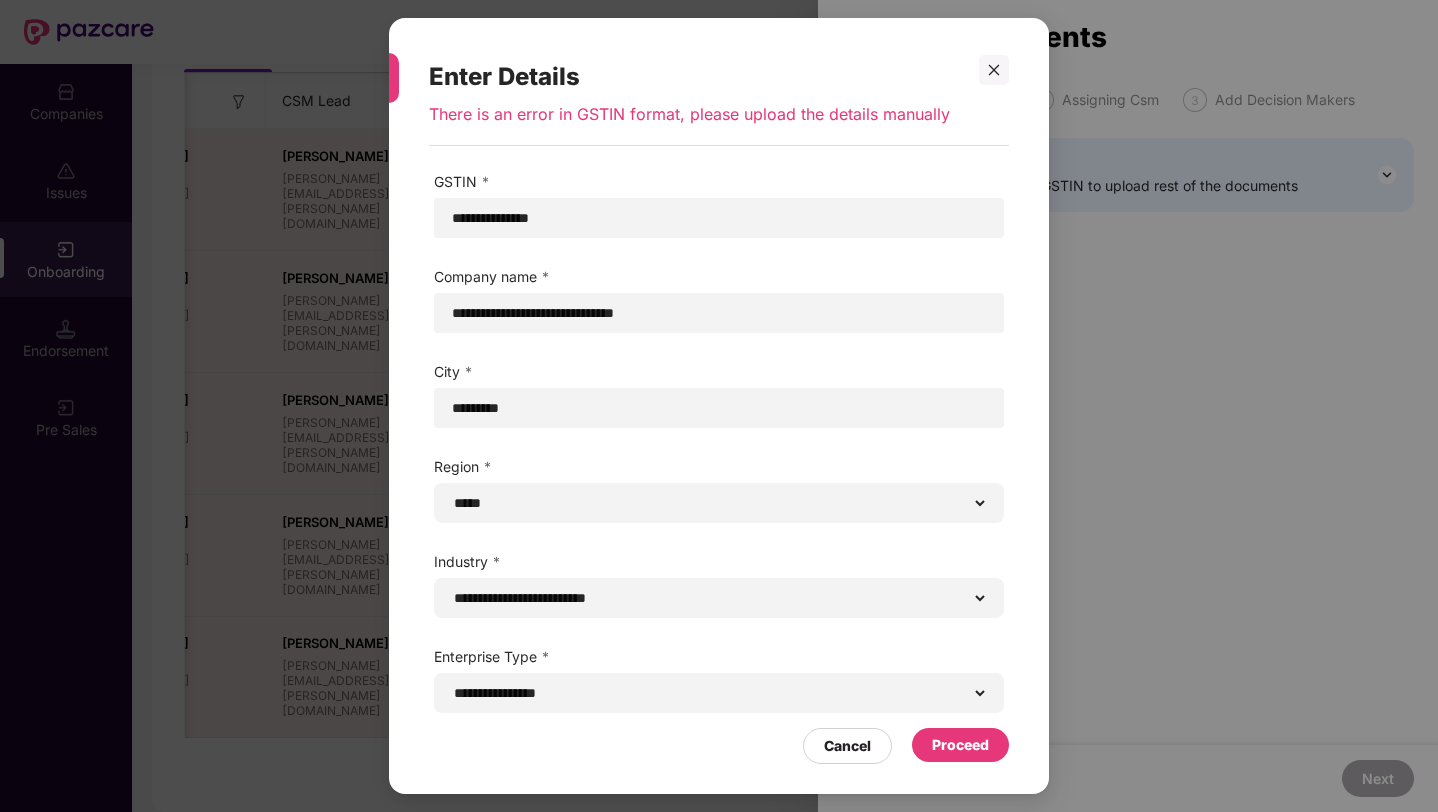 click on "Proceed" at bounding box center [960, 745] 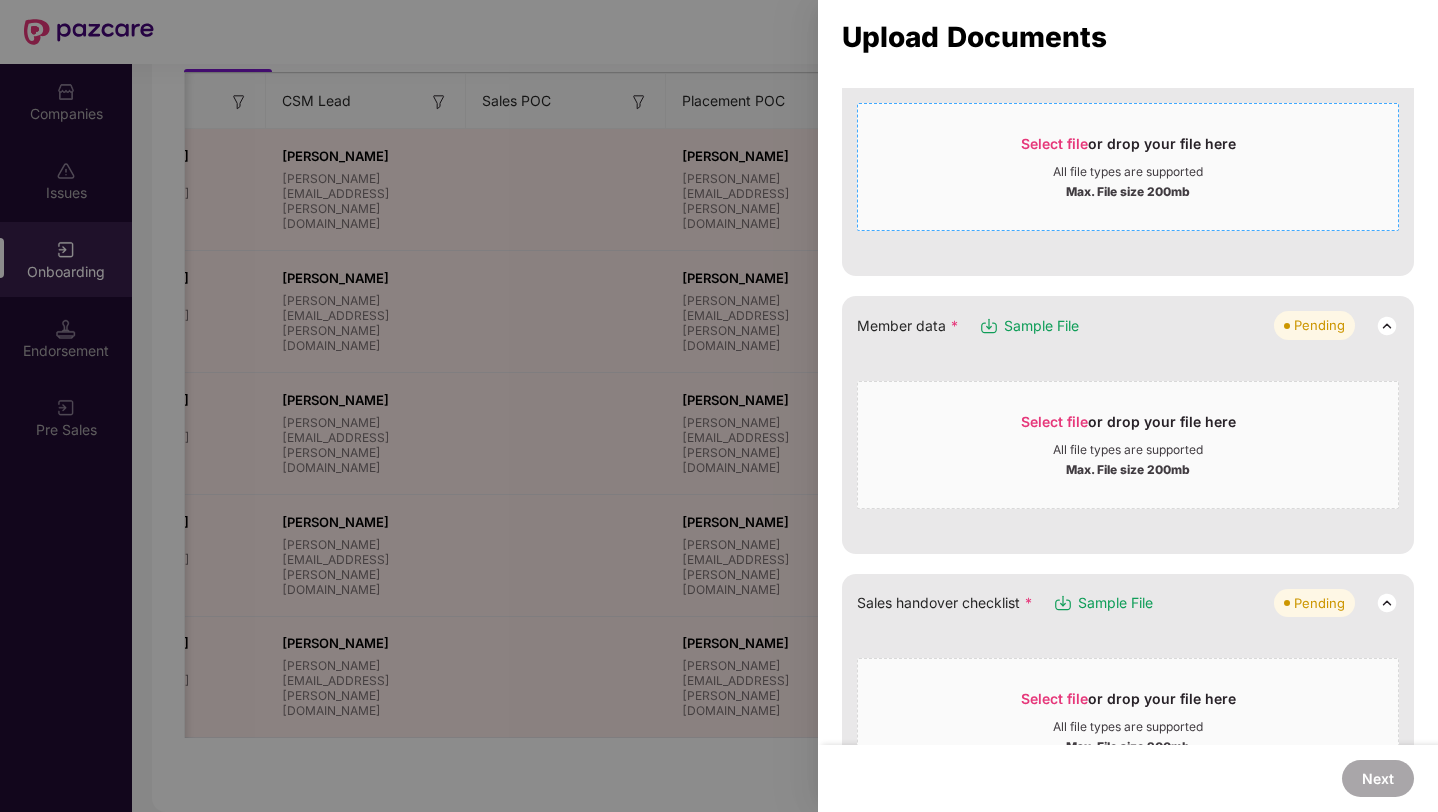 scroll, scrollTop: 0, scrollLeft: 0, axis: both 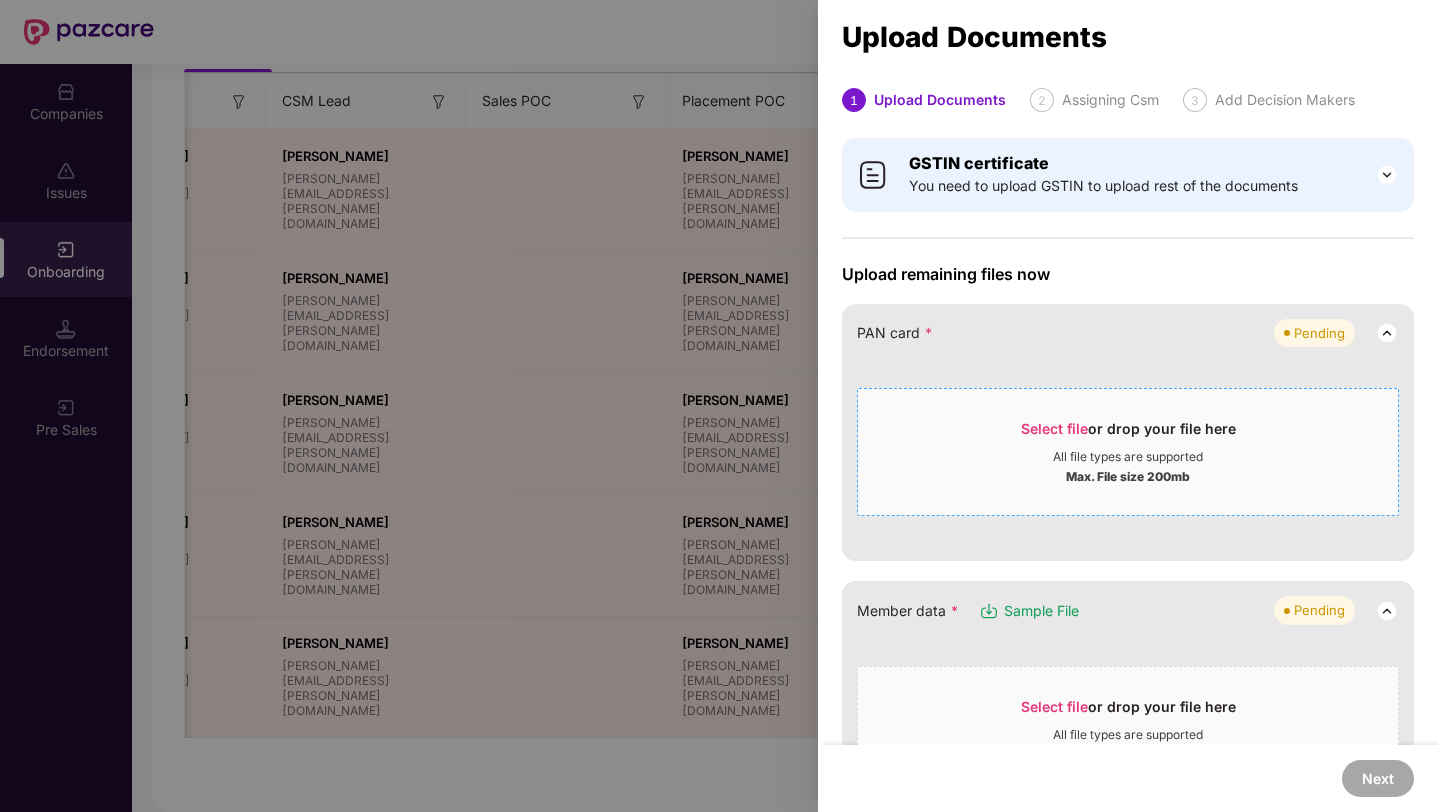 click on "Select file  or drop your file here All file types are supported Max. File size 200mb" at bounding box center [1128, 452] 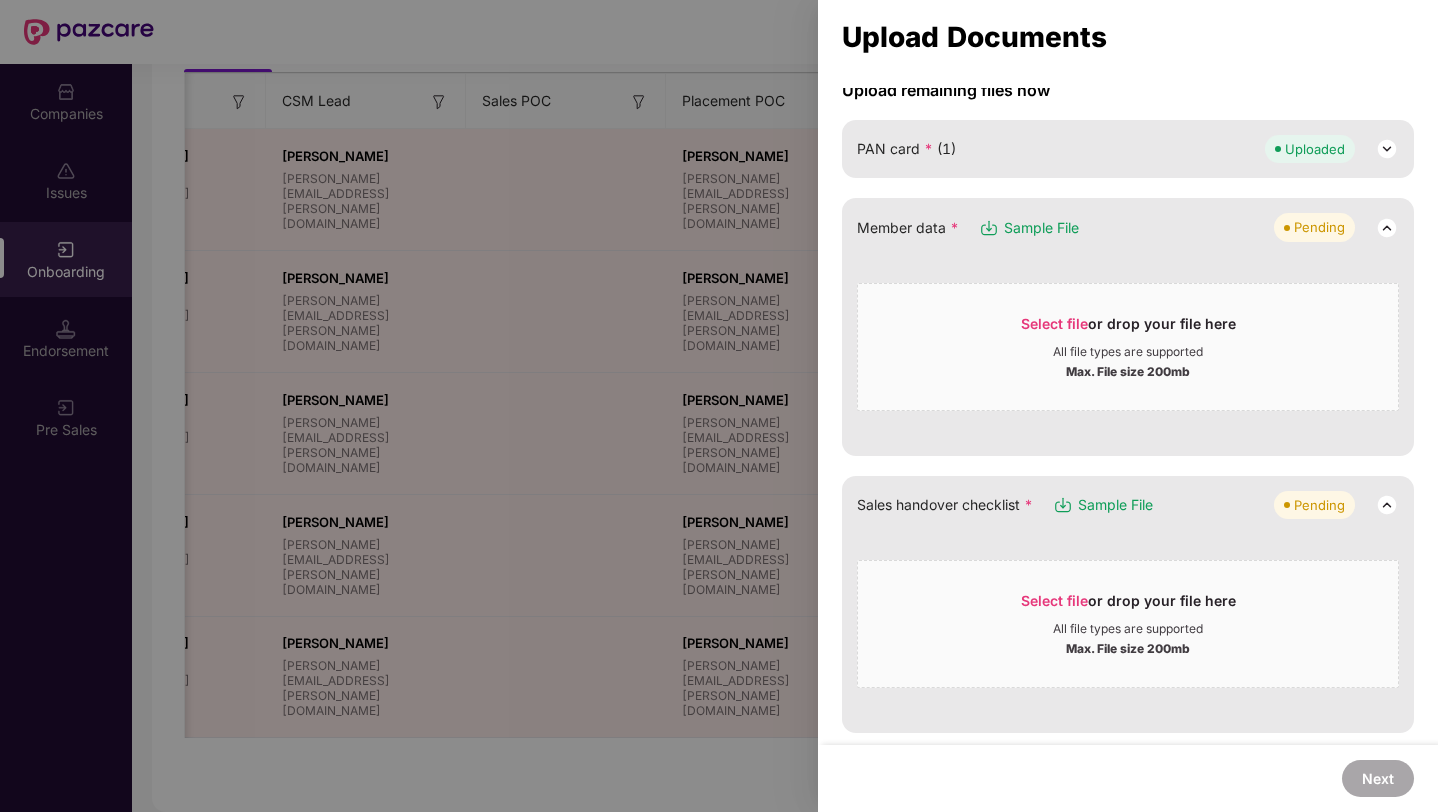 scroll, scrollTop: 183, scrollLeft: 0, axis: vertical 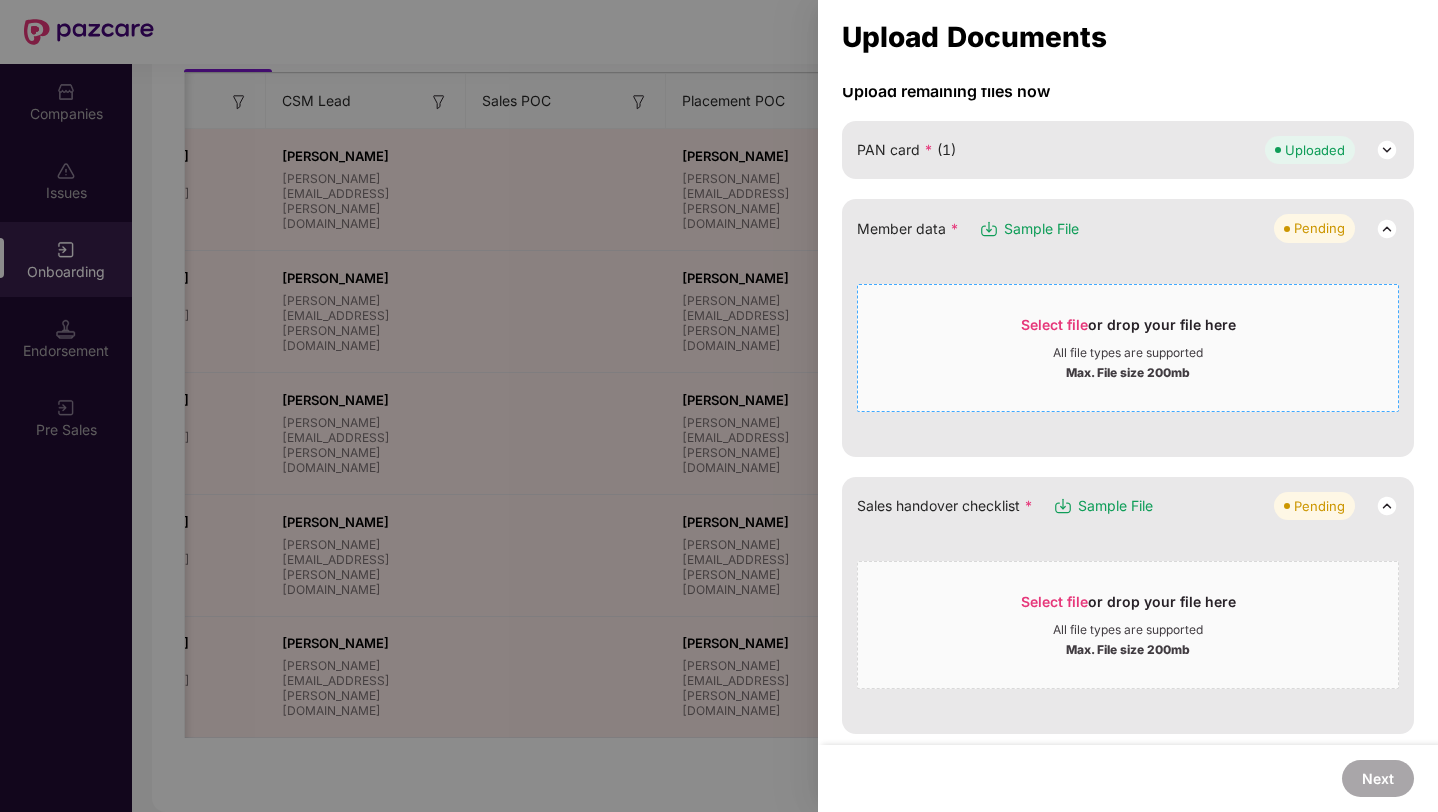 click on "Select file" at bounding box center (1054, 324) 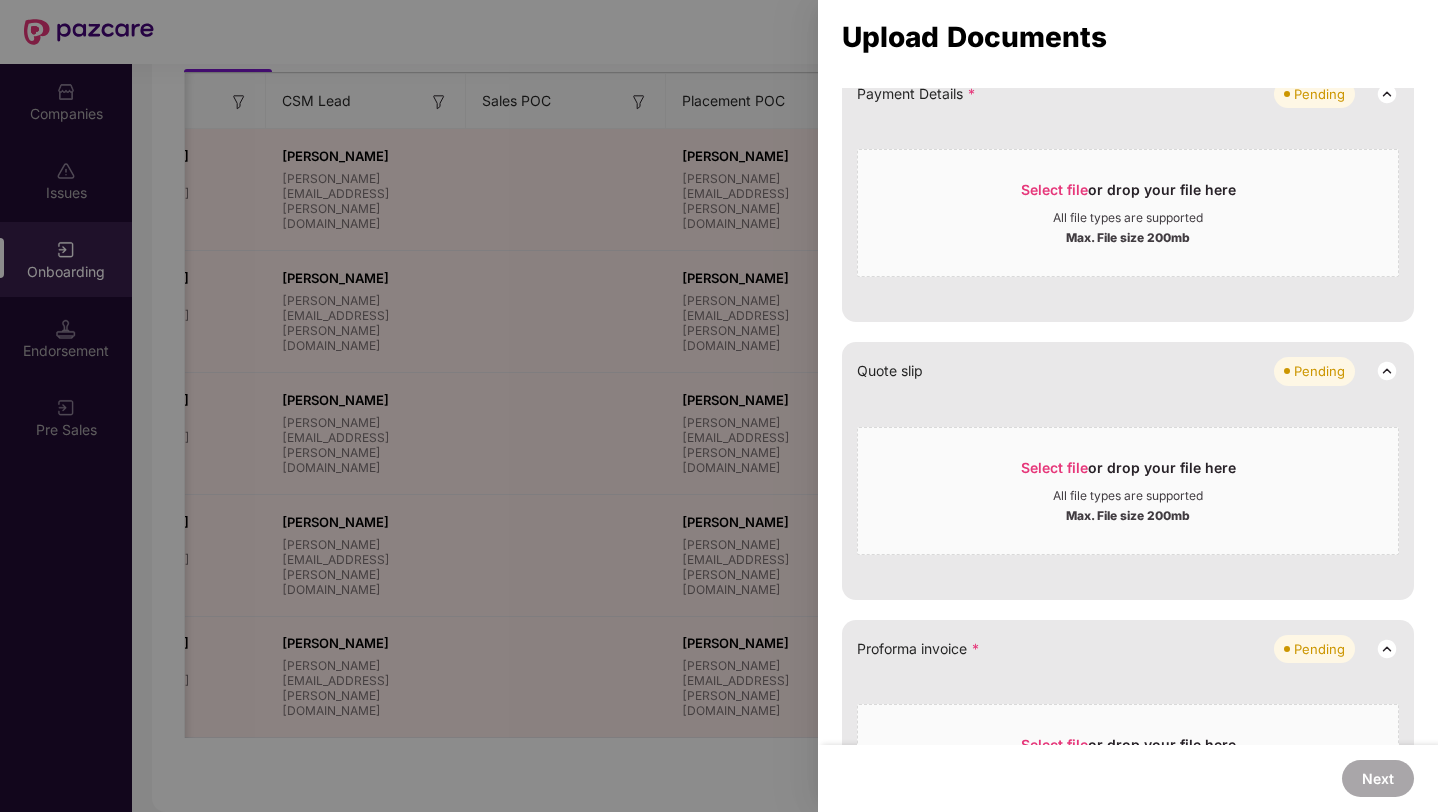 scroll, scrollTop: 1648, scrollLeft: 0, axis: vertical 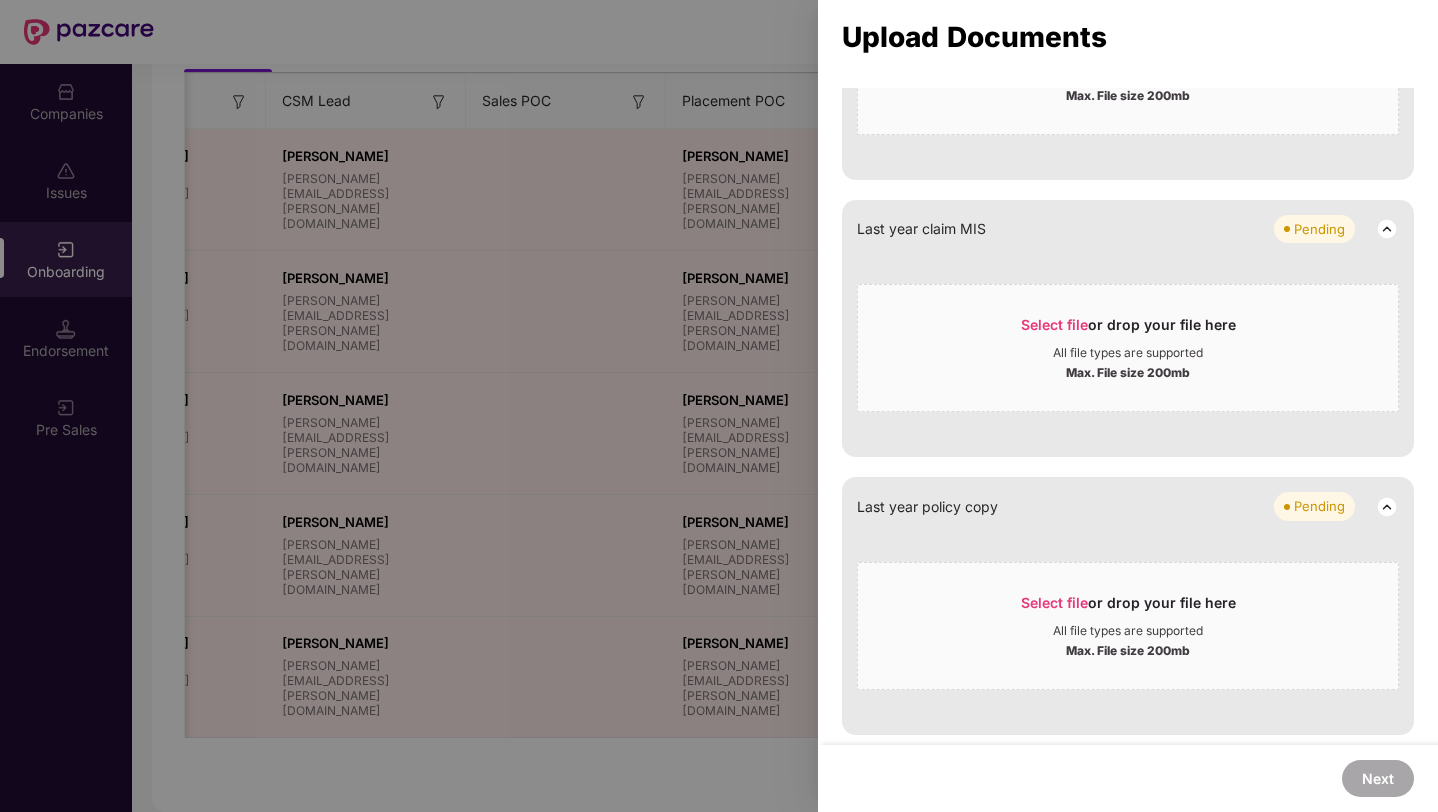 click at bounding box center (719, 406) 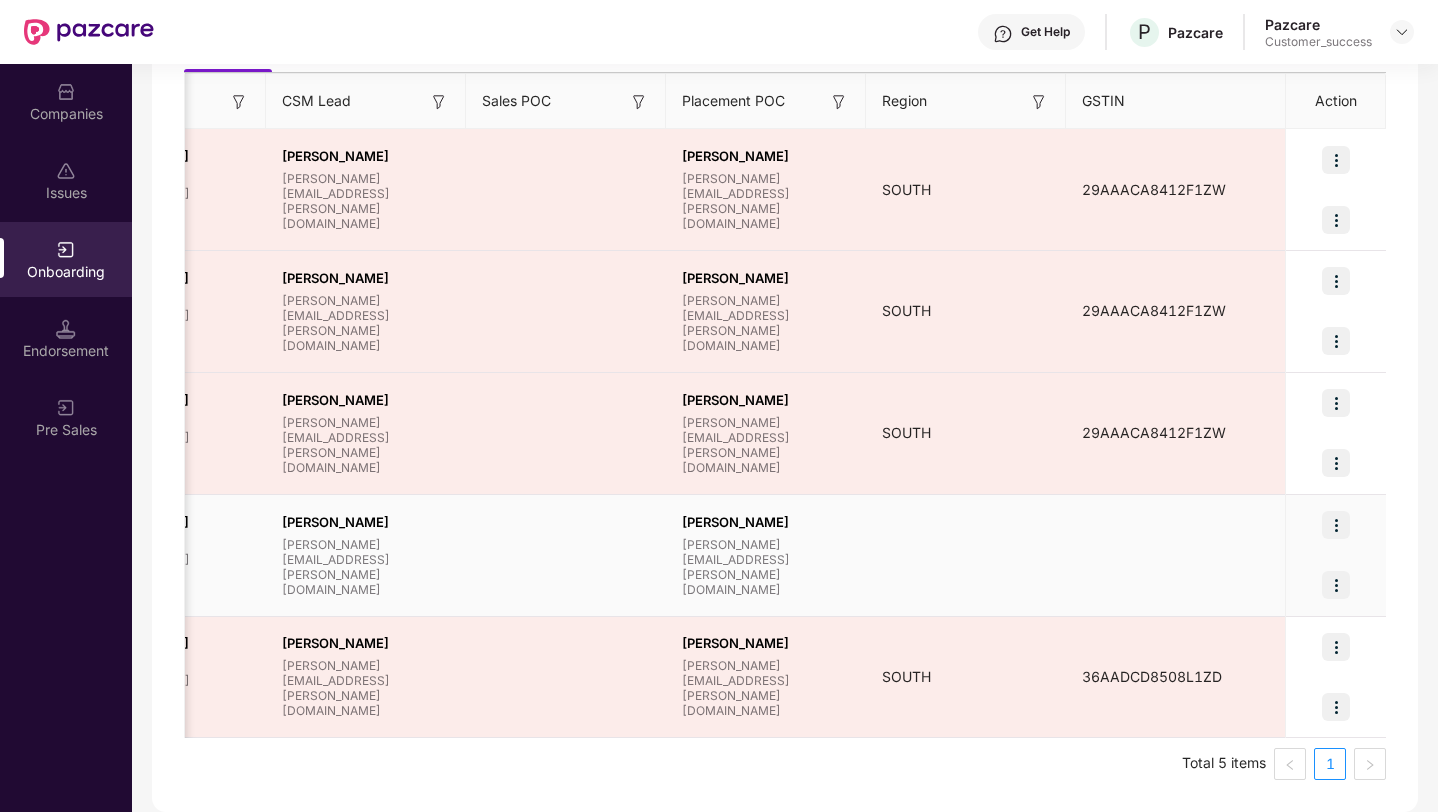 click at bounding box center [1336, 525] 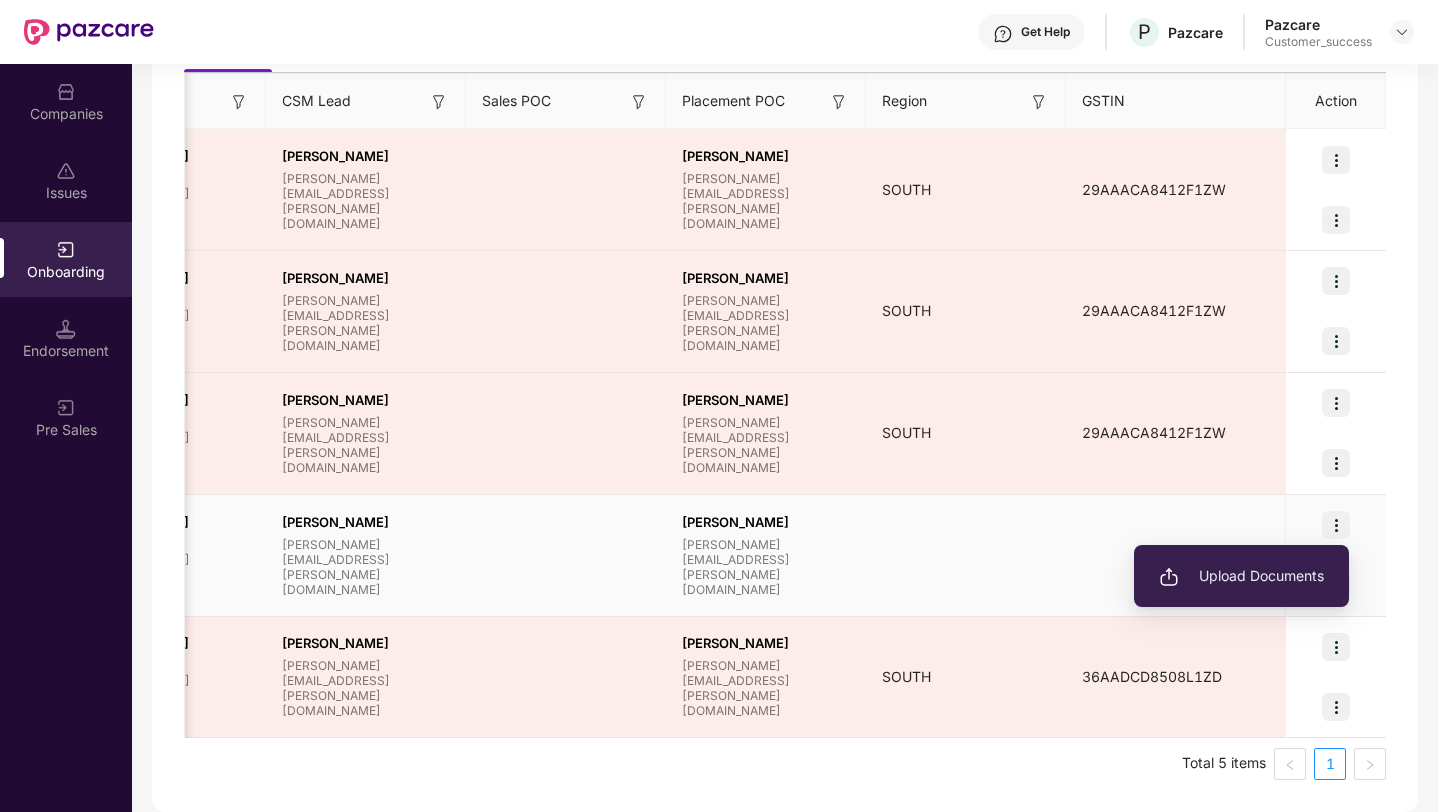 click on "Upload Documents" at bounding box center [1241, 576] 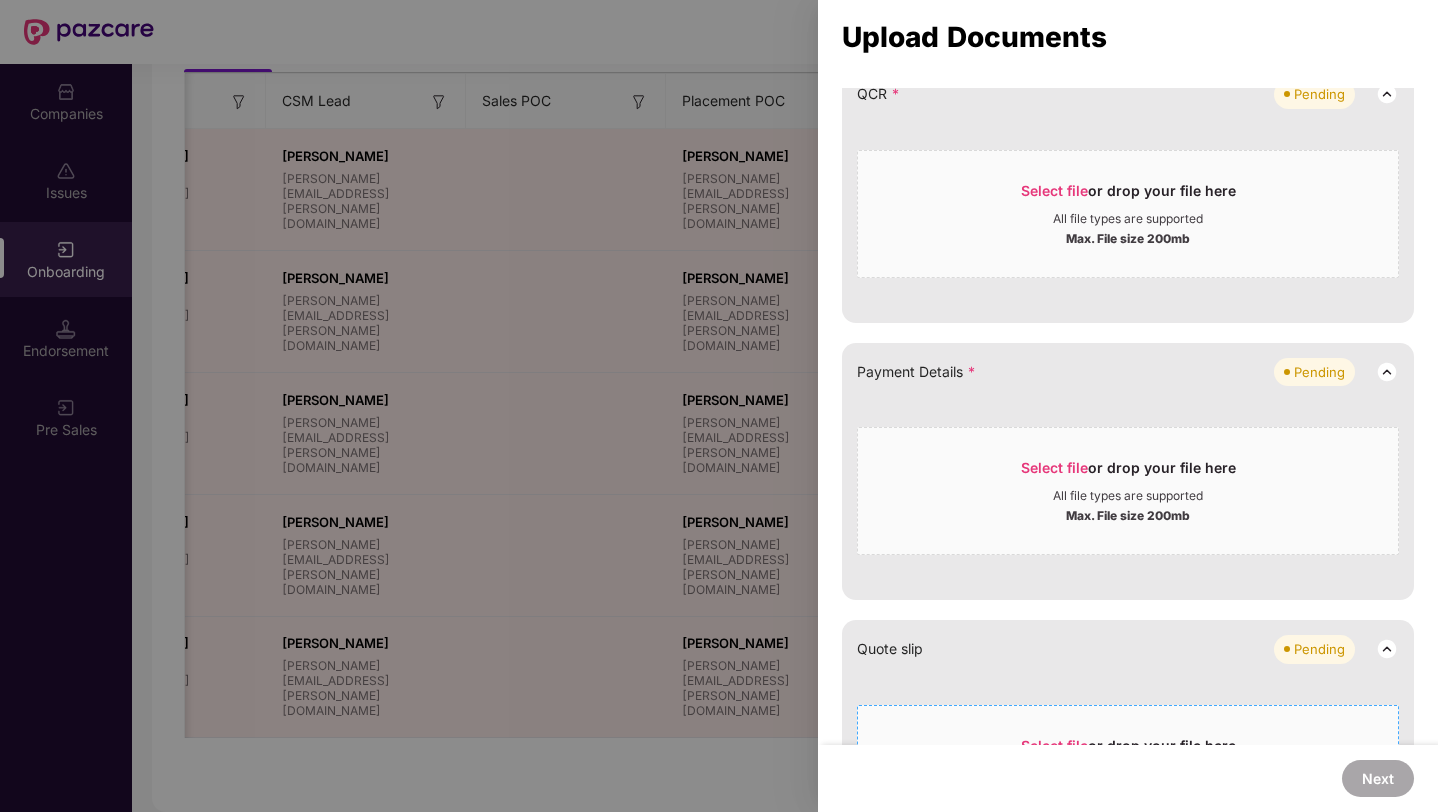scroll, scrollTop: 0, scrollLeft: 0, axis: both 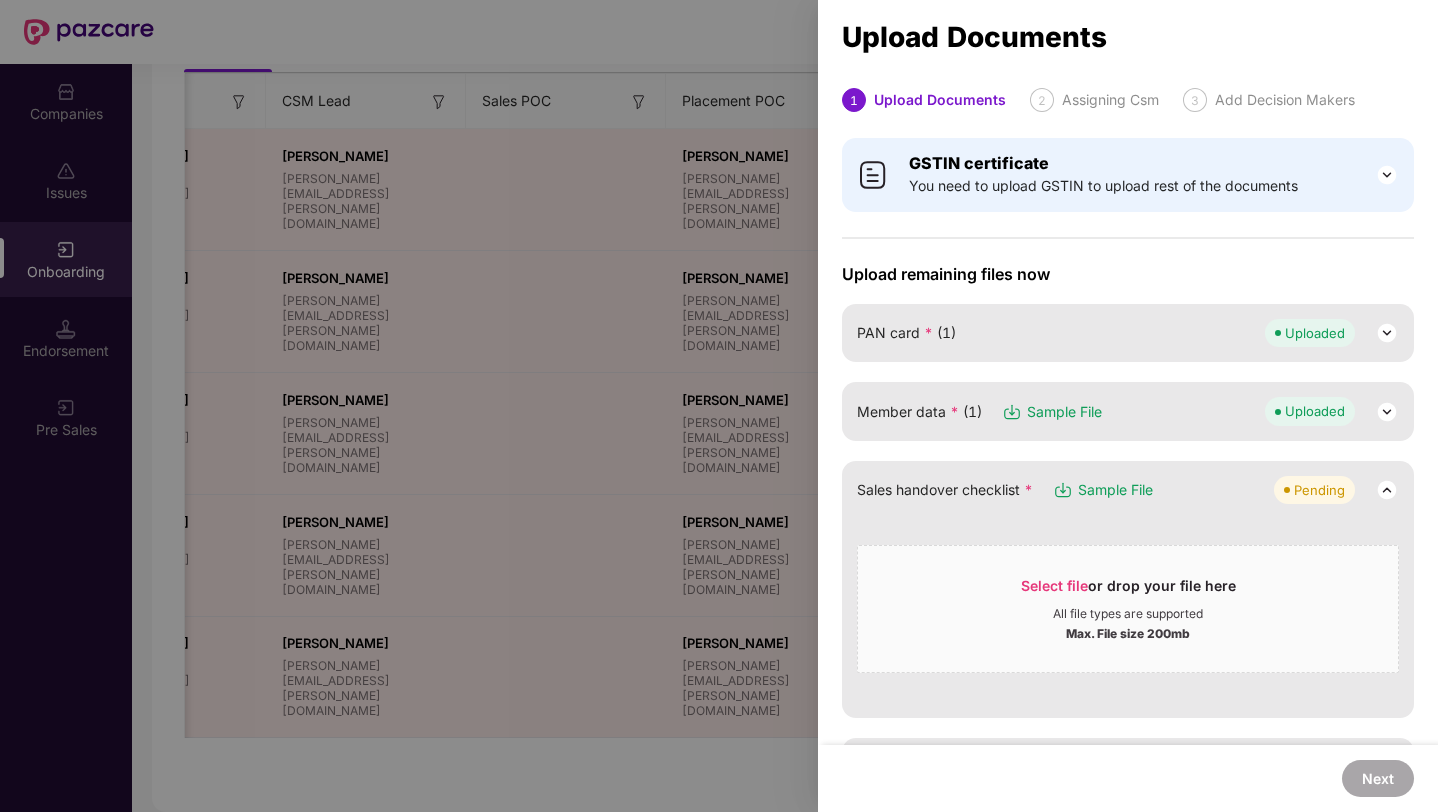 click at bounding box center (719, 406) 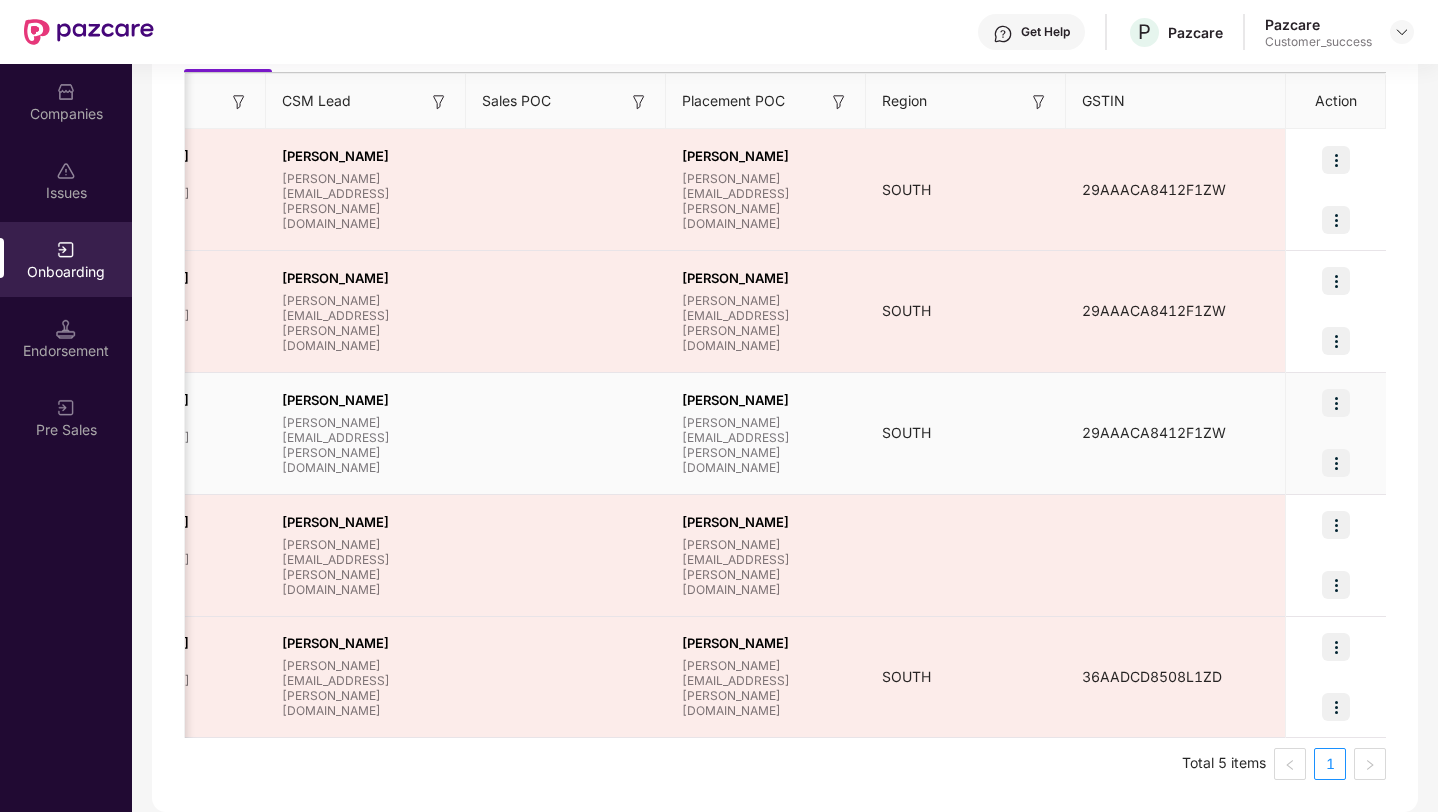 scroll, scrollTop: 213, scrollLeft: 0, axis: vertical 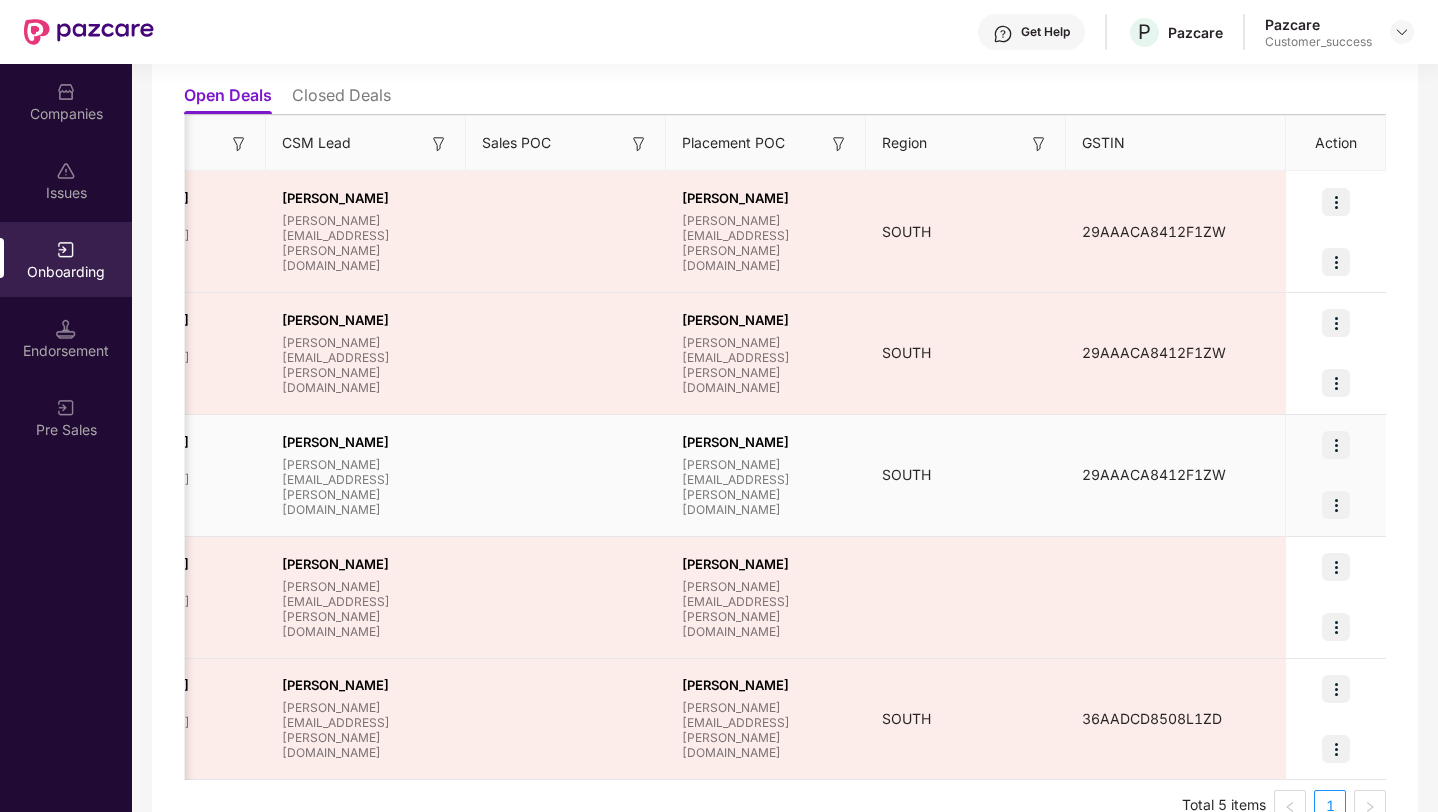 click at bounding box center [1336, 445] 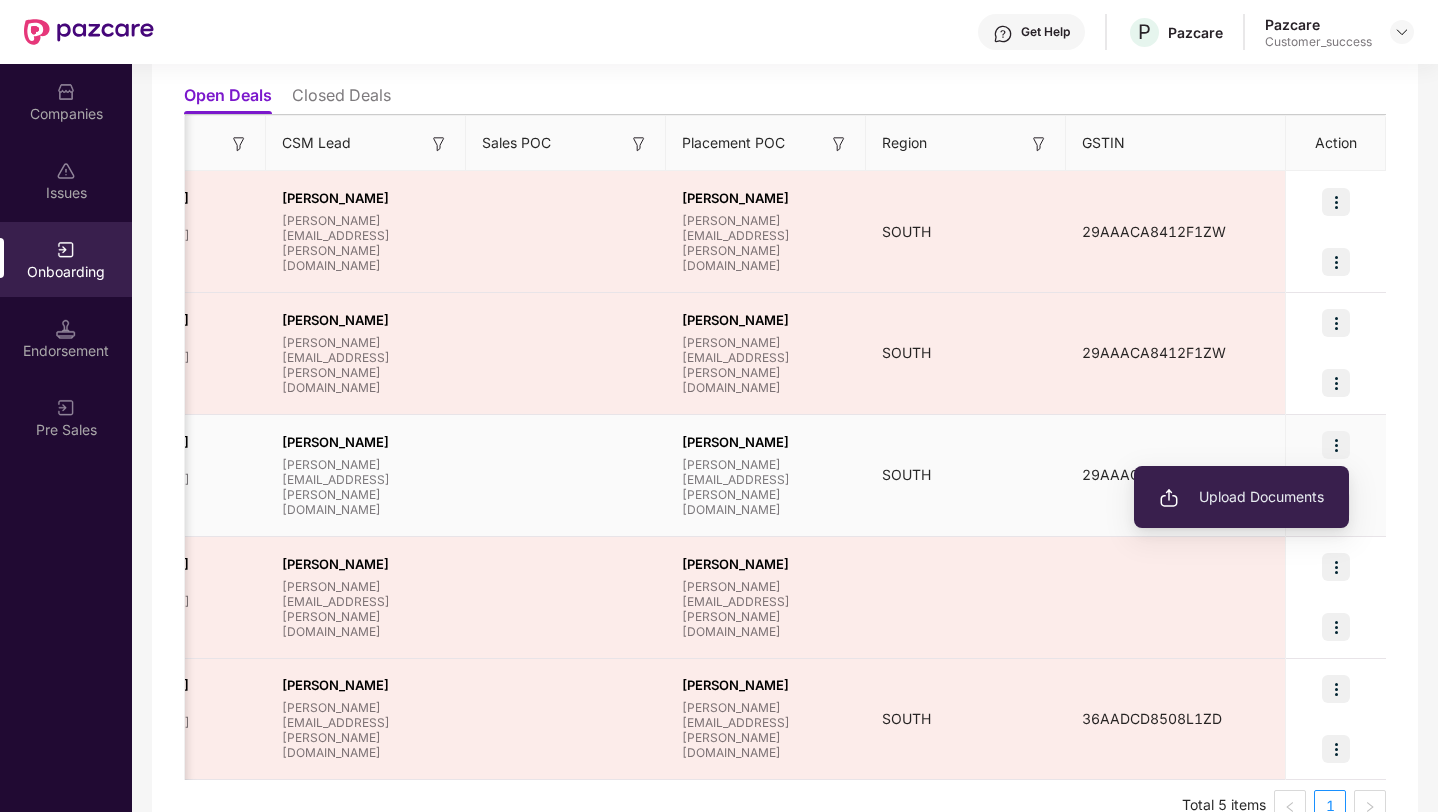 click on "Upload Documents" at bounding box center (1241, 497) 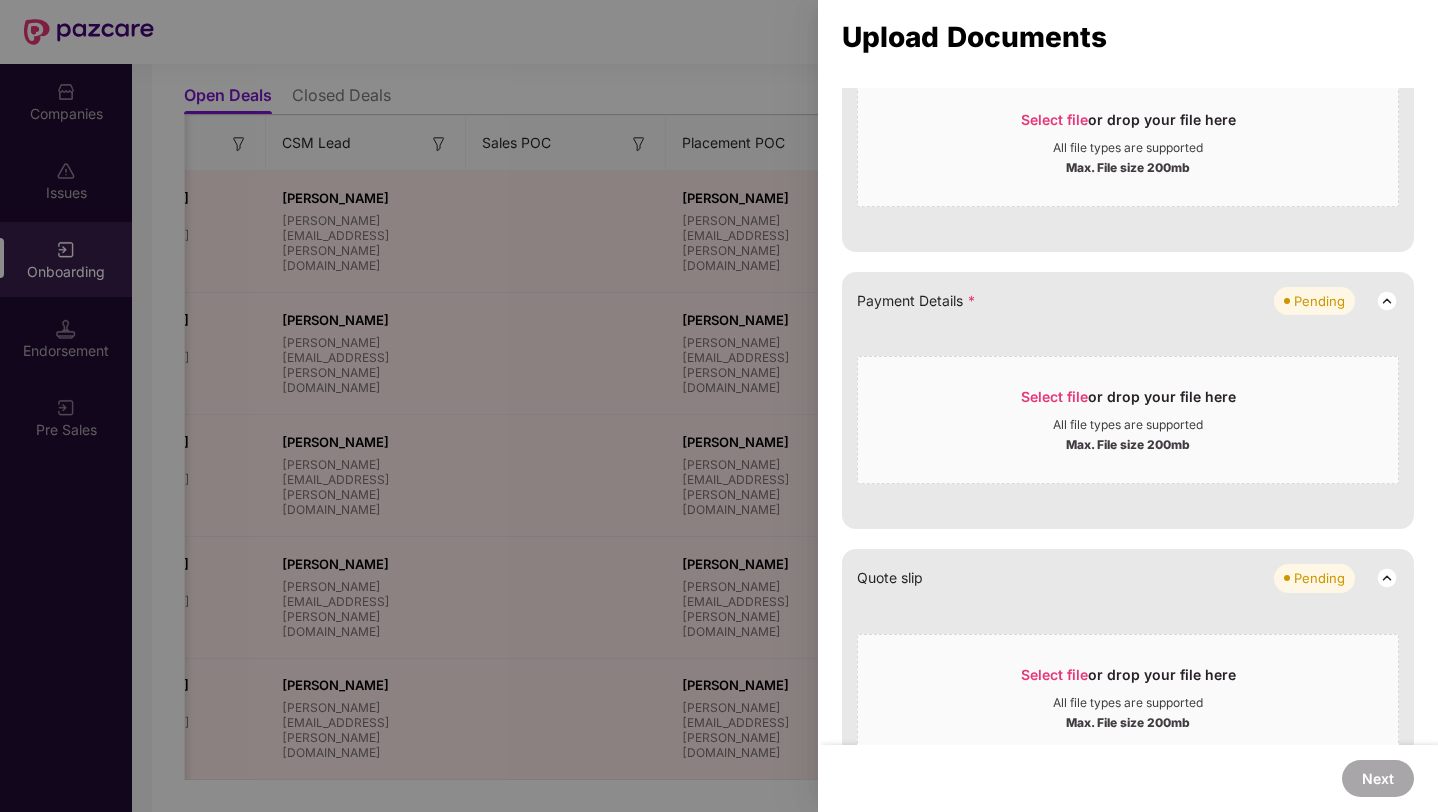 scroll, scrollTop: 898, scrollLeft: 0, axis: vertical 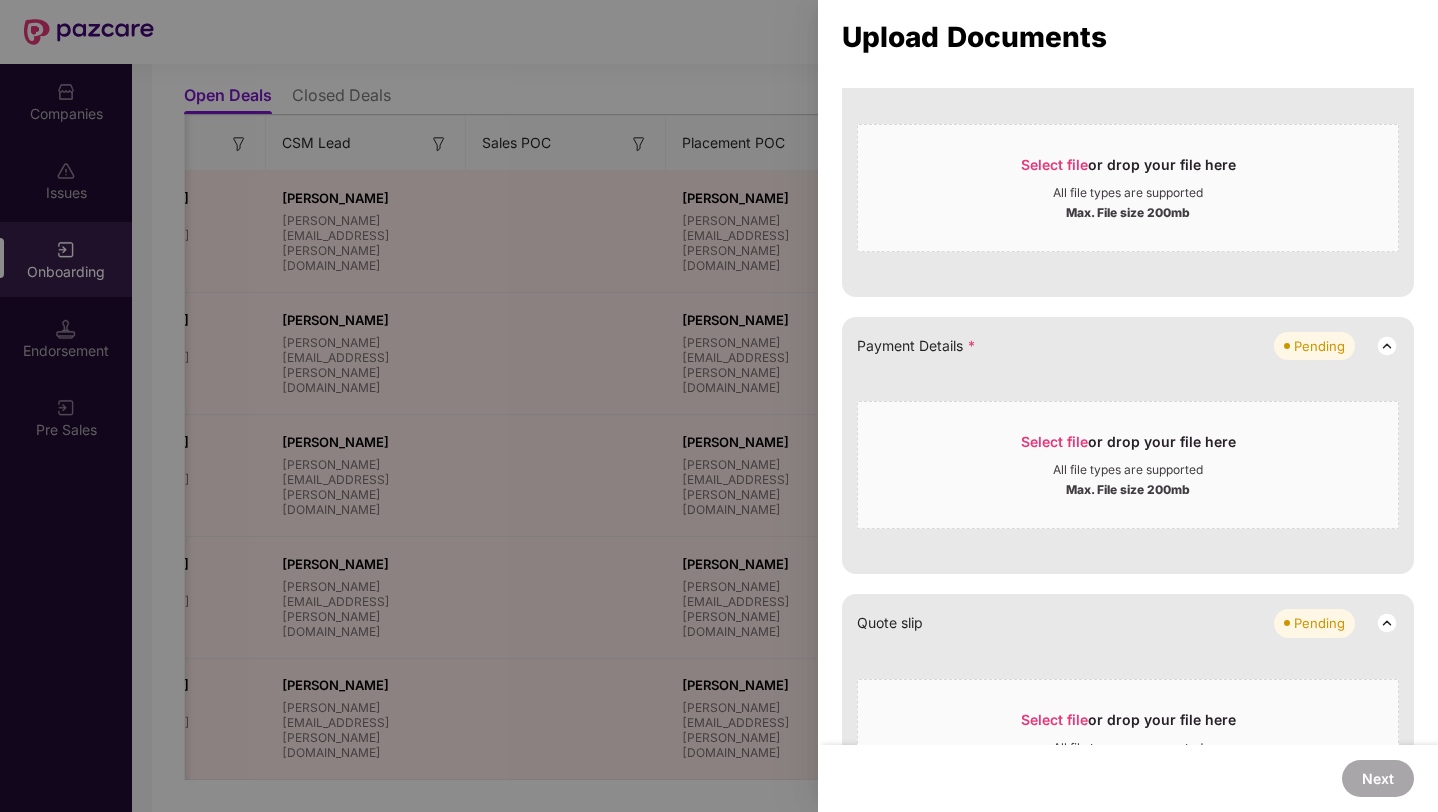 click at bounding box center [719, 406] 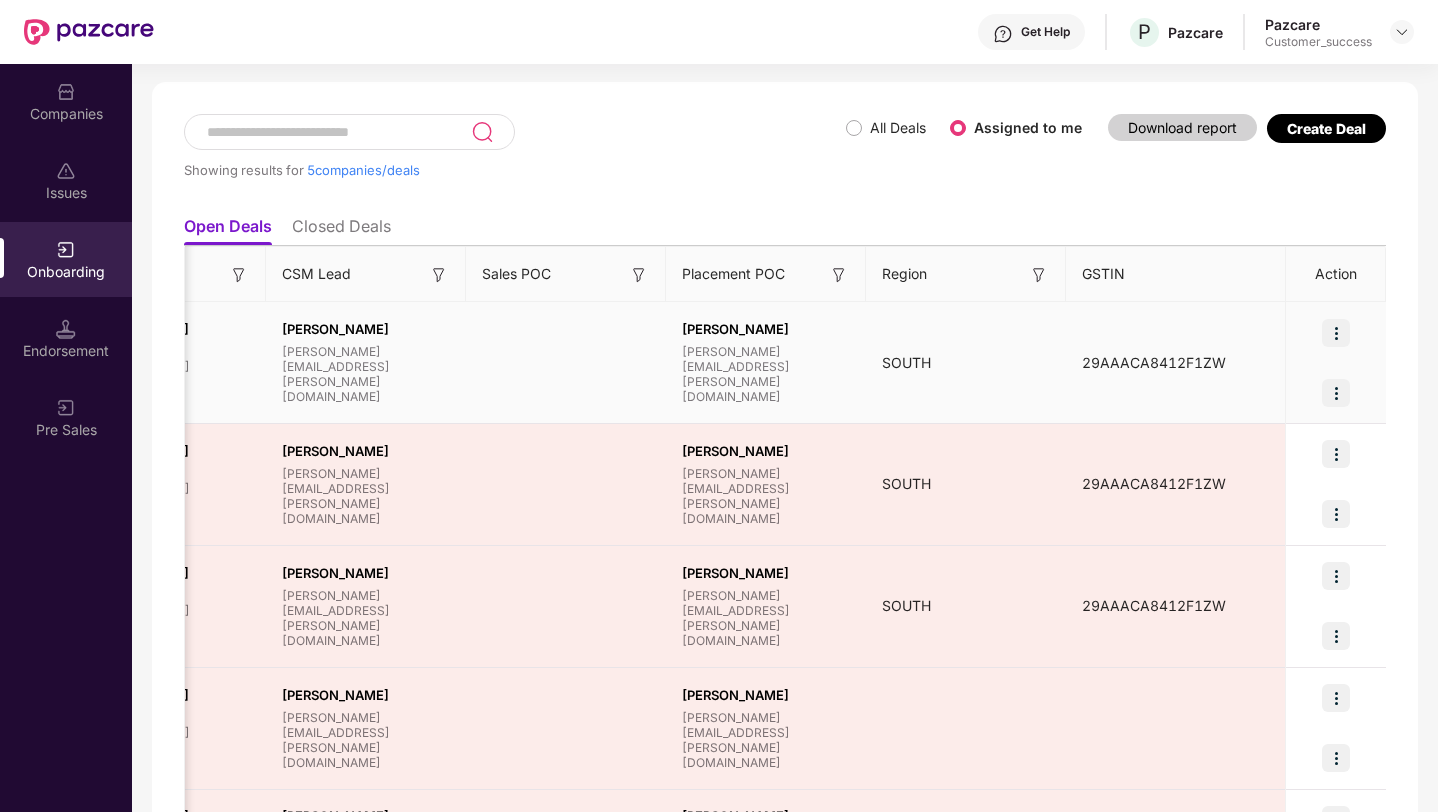 scroll, scrollTop: 84, scrollLeft: 0, axis: vertical 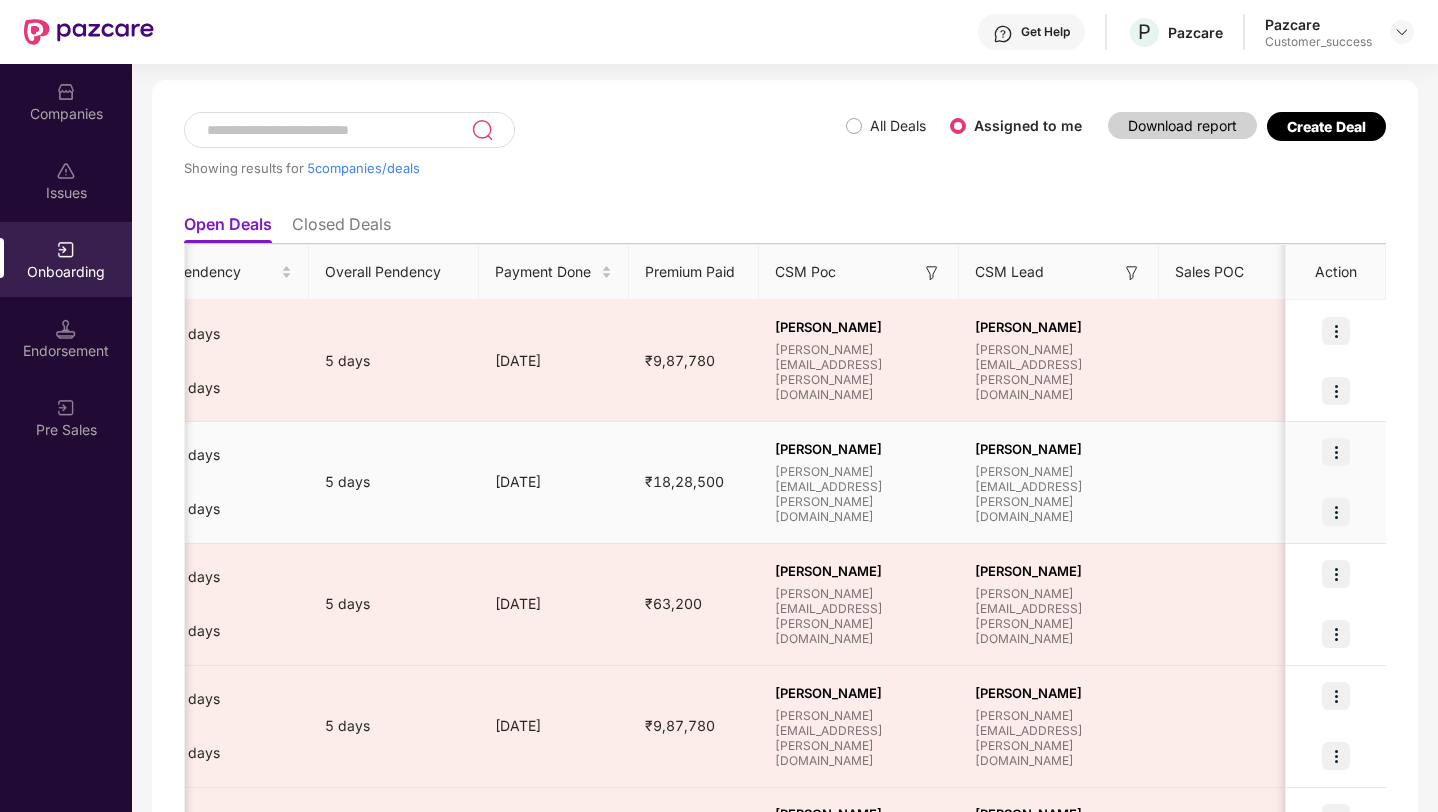 click at bounding box center (1336, 452) 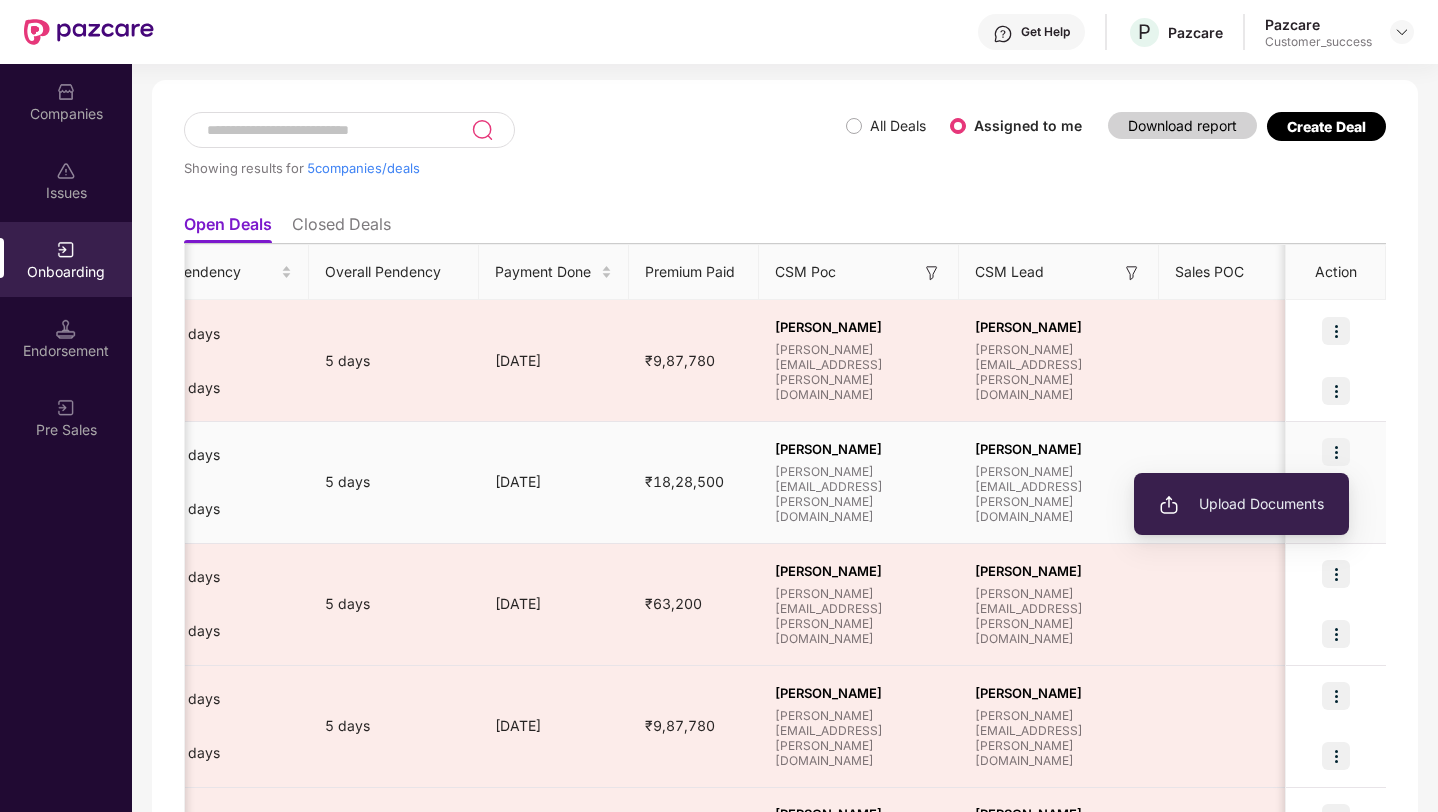click on "Upload Documents" at bounding box center [1241, 504] 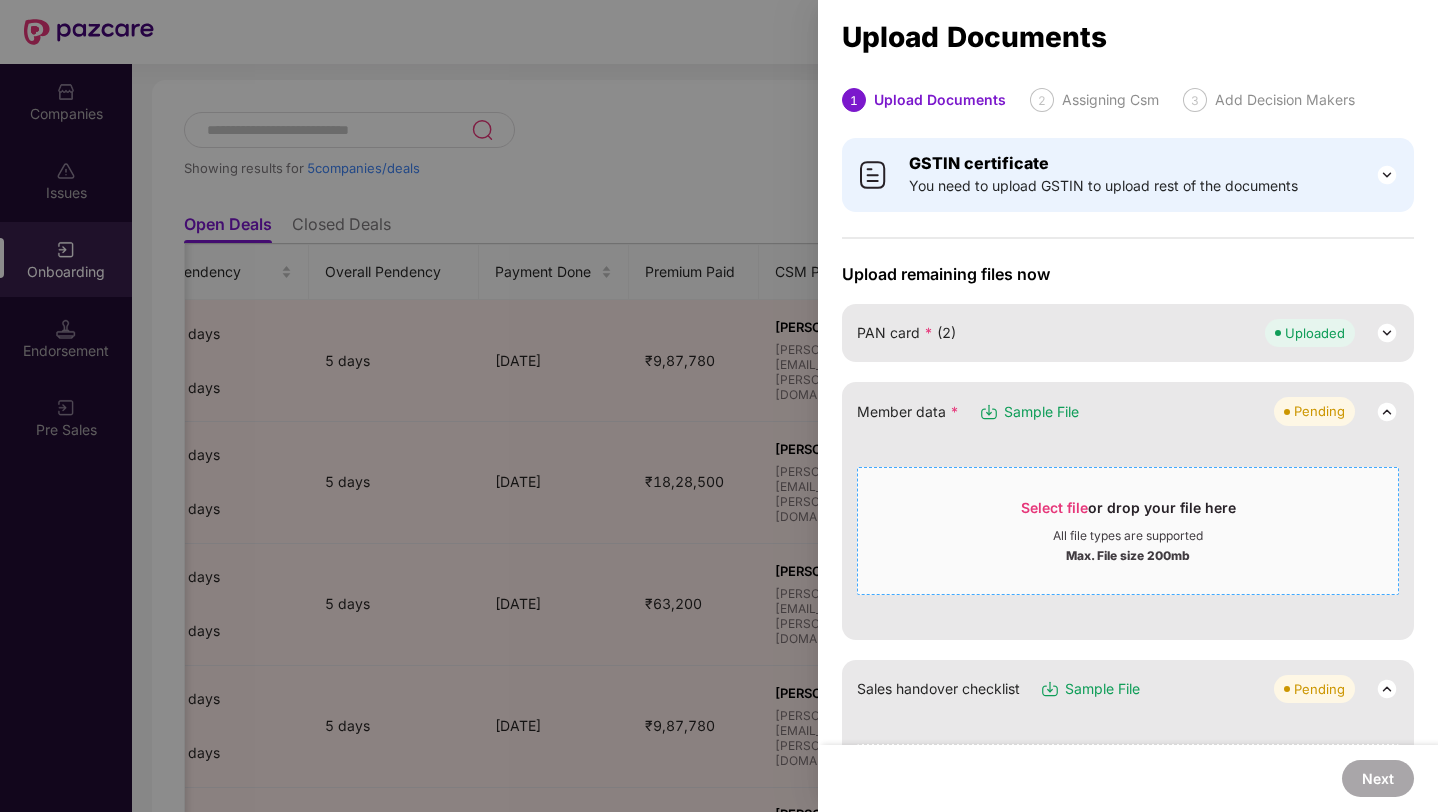 click on "Select file  or drop your file here" at bounding box center [1128, 513] 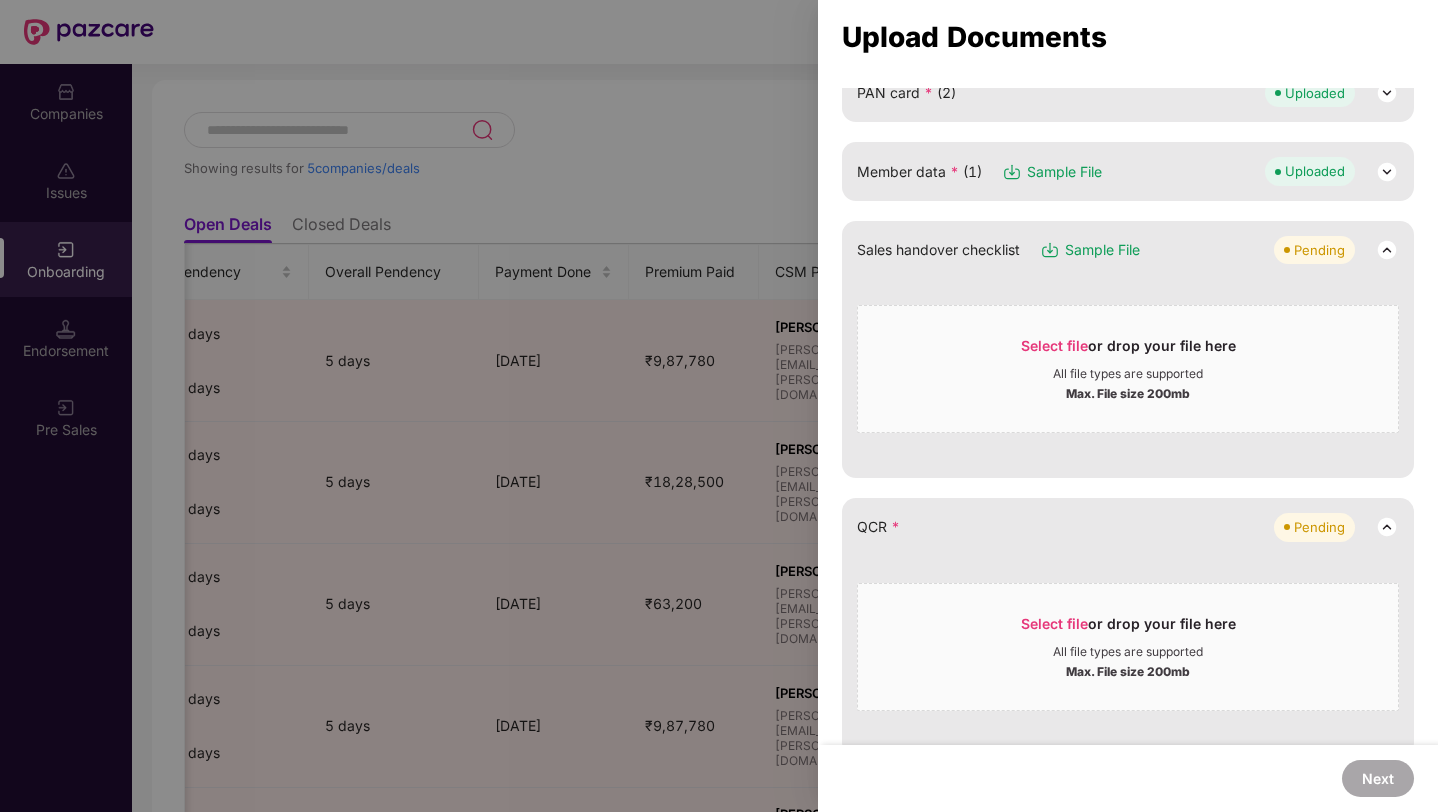 scroll, scrollTop: 0, scrollLeft: 0, axis: both 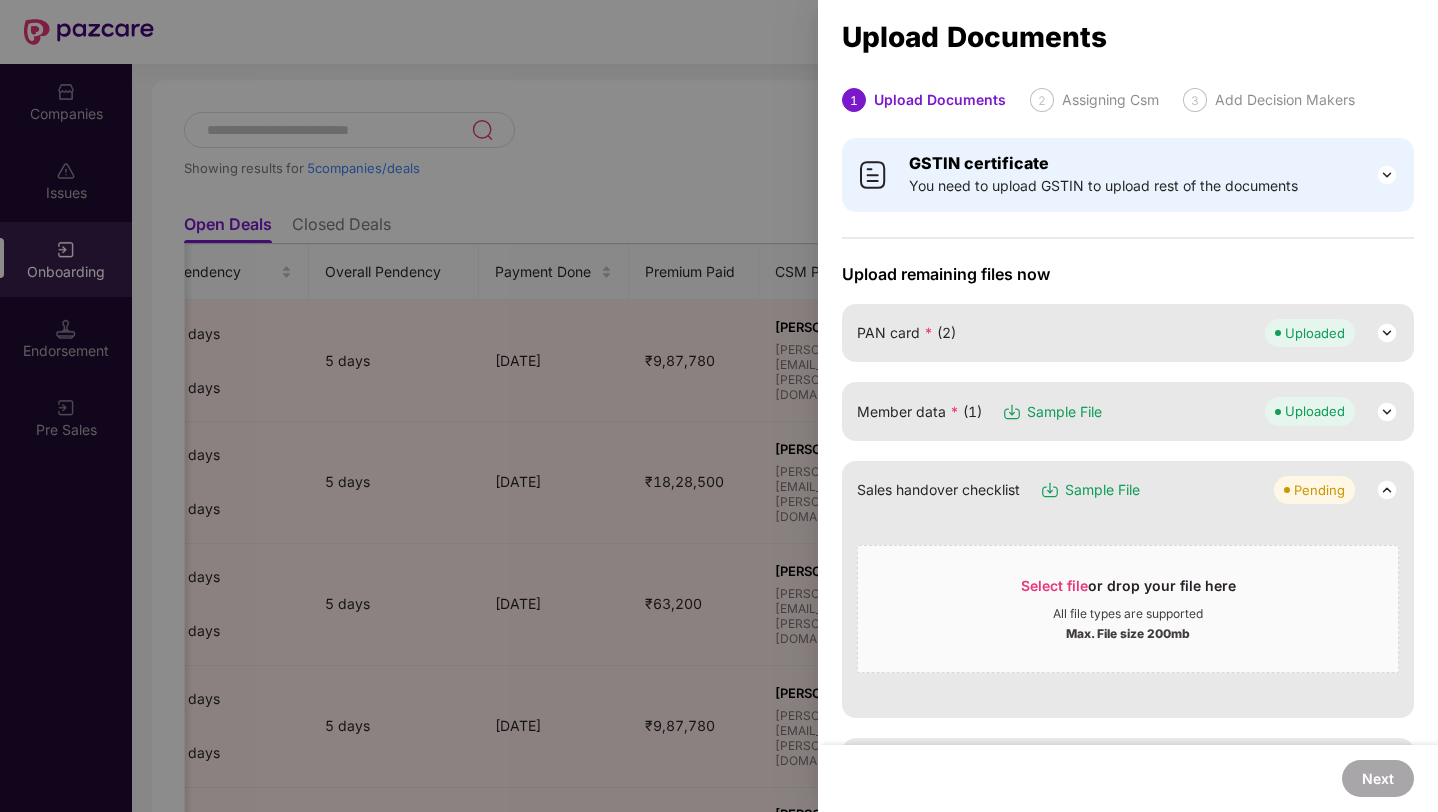 click at bounding box center [719, 406] 